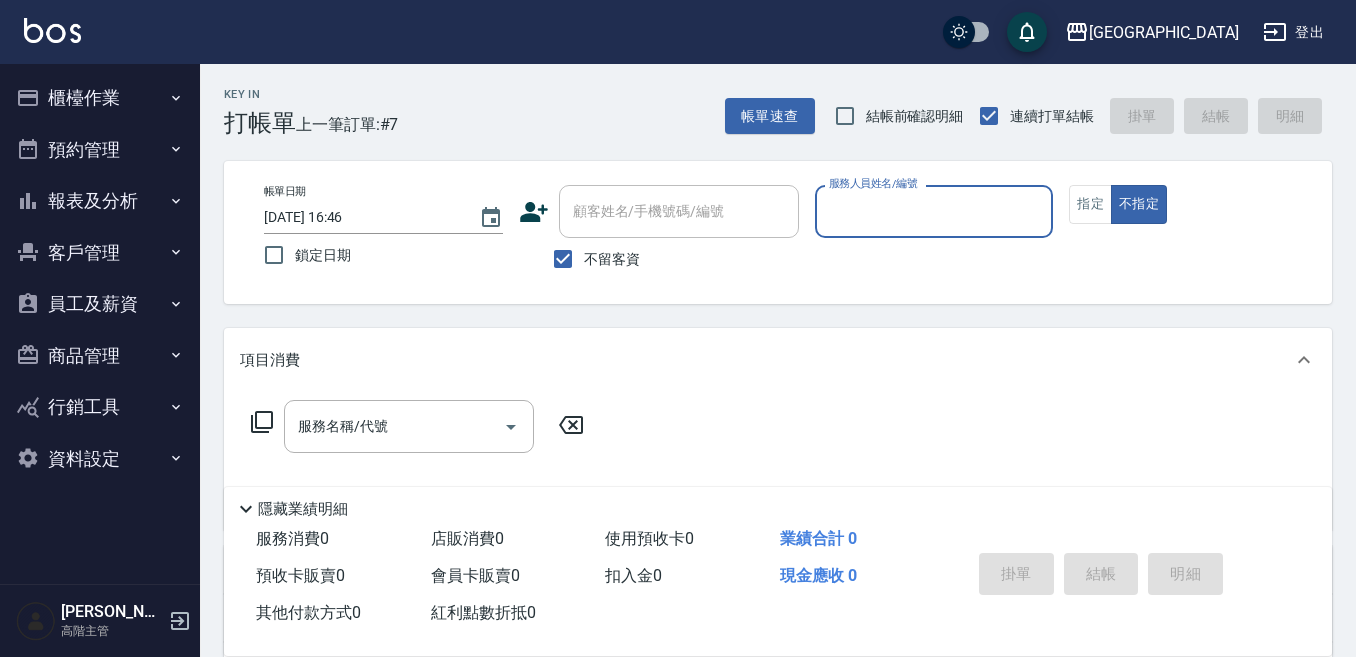scroll, scrollTop: 100, scrollLeft: 0, axis: vertical 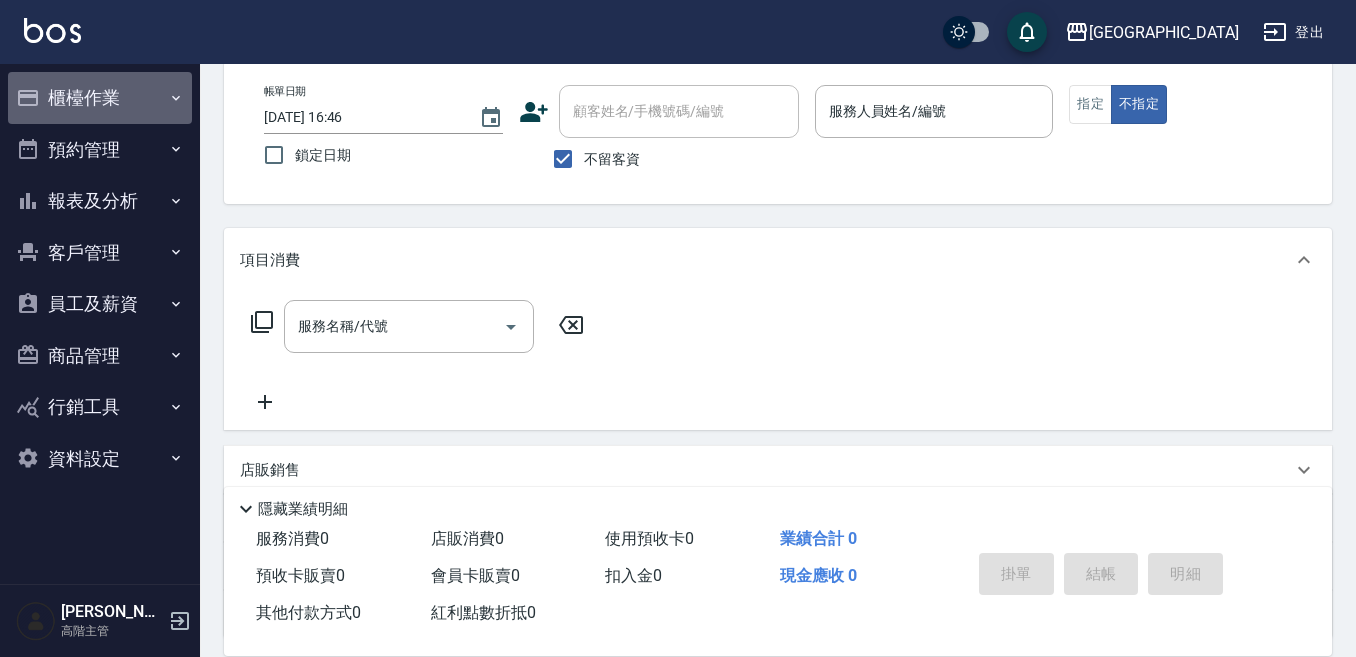 click on "櫃檯作業" at bounding box center (100, 98) 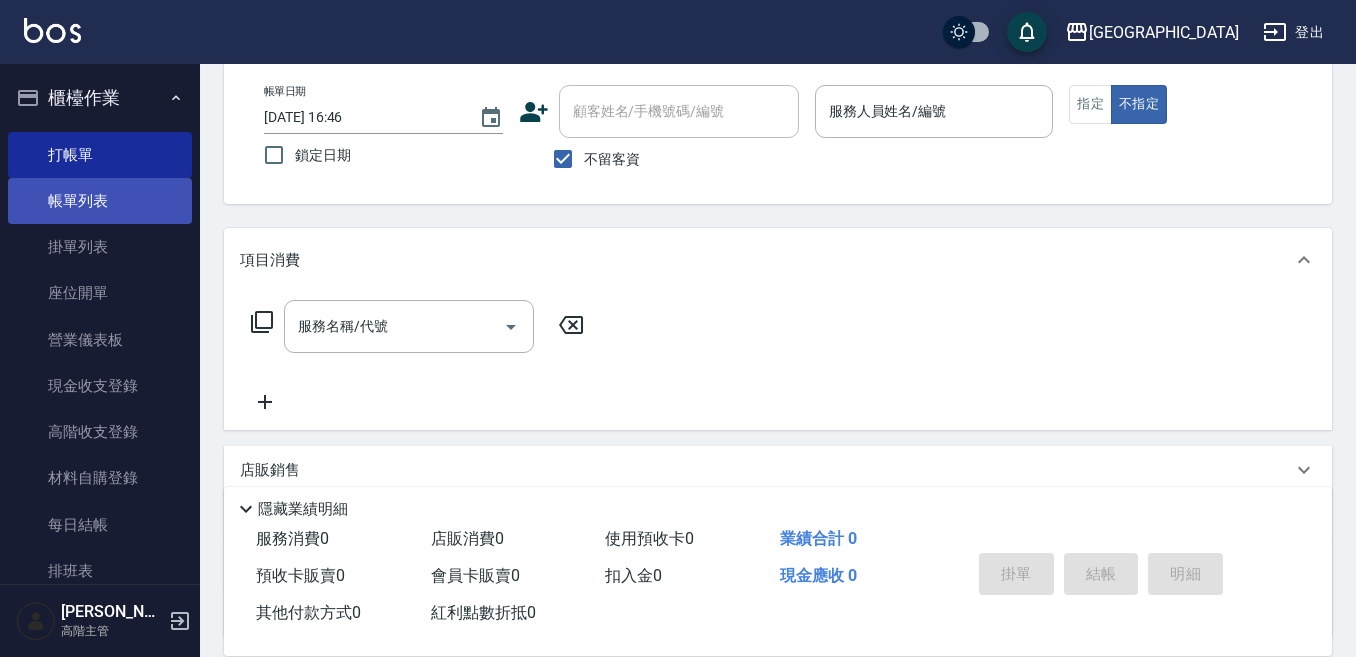 click on "帳單列表" at bounding box center [100, 201] 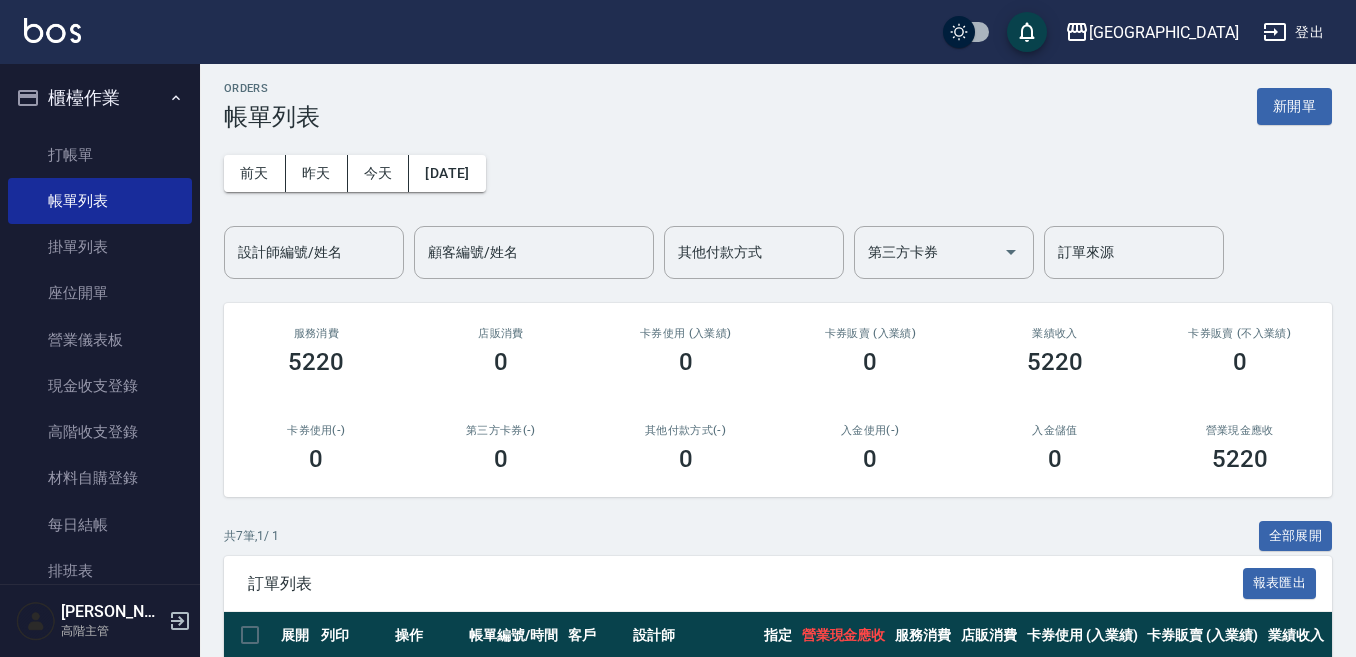 scroll, scrollTop: 0, scrollLeft: 0, axis: both 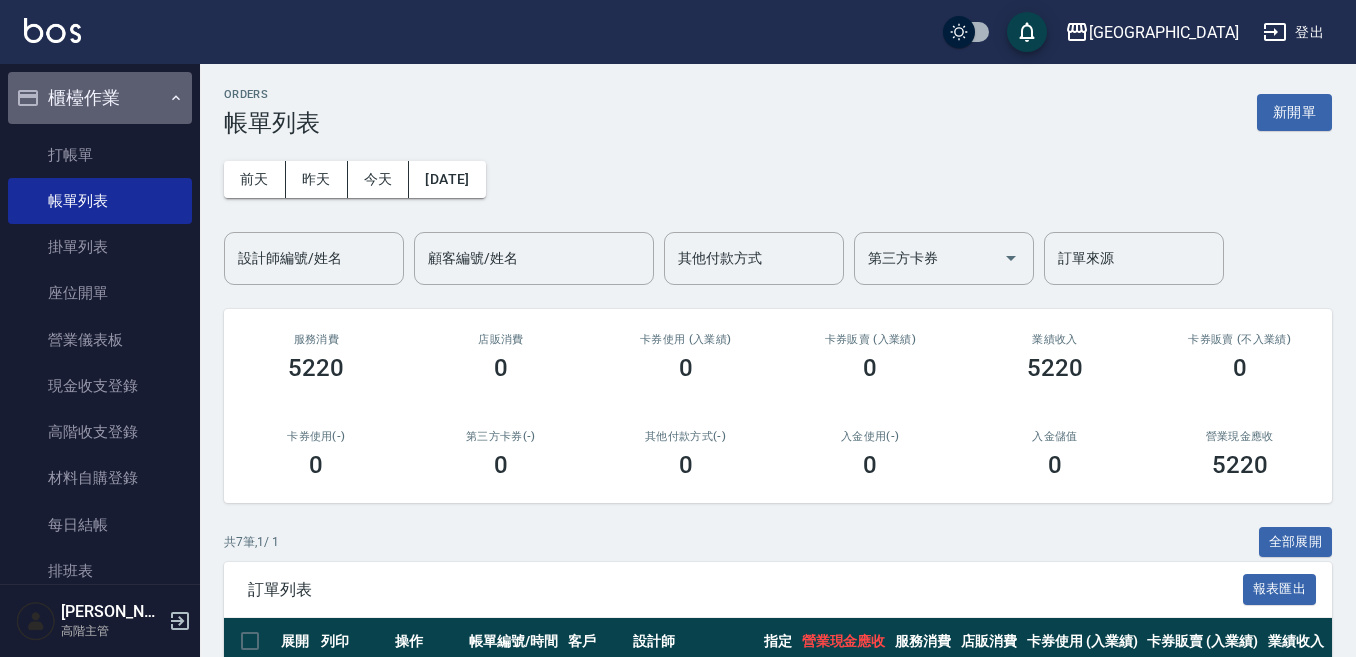 click on "櫃檯作業" at bounding box center [100, 98] 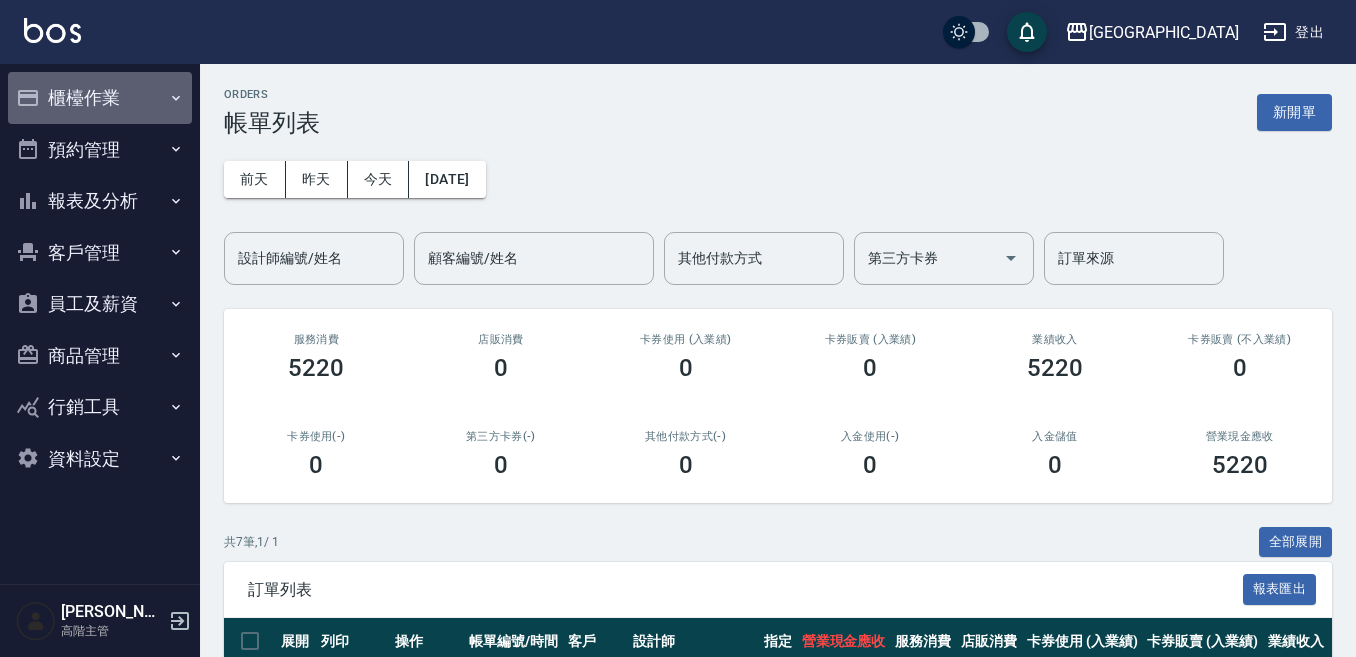 click on "櫃檯作業" at bounding box center [100, 98] 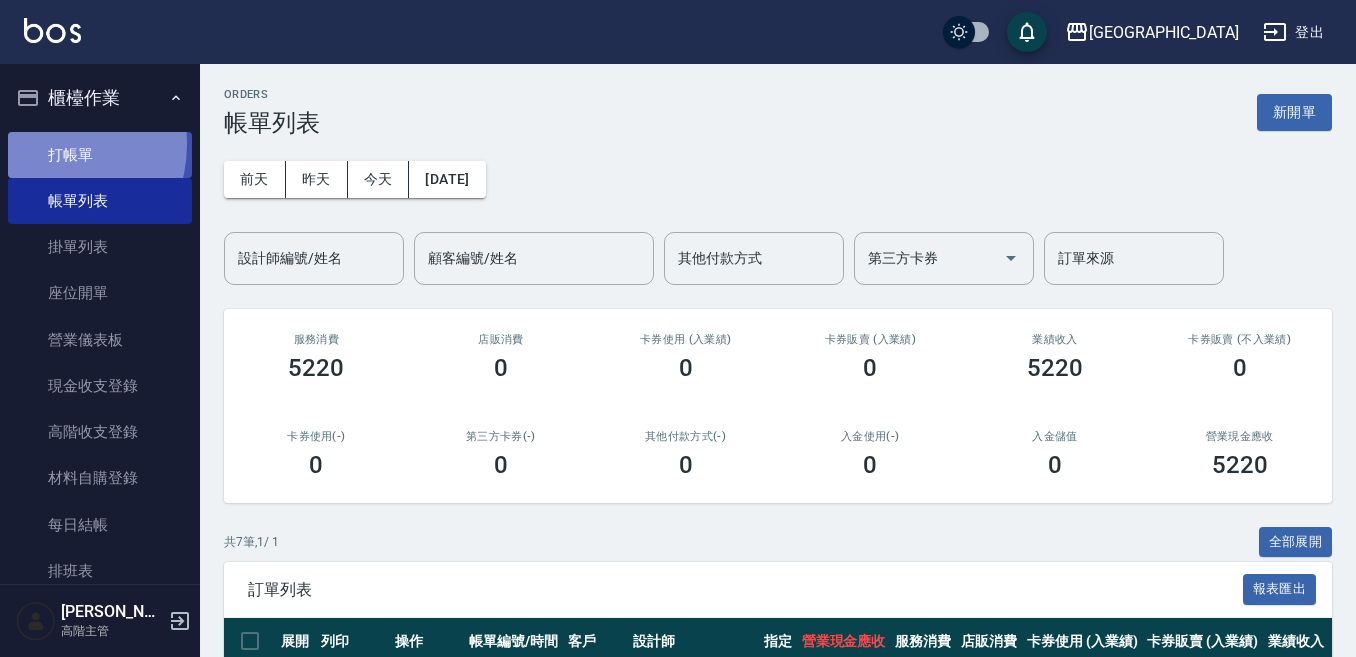 click on "打帳單" at bounding box center [100, 155] 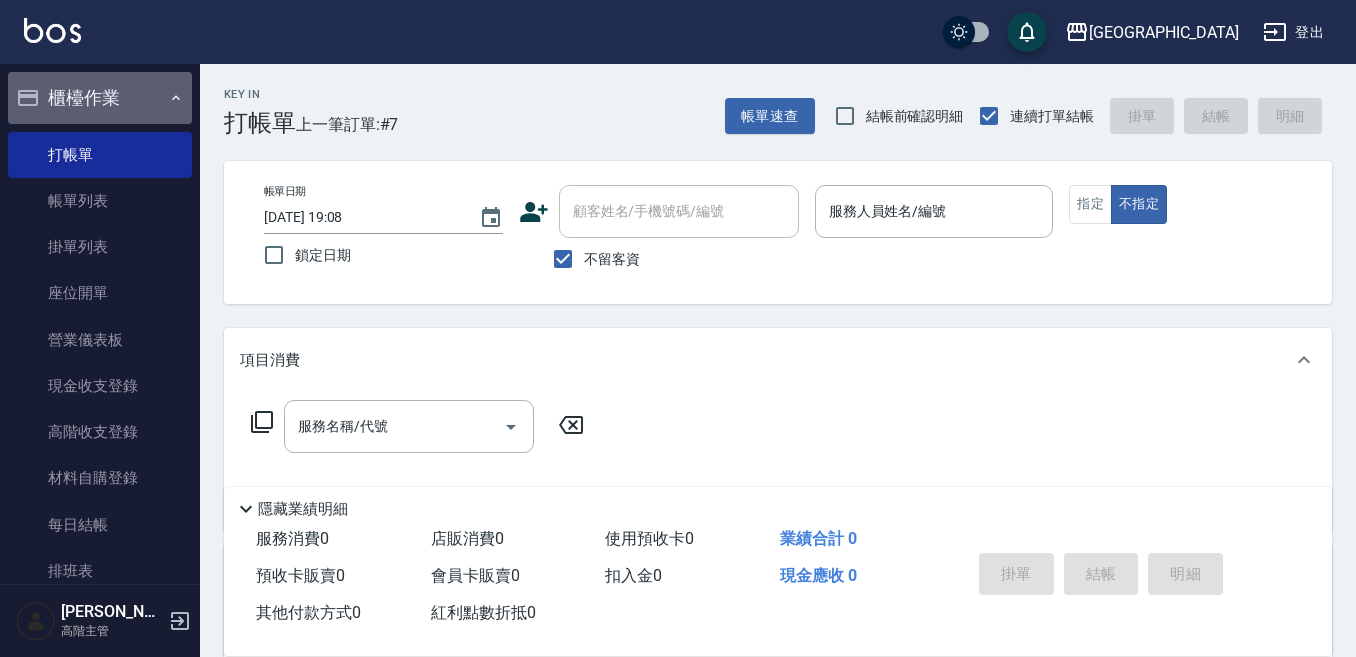 click on "櫃檯作業" at bounding box center [100, 98] 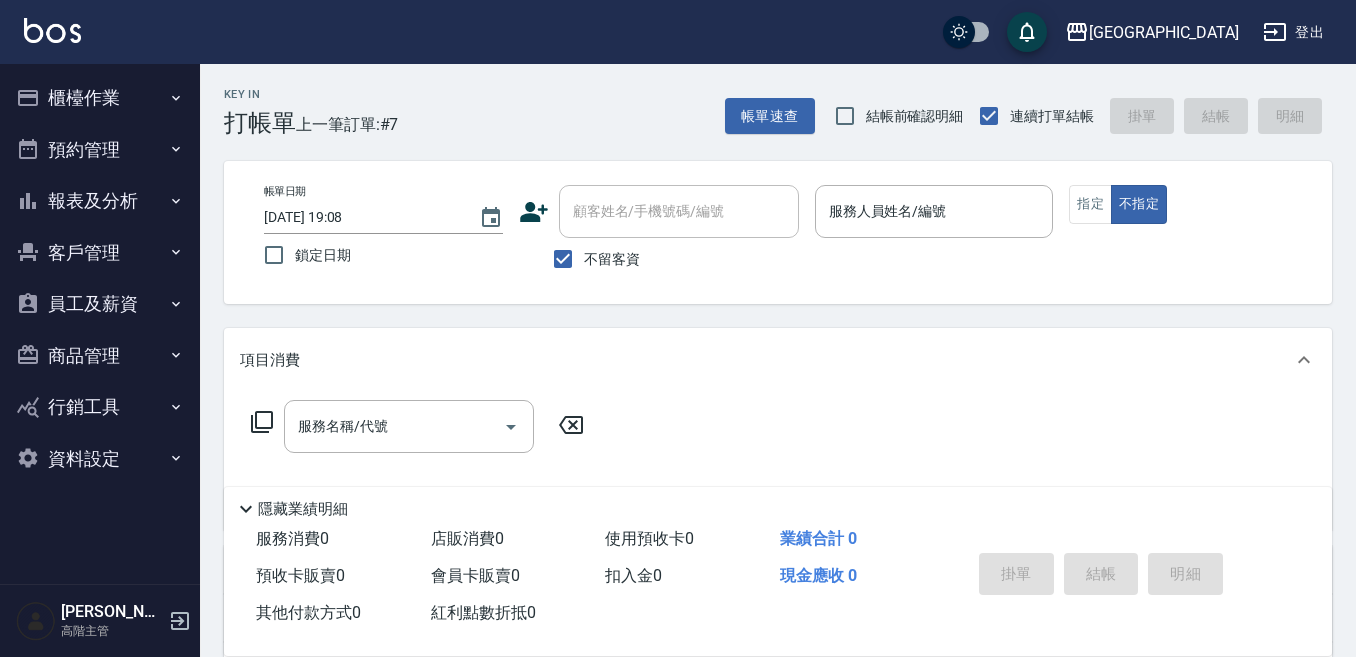 type 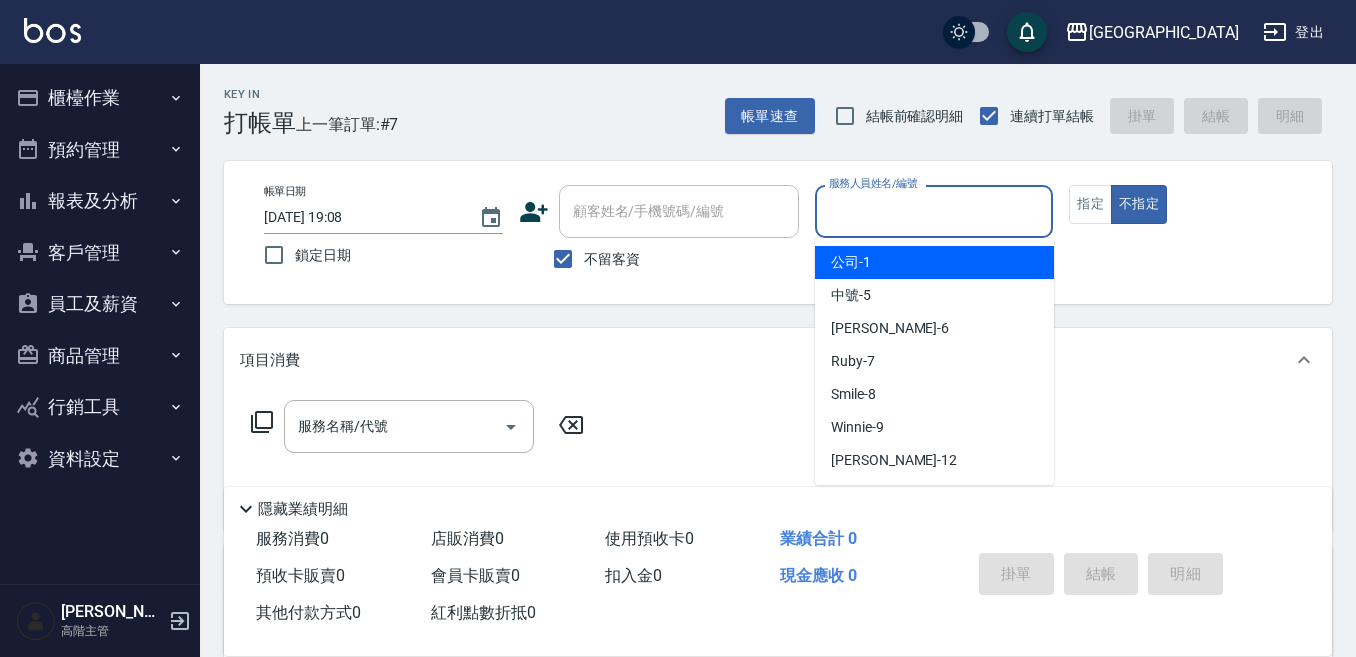 click on "服務人員姓名/編號" at bounding box center (934, 211) 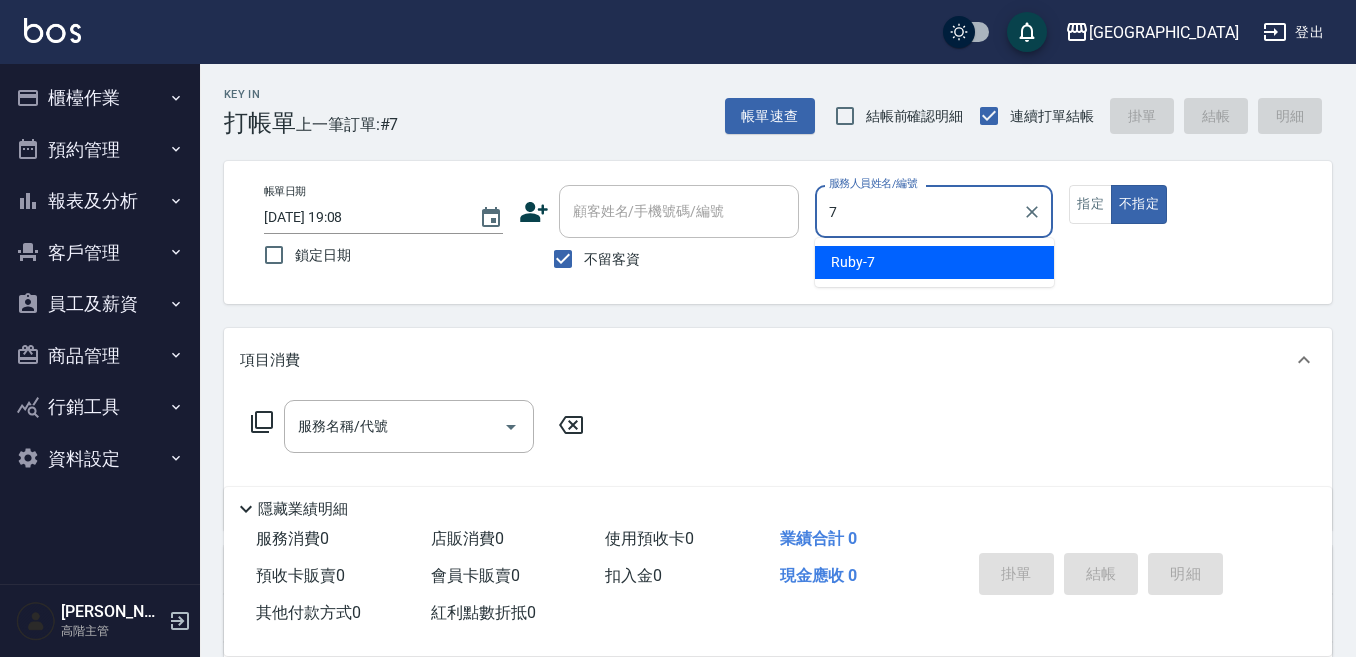 type on "Ruby-7" 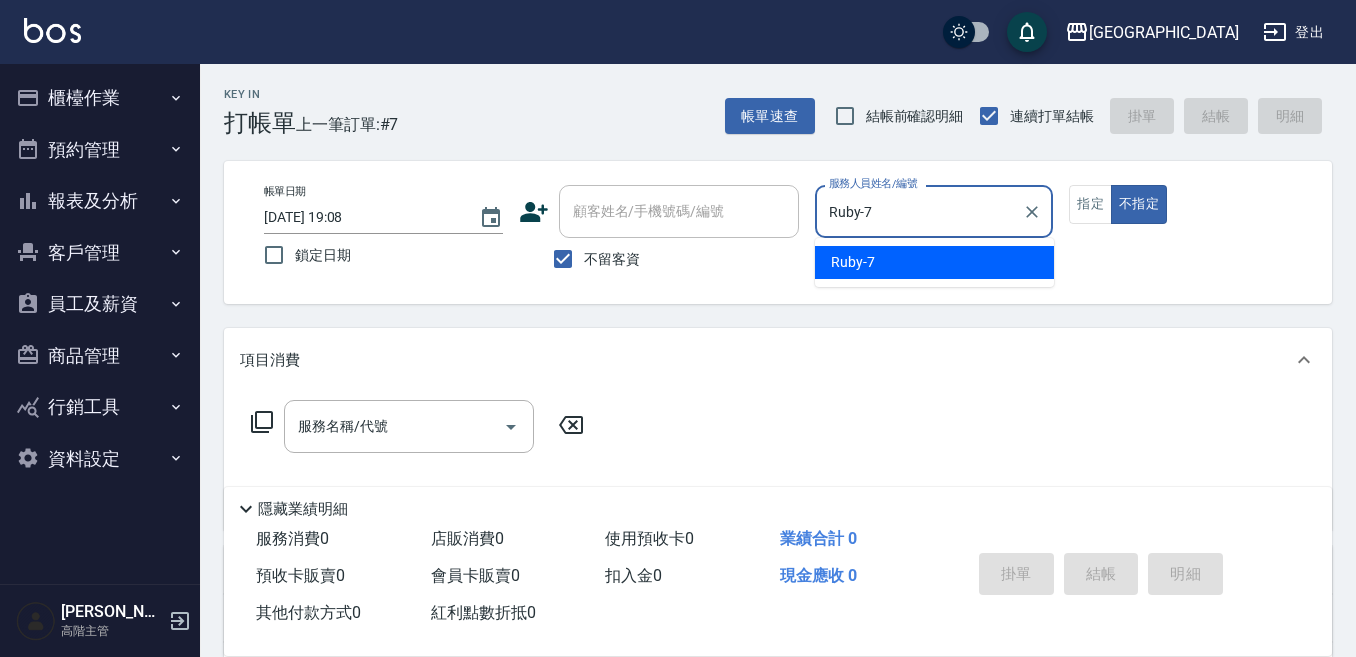 type on "false" 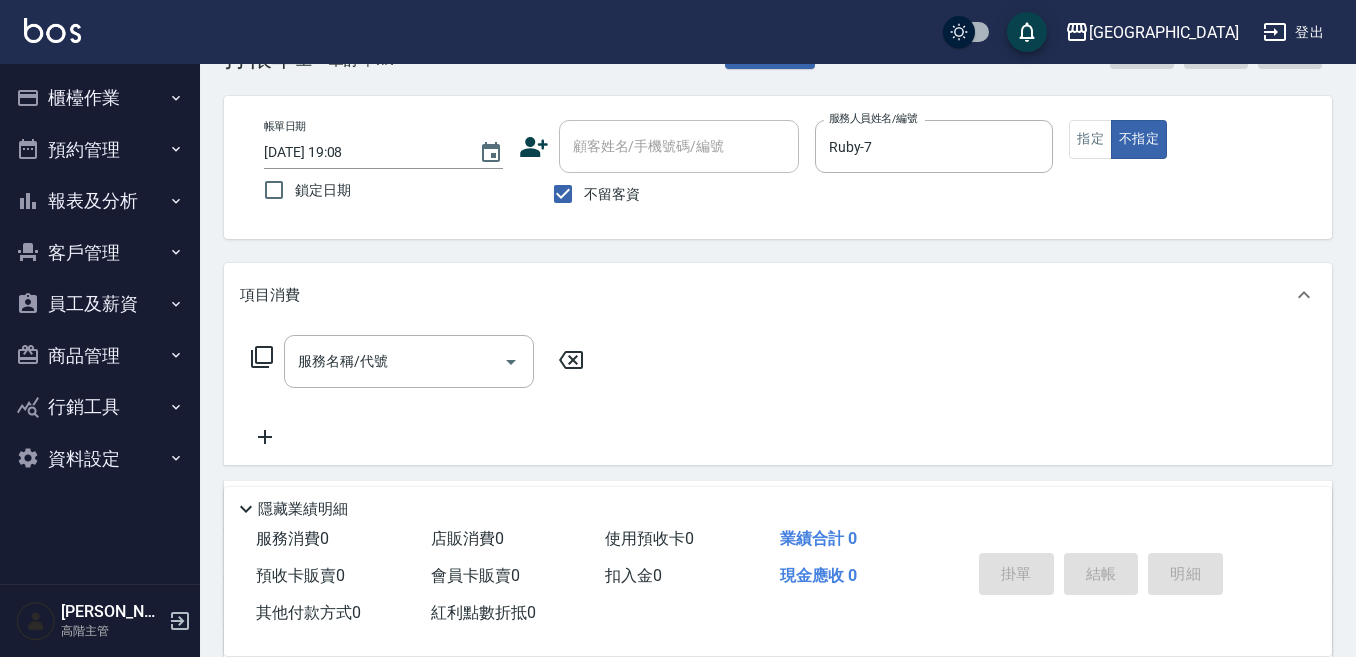 scroll, scrollTop: 100, scrollLeft: 0, axis: vertical 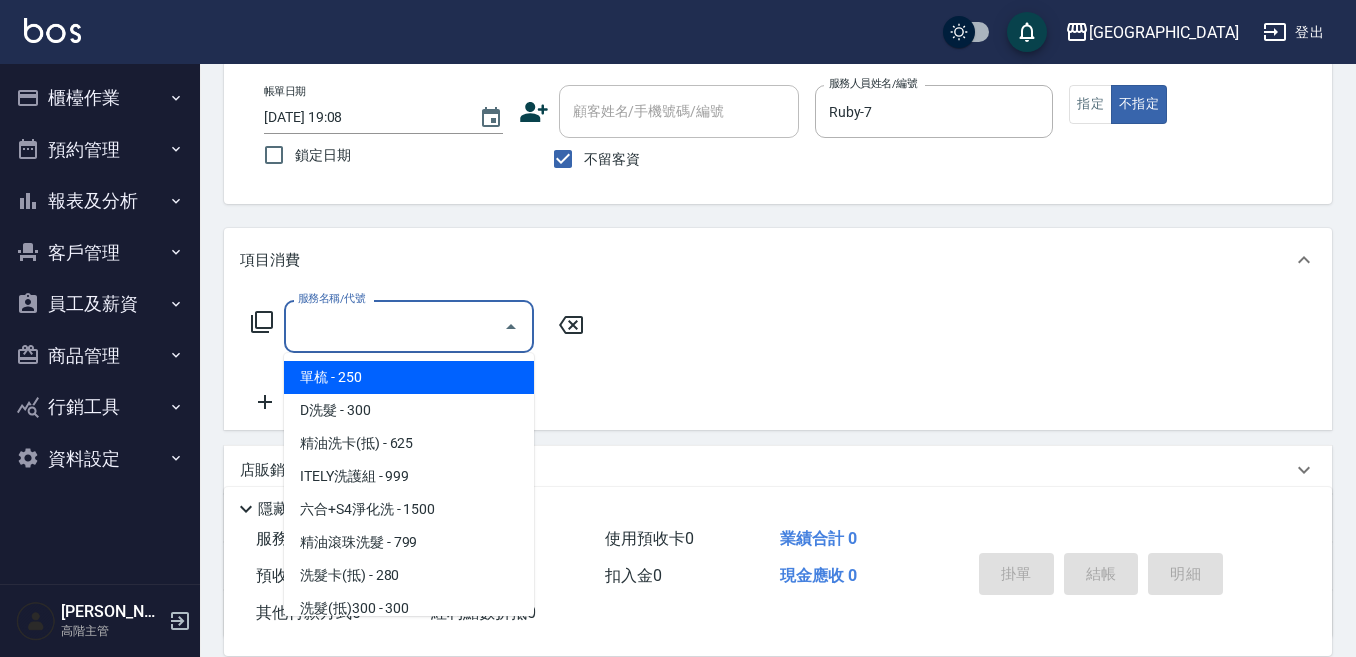 click on "服務名稱/代號" at bounding box center [394, 326] 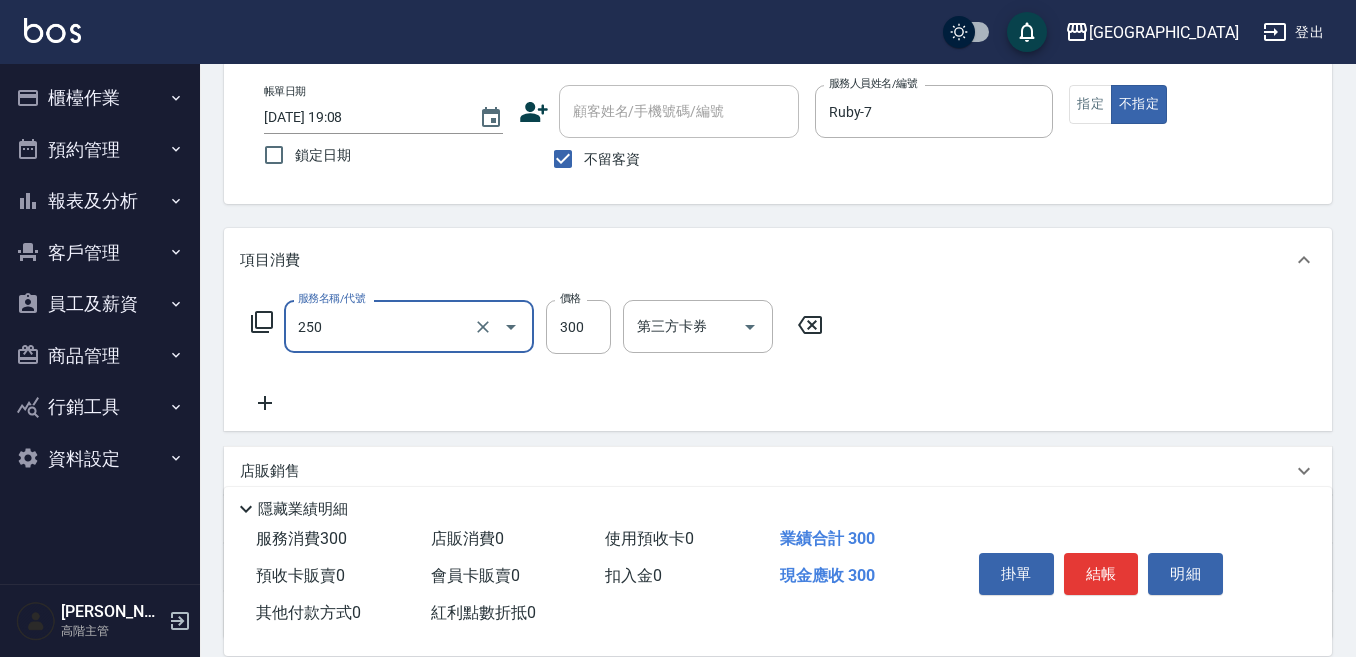 type on "日式洗髮(250)" 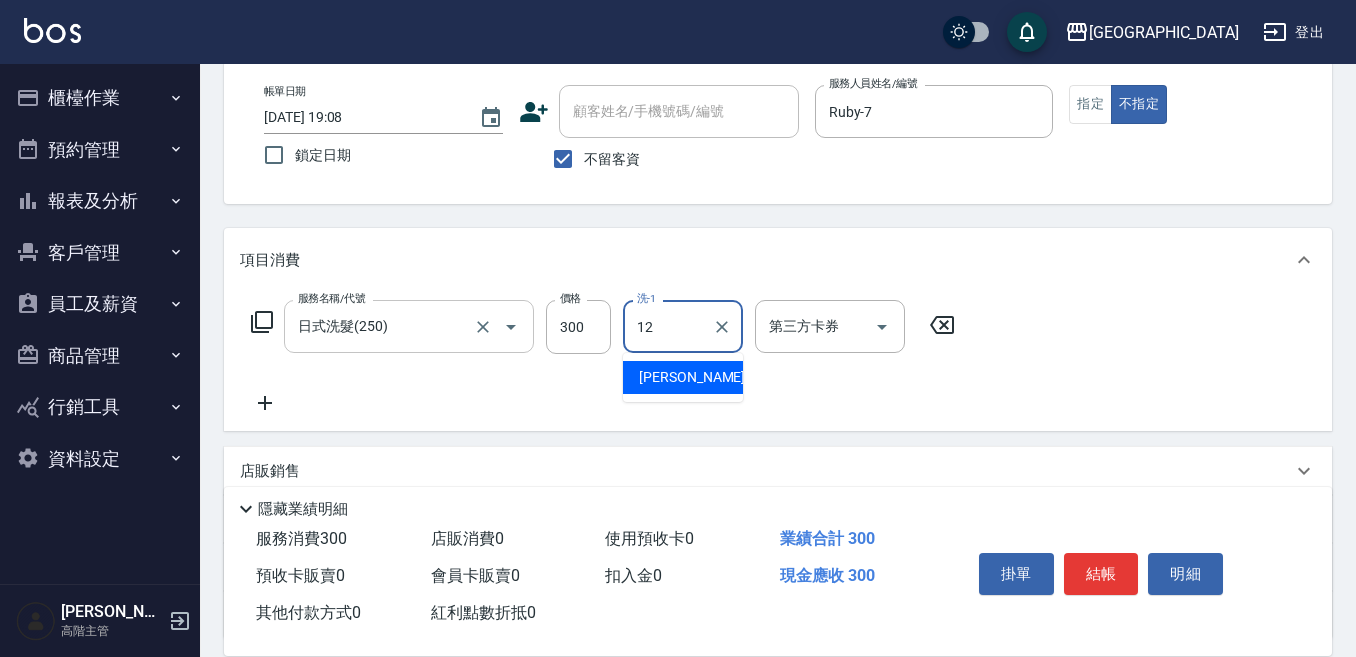 type on "[PERSON_NAME]-12" 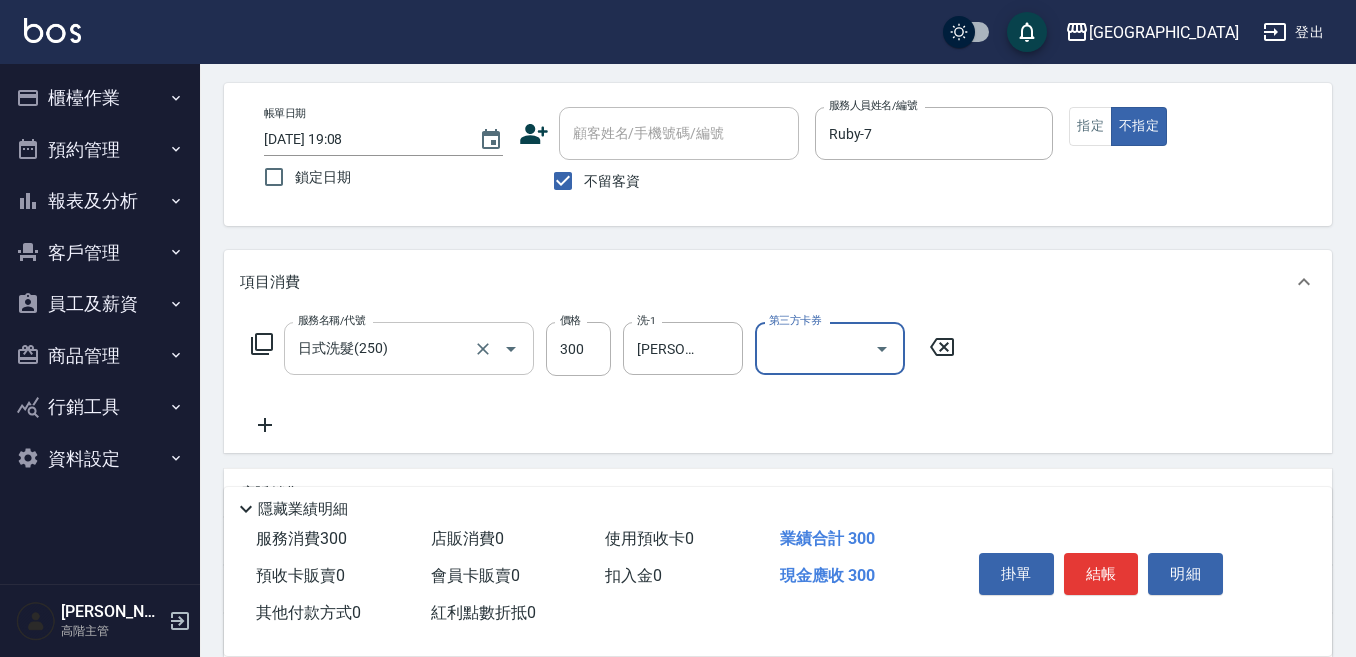 scroll, scrollTop: 100, scrollLeft: 0, axis: vertical 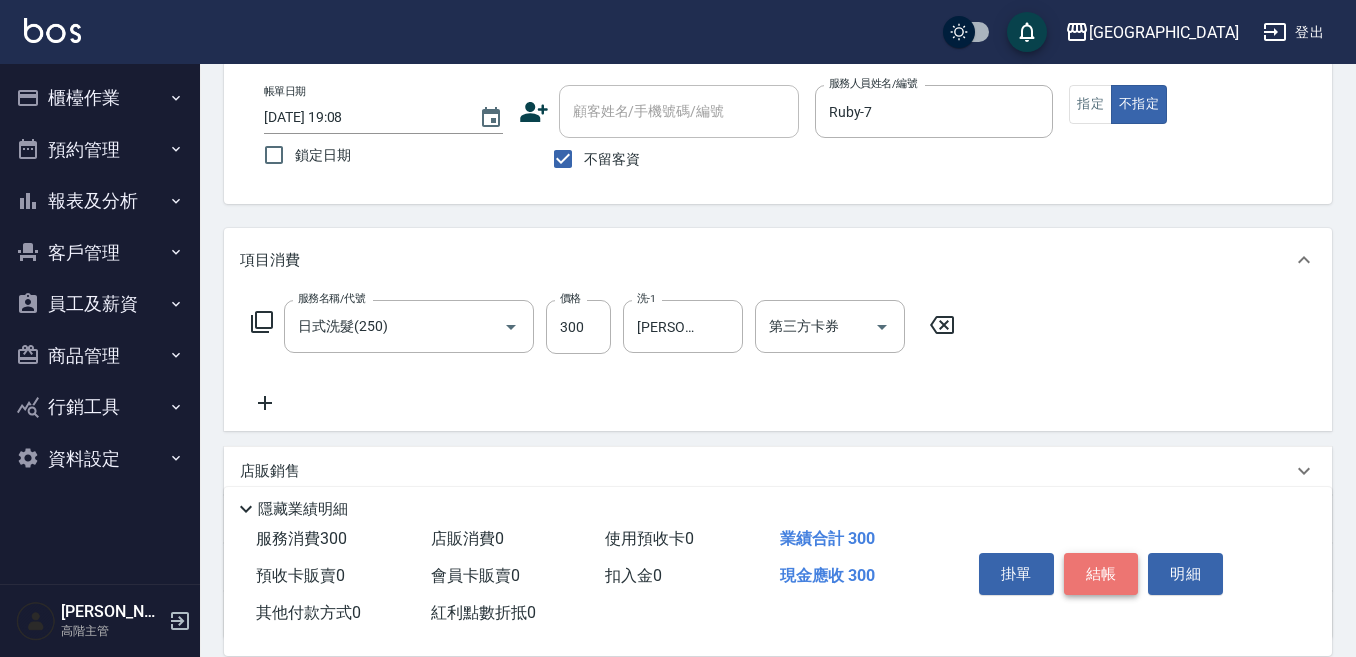 click on "結帳" at bounding box center [1101, 574] 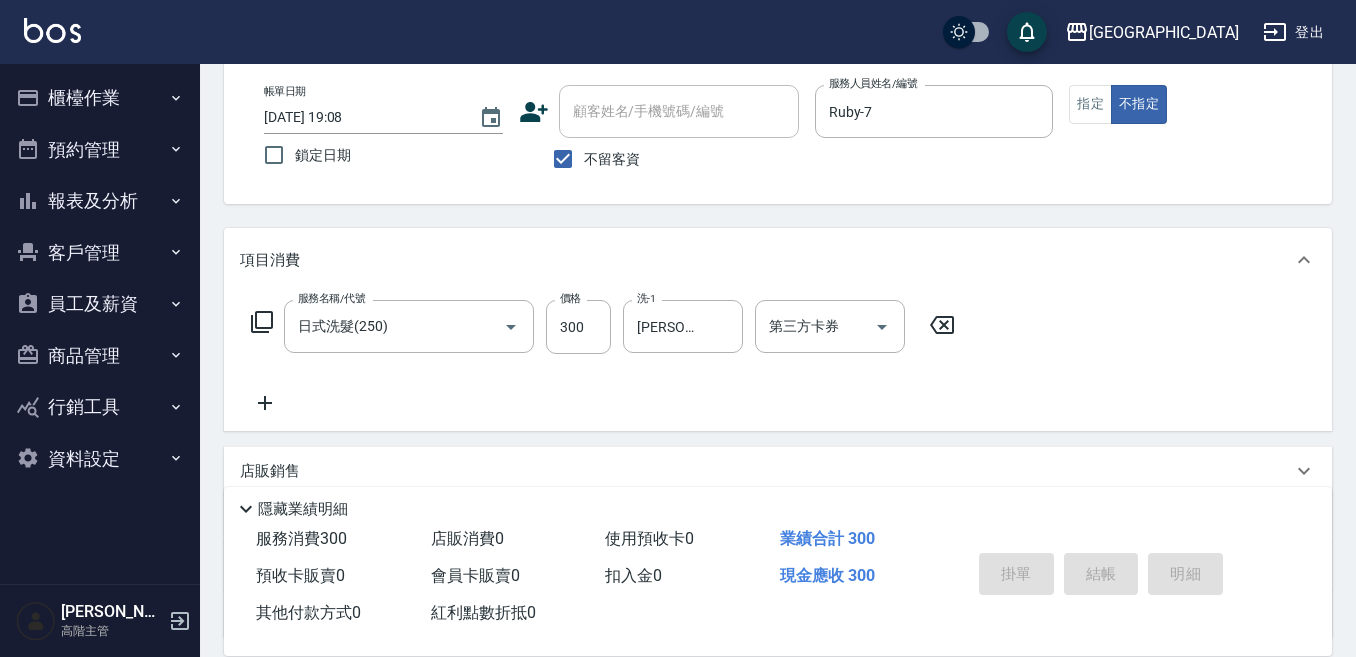 type 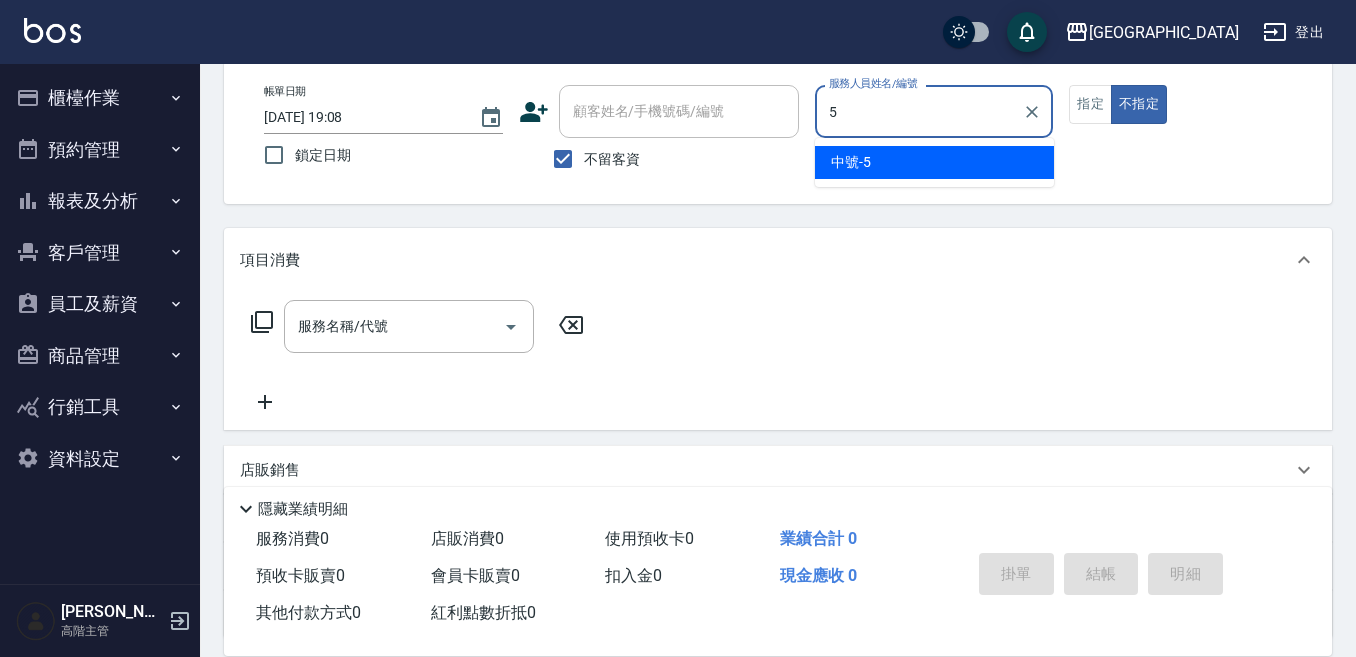 type on "中號-5" 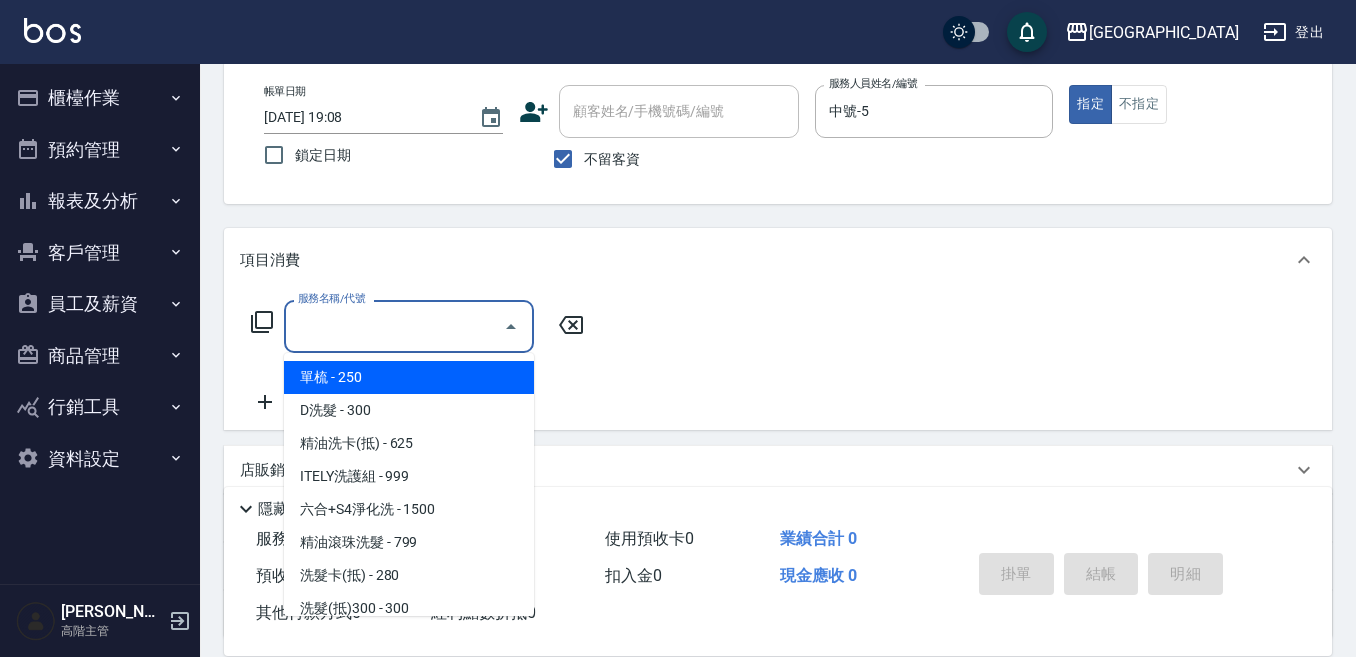 click on "服務名稱/代號" at bounding box center (394, 326) 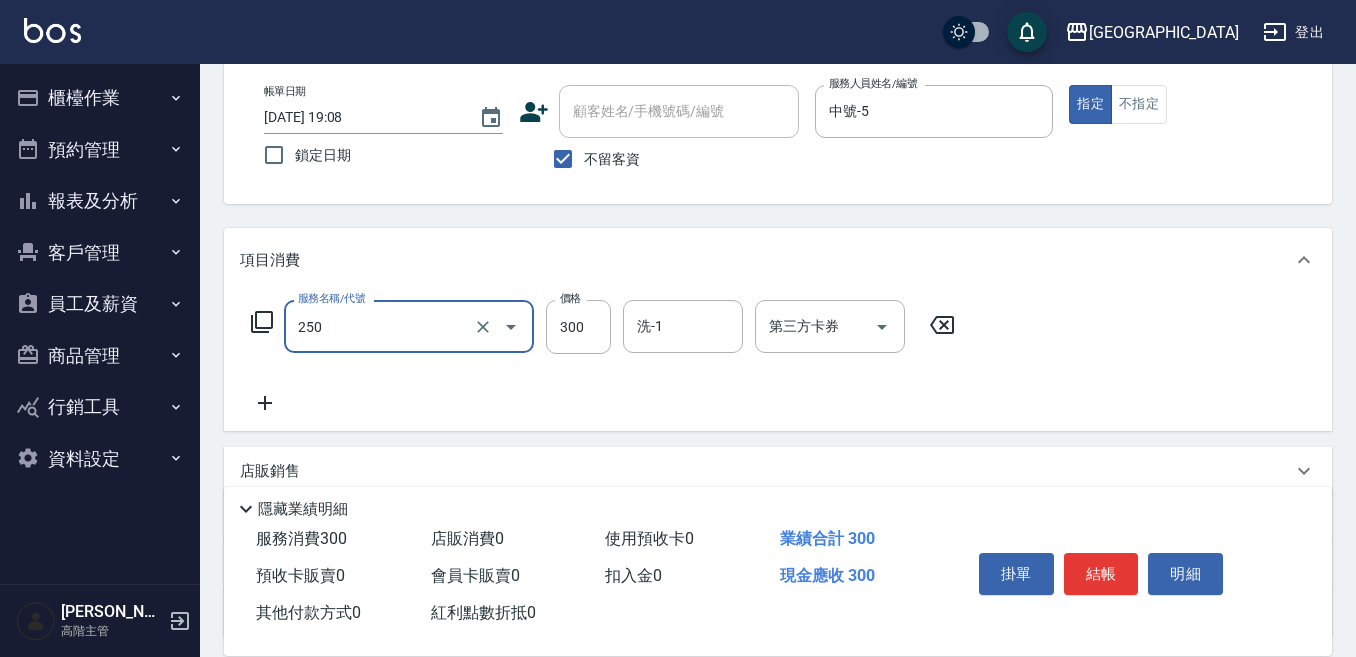 type on "日式洗髮(250)" 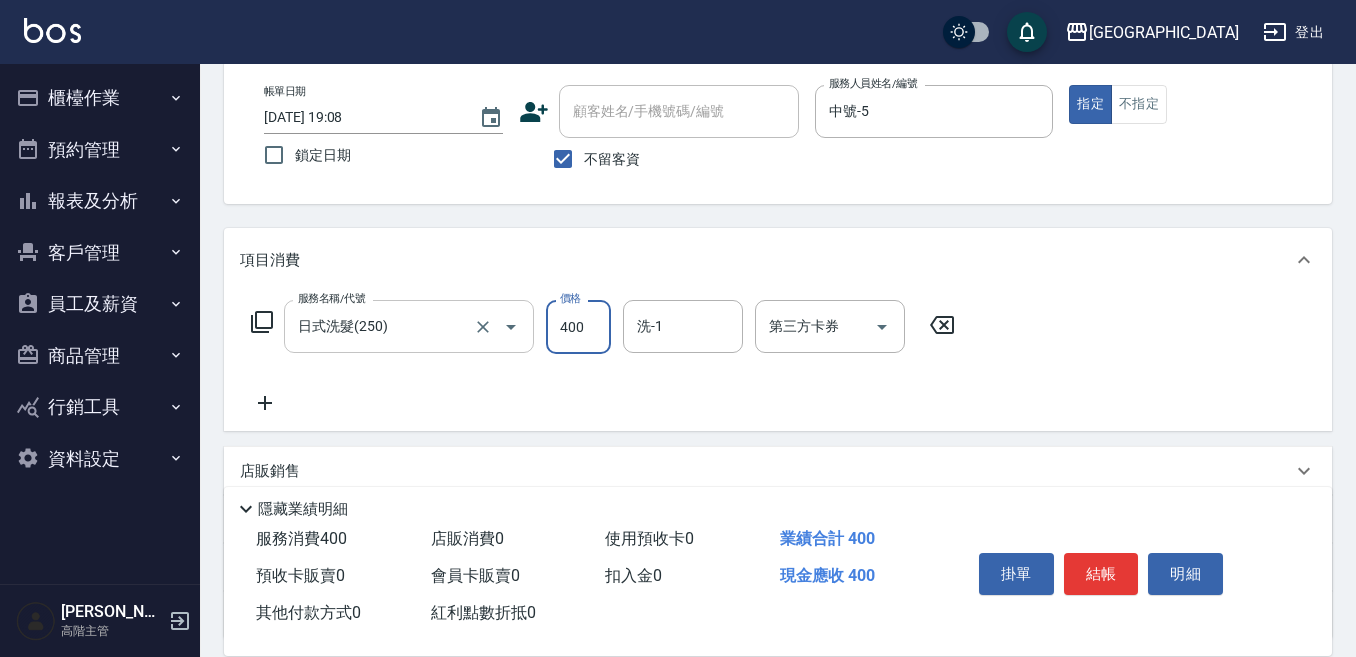type on "400" 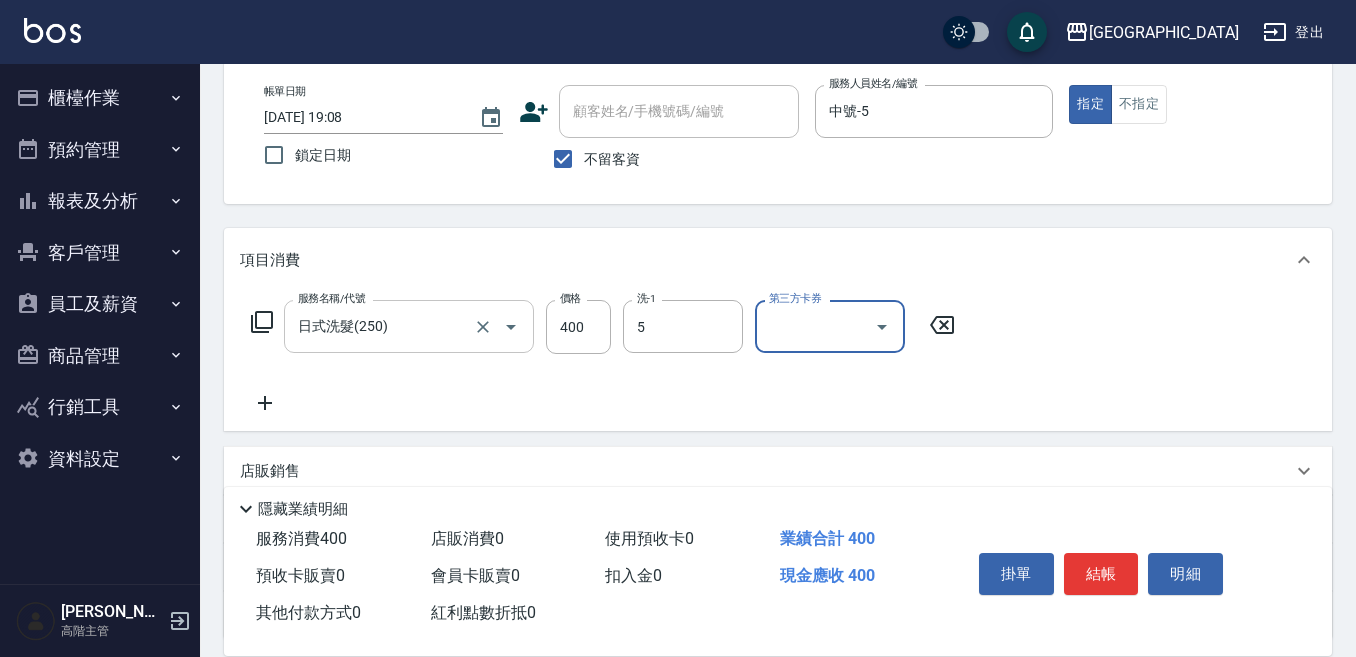 type on "中號-5" 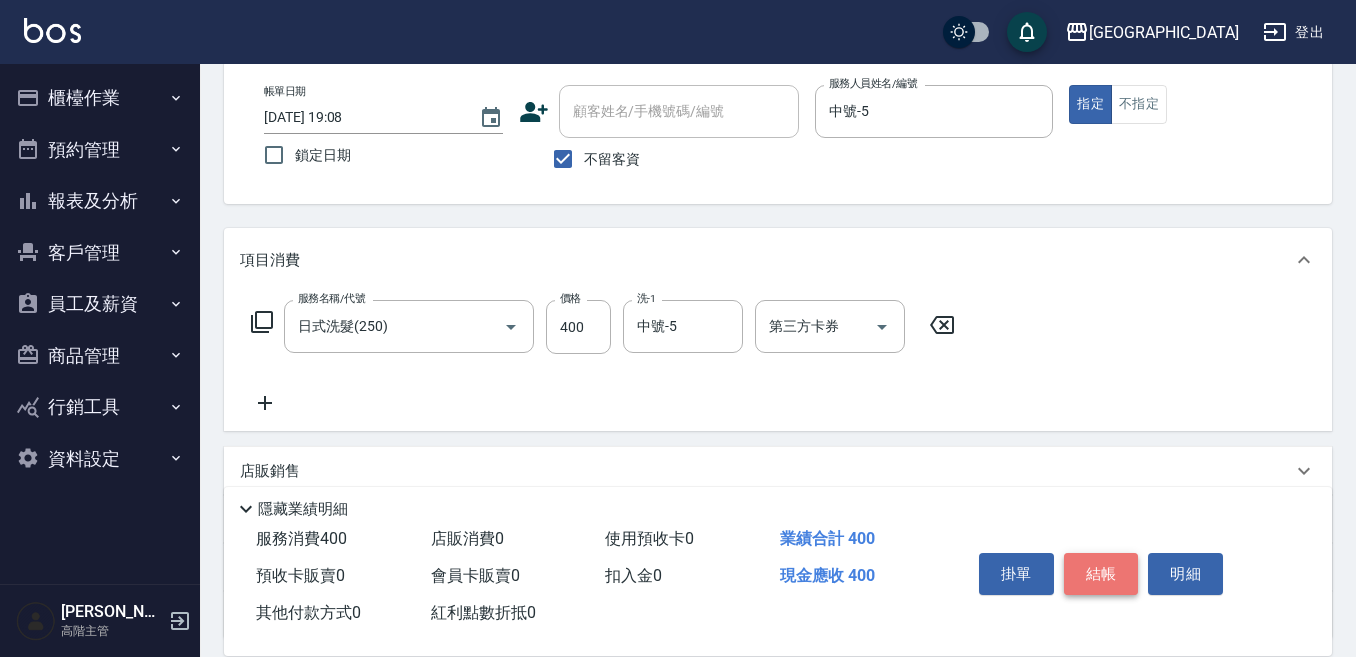 click on "結帳" at bounding box center [1101, 574] 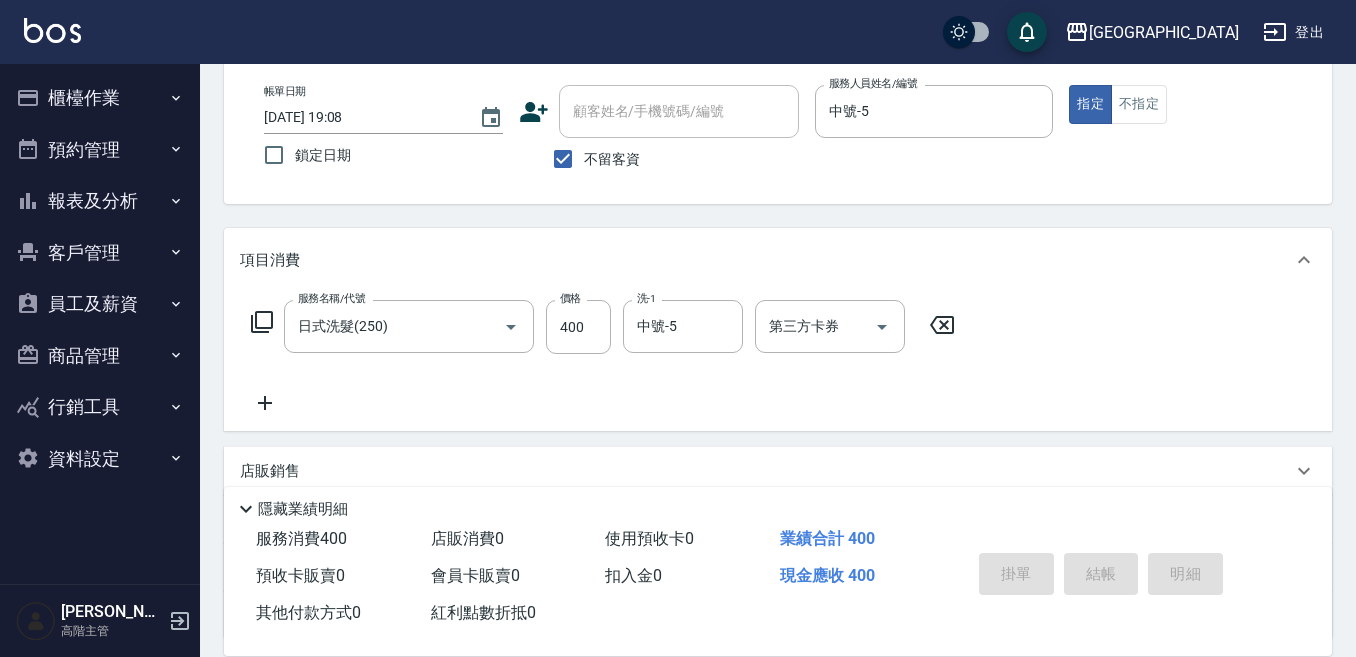 type on "[DATE] 19:09" 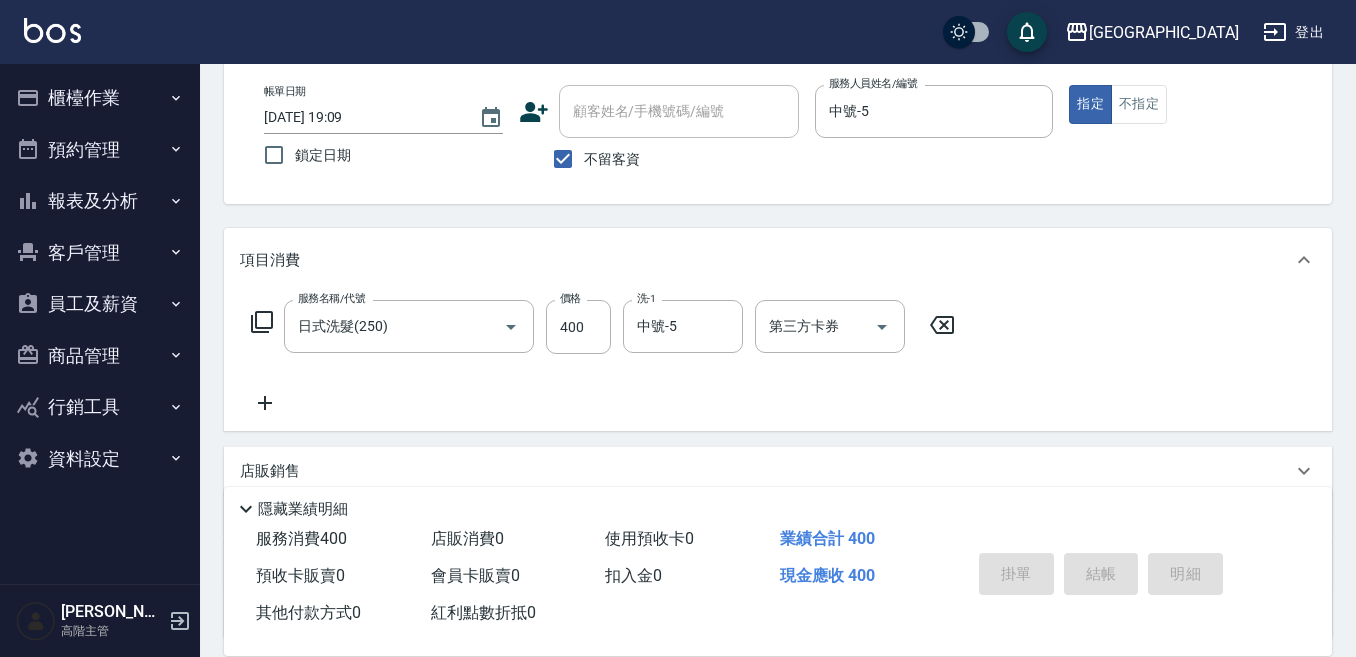 type 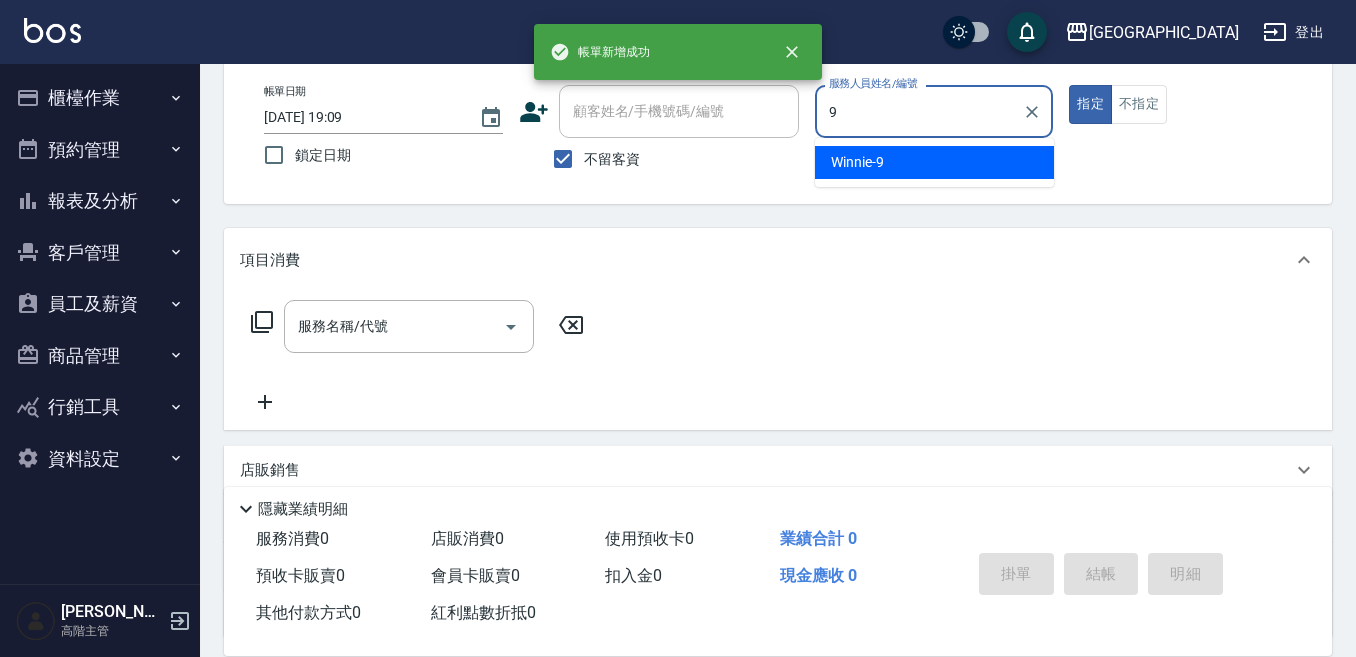 type on "Winnie-9" 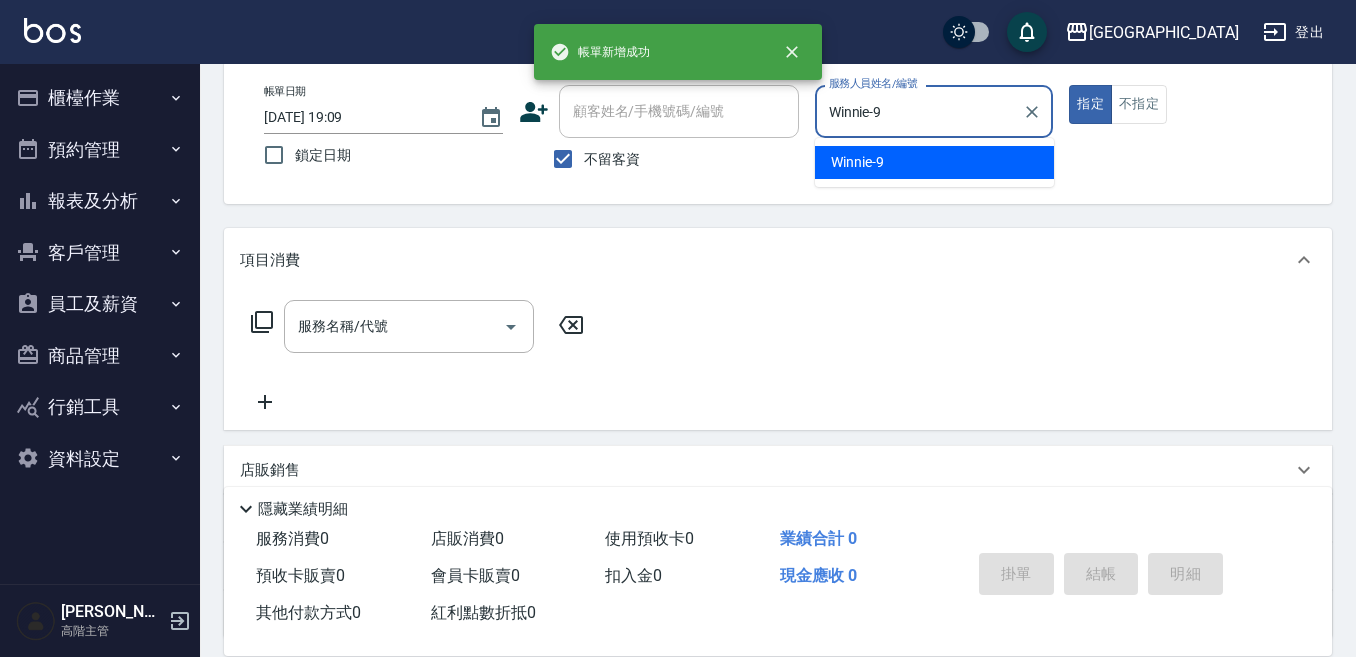 type on "true" 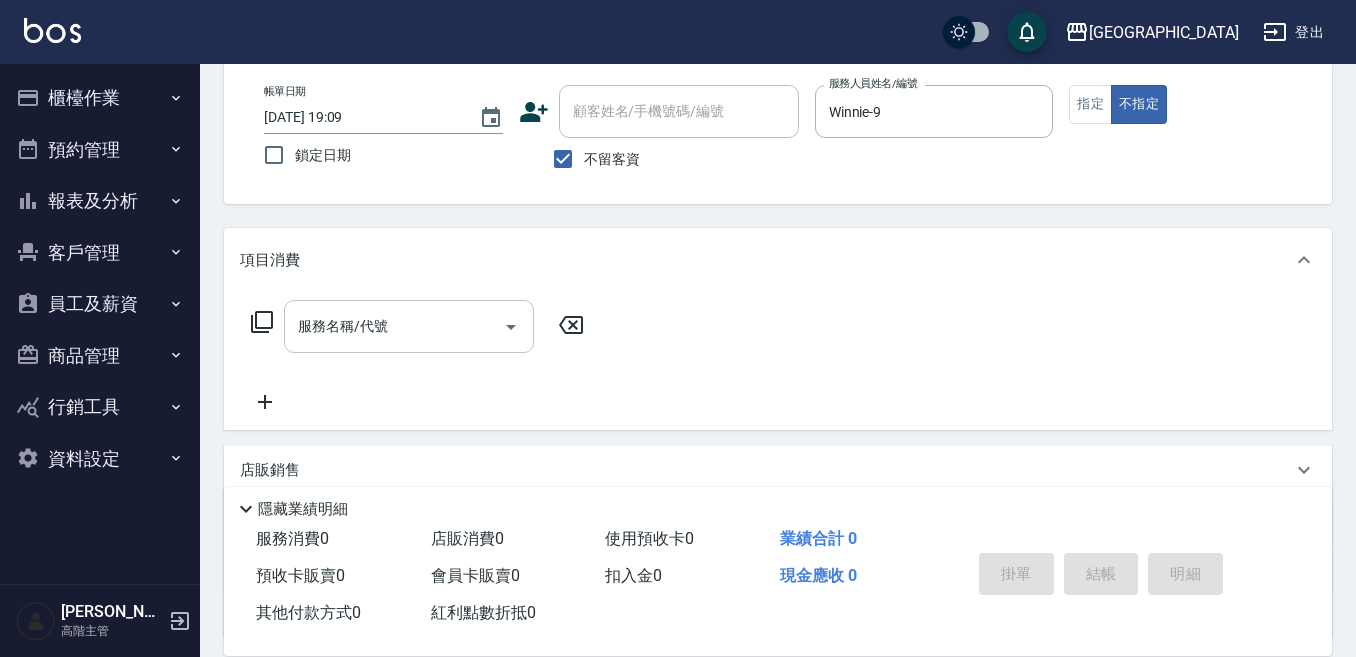 click on "服務名稱/代號" at bounding box center (394, 326) 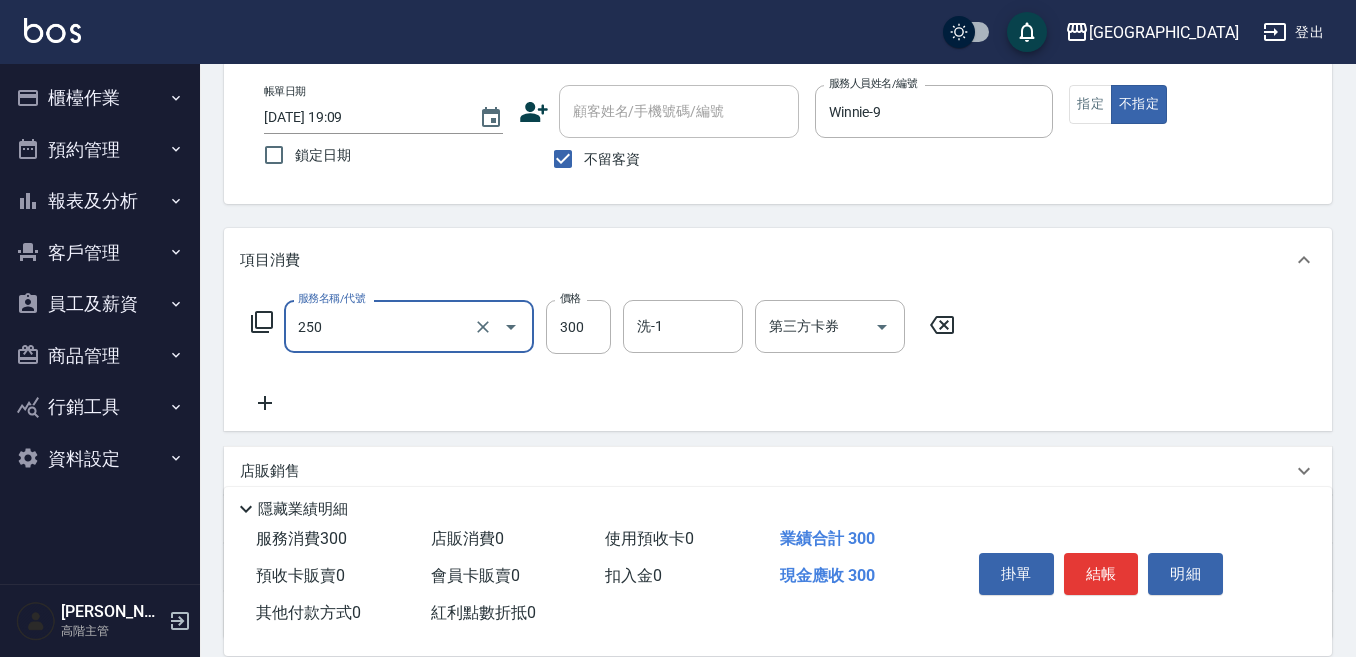 type on "日式洗髮(250)" 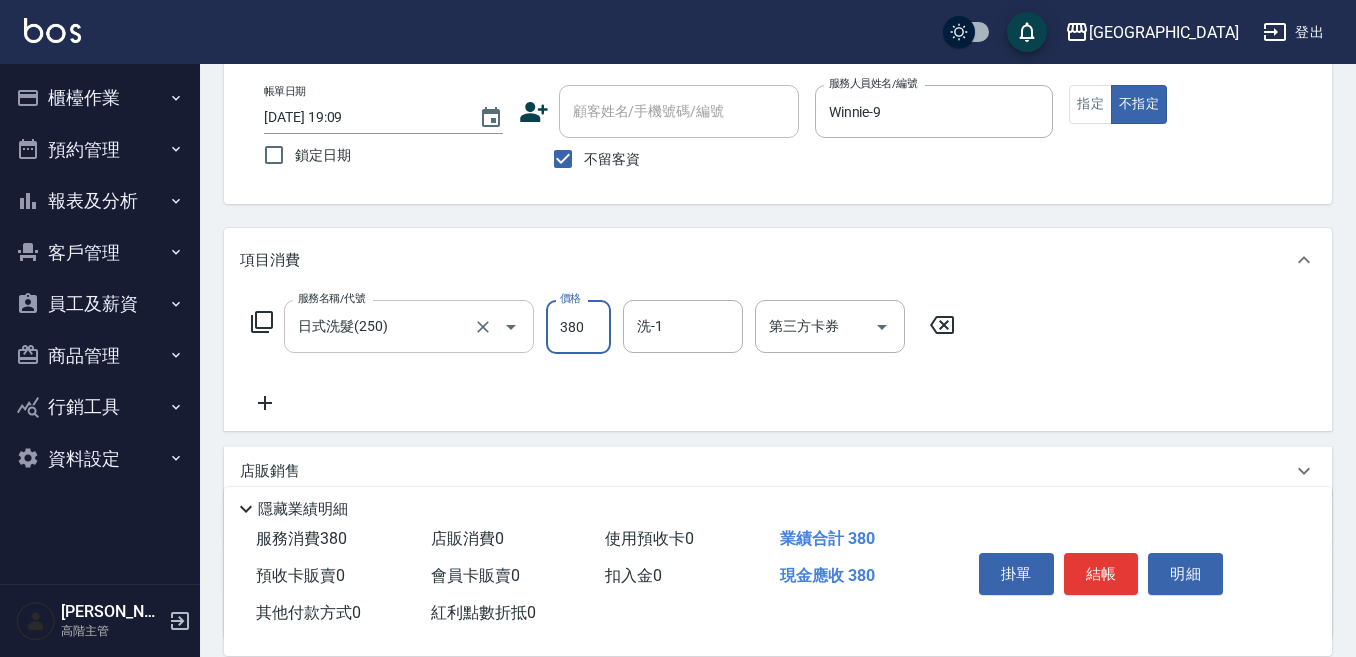 type on "380" 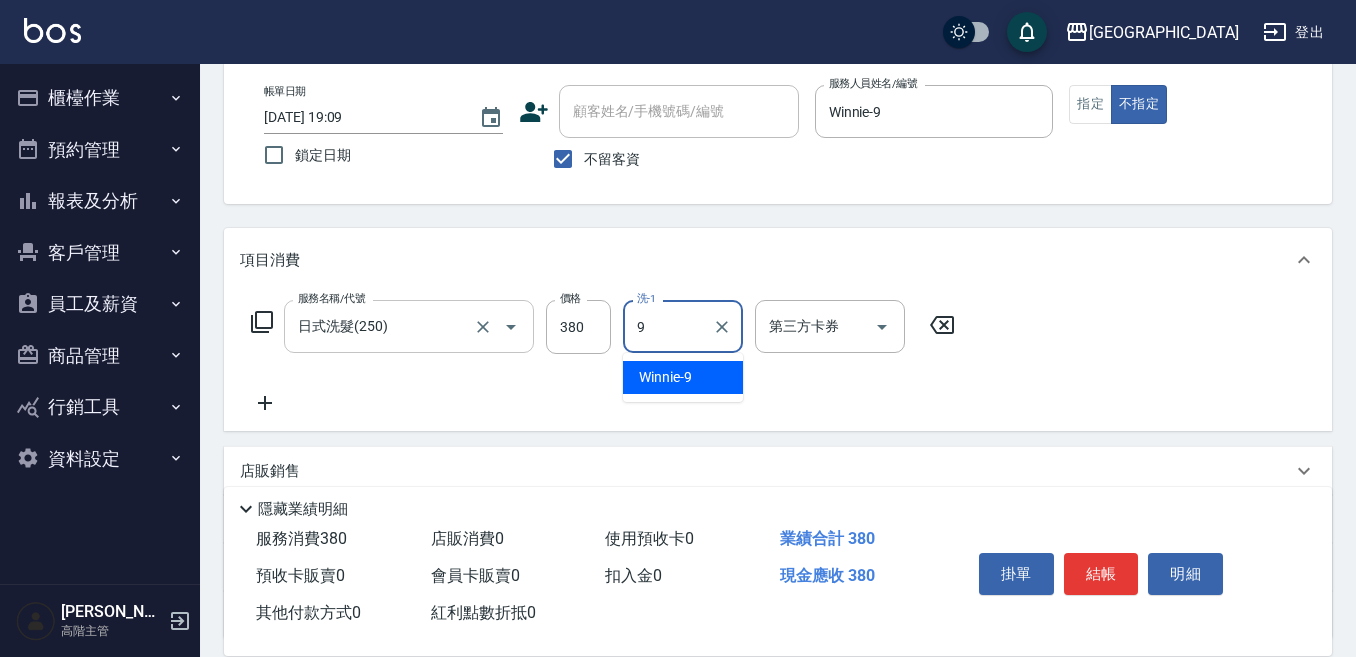 type on "Winnie-9" 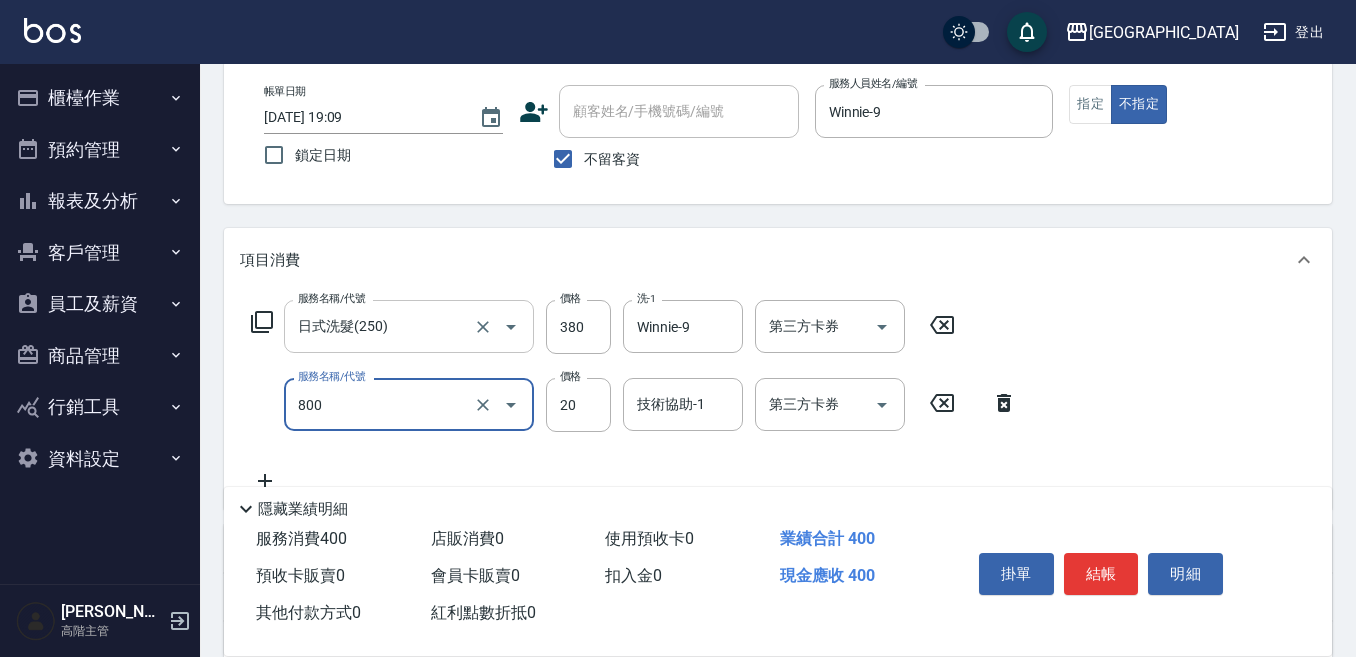 type on "潤絲精(800)" 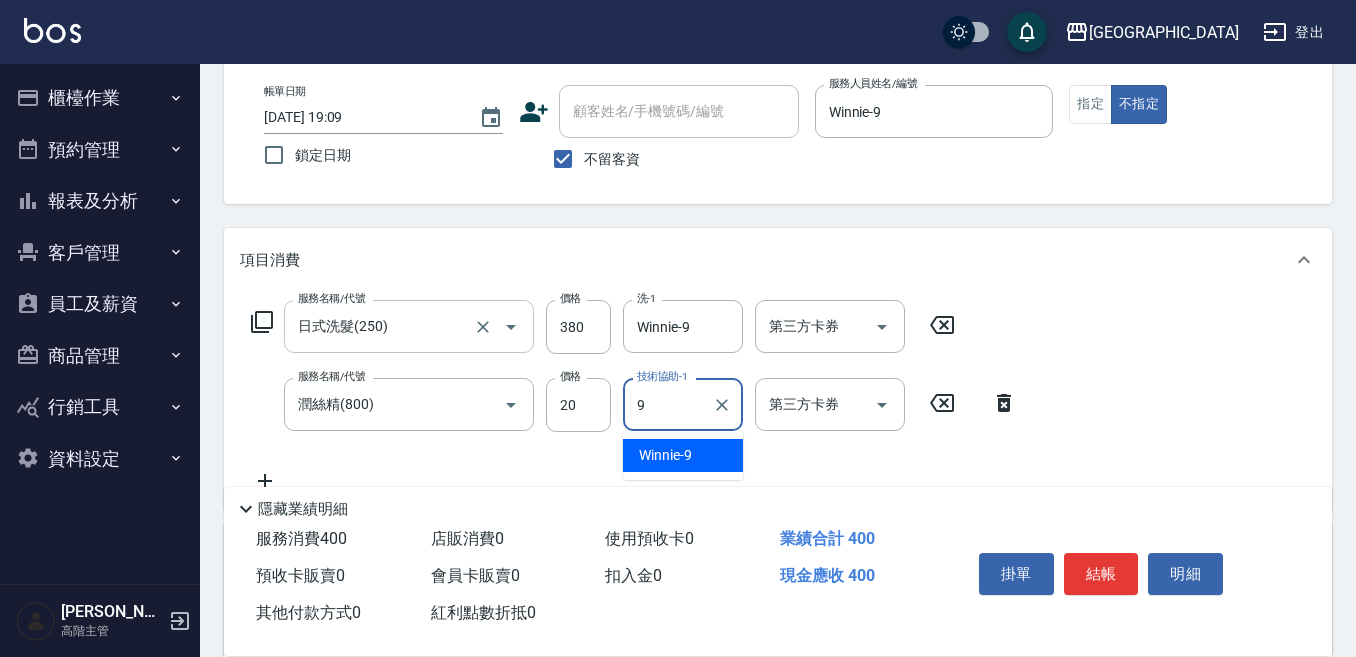 type on "Winnie-9" 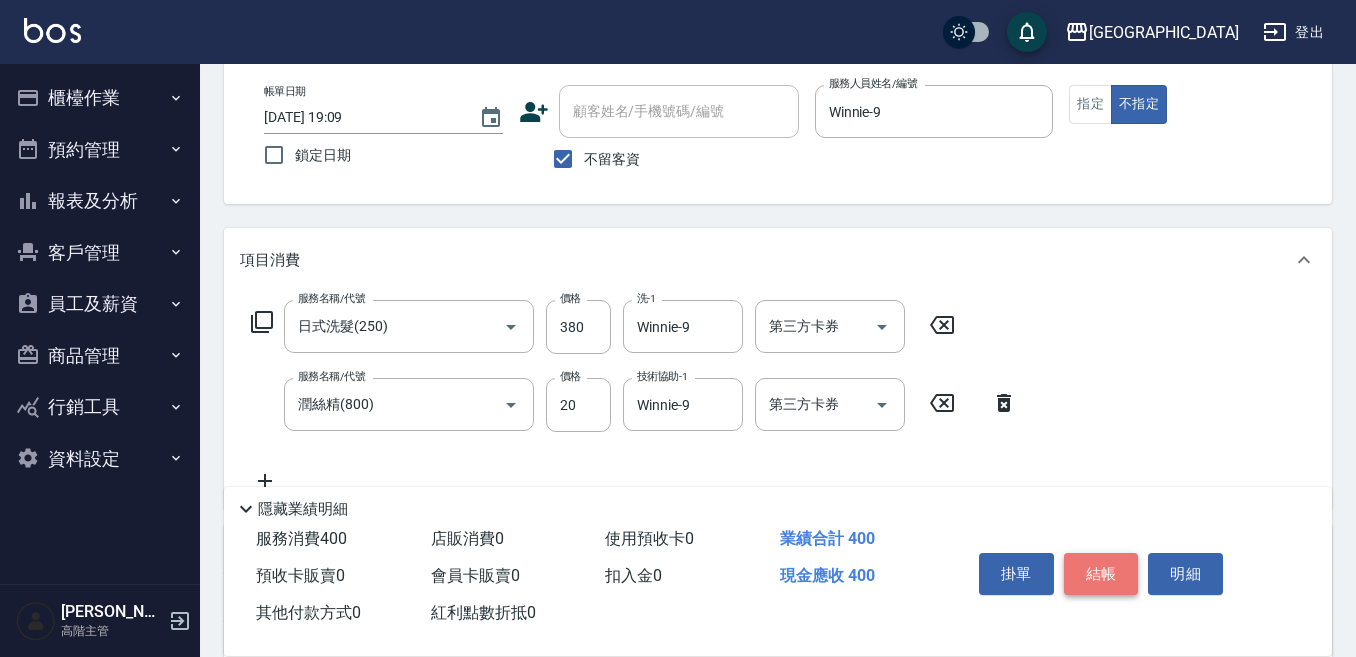 click on "結帳" at bounding box center [1101, 574] 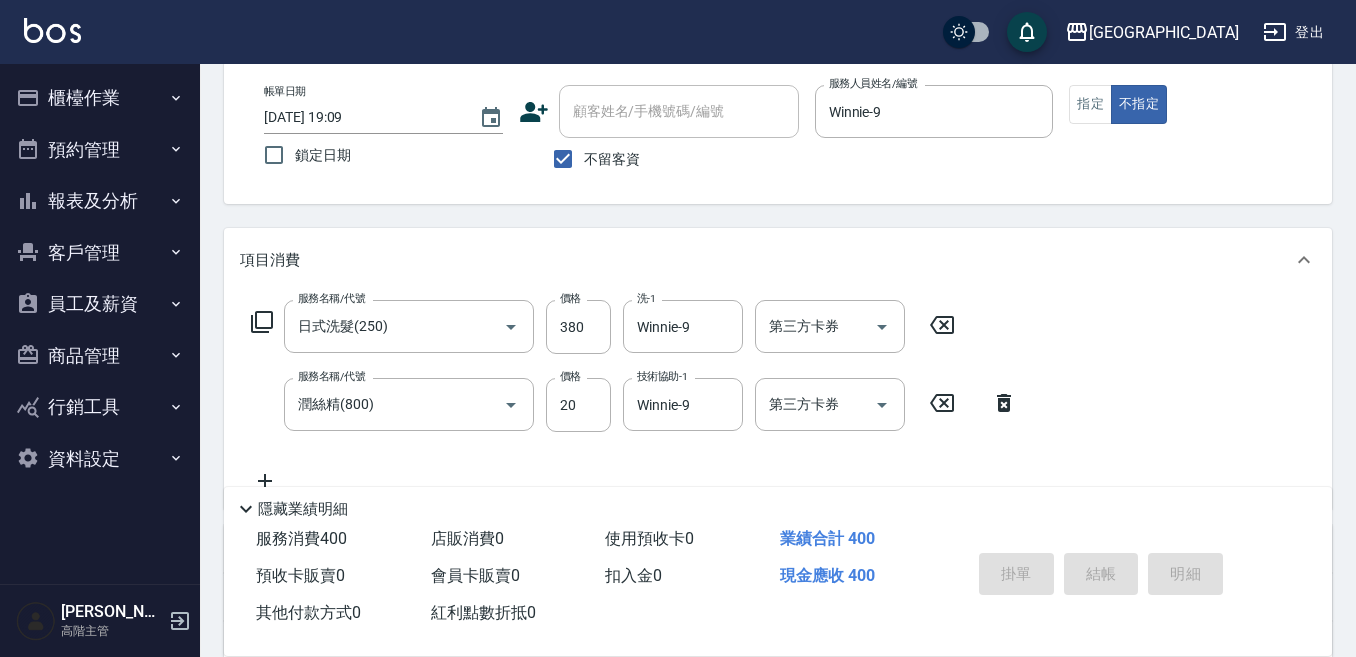type on "[DATE] 19:11" 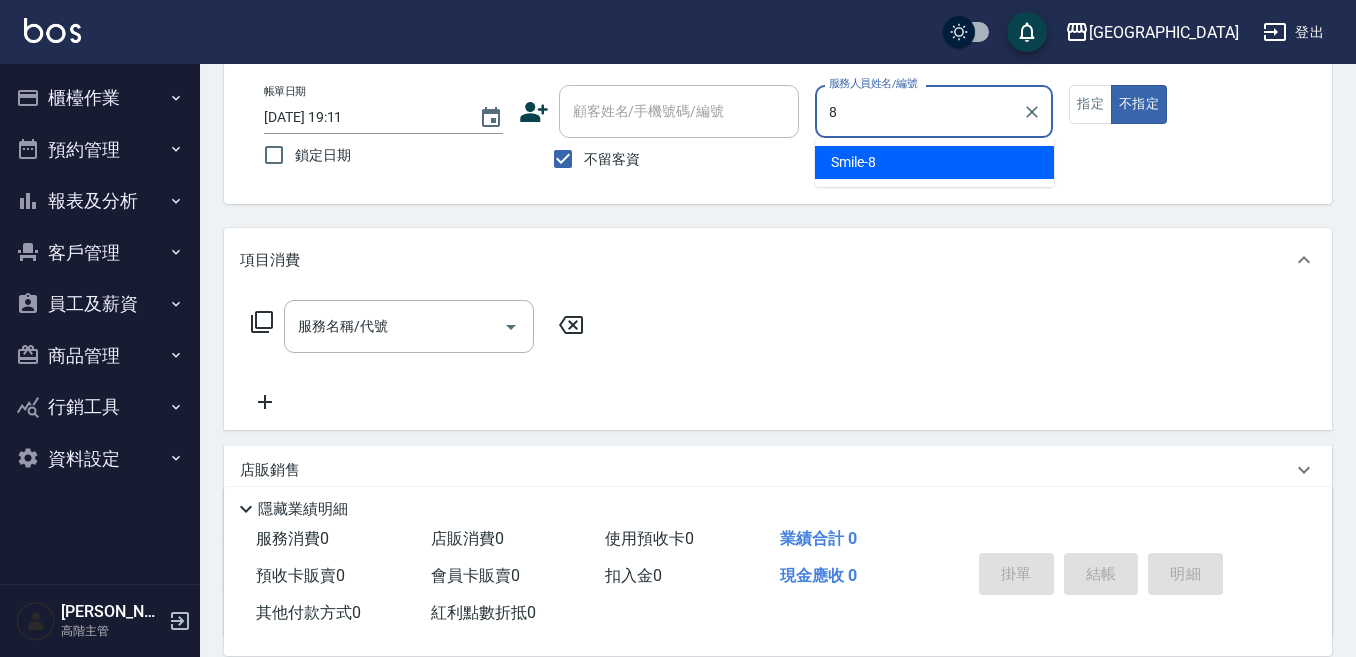 type on "Smile-8" 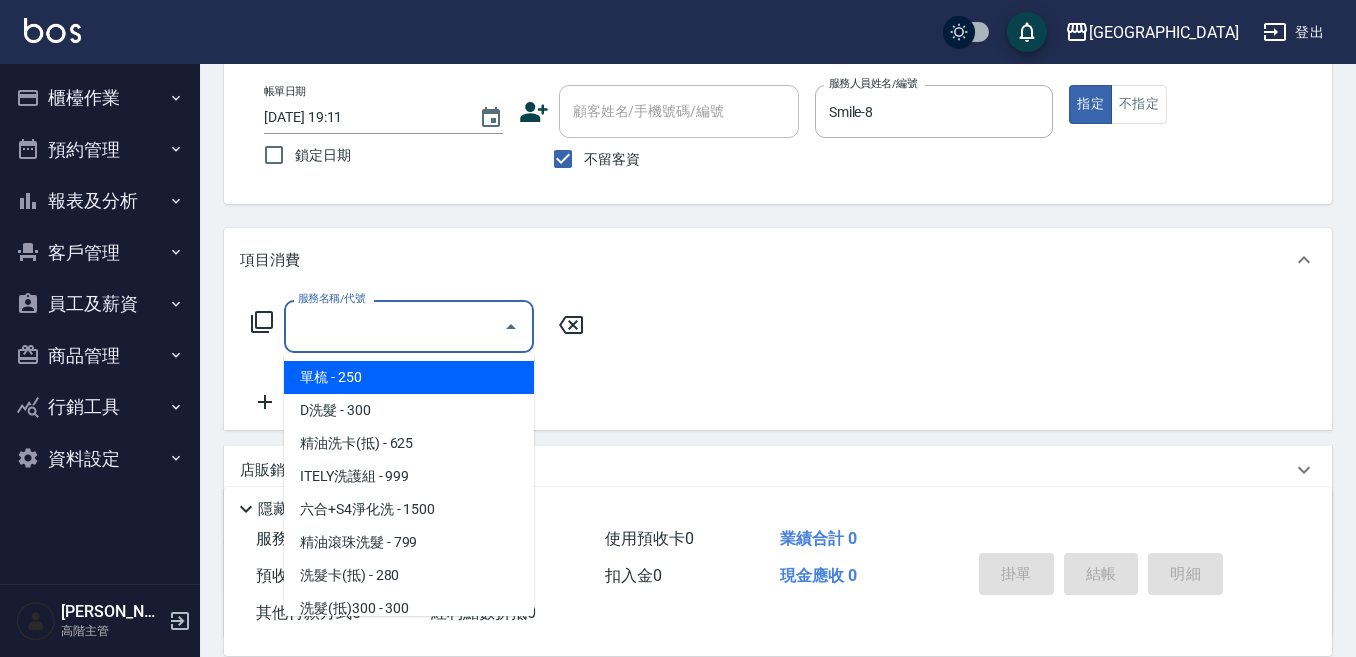 click on "服務名稱/代號" at bounding box center (394, 326) 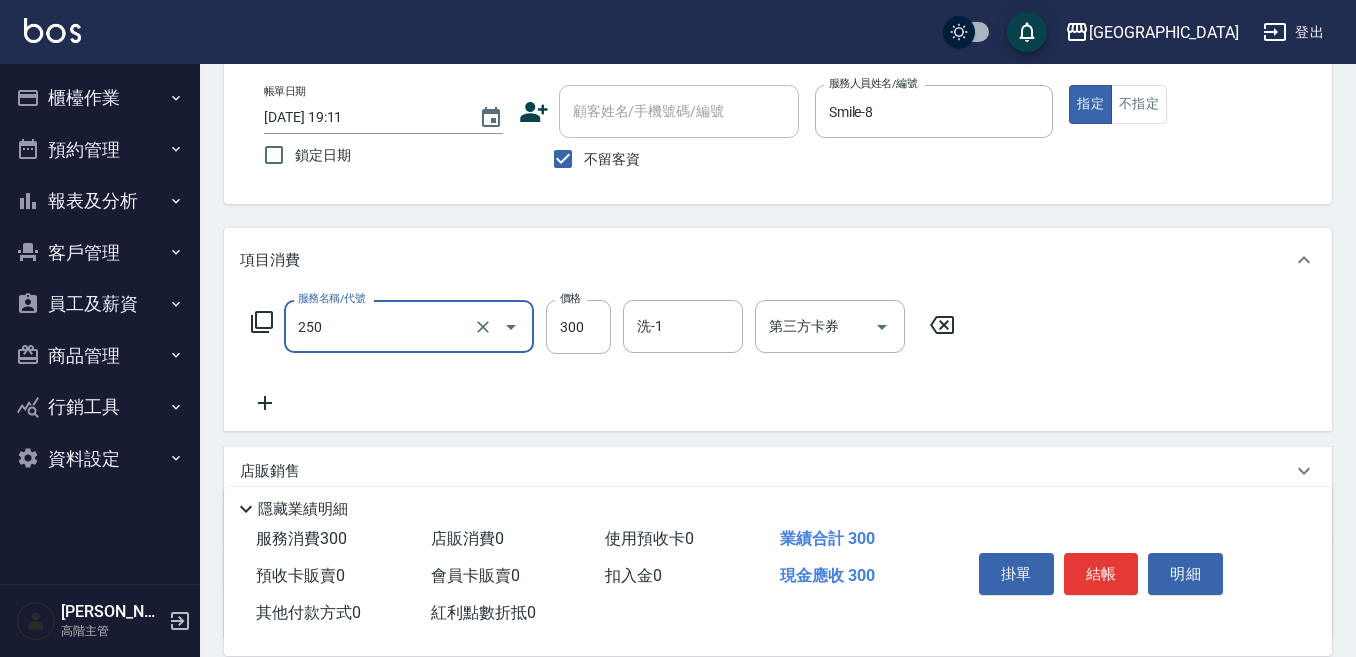 type on "日式洗髮(250)" 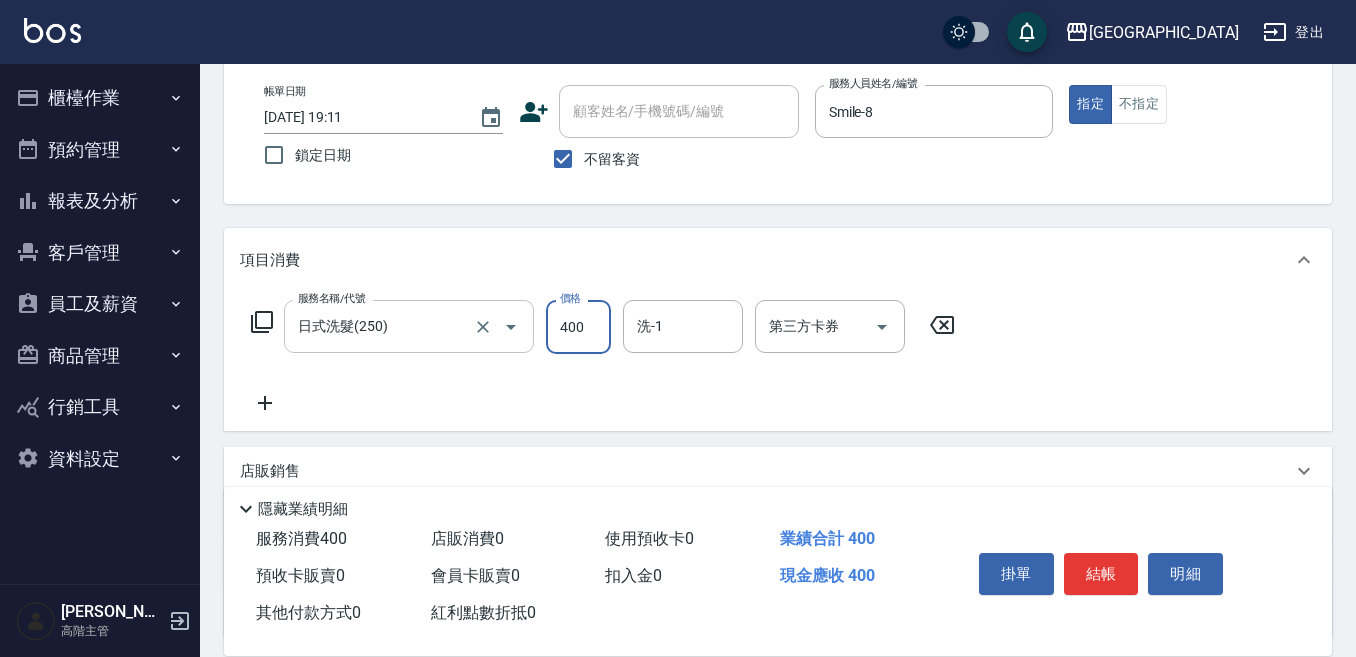 type on "400" 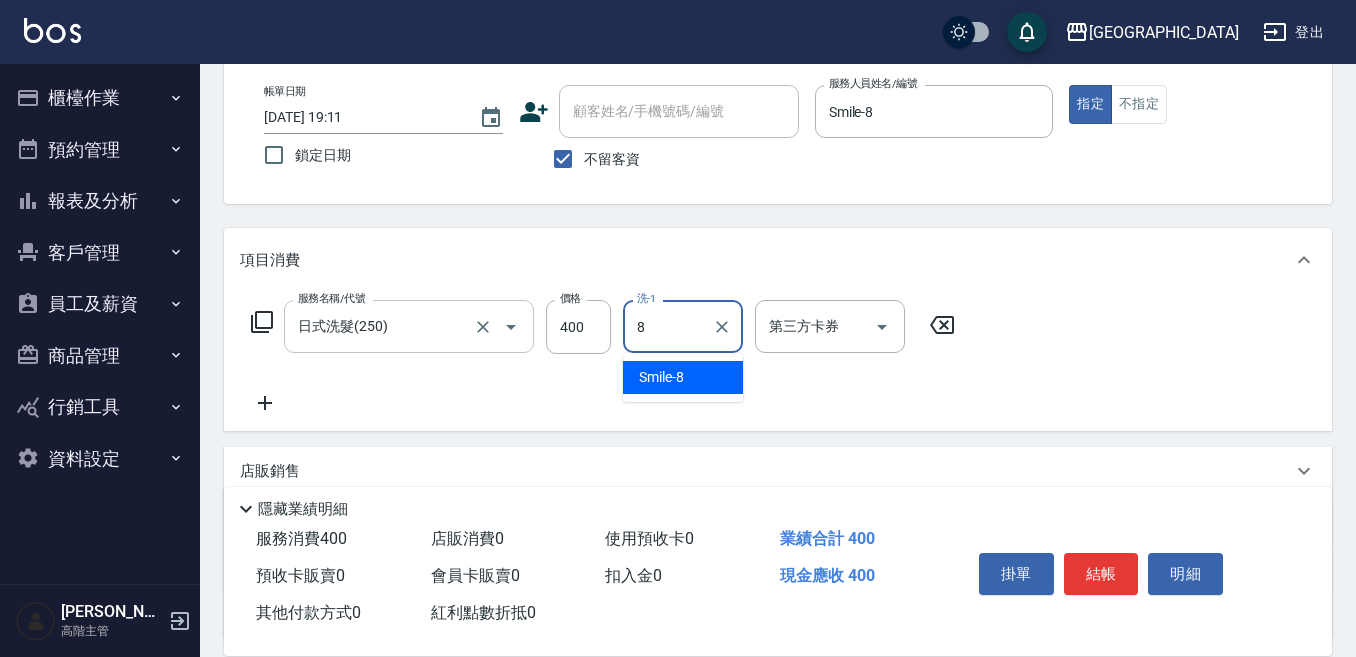 type on "Smile-8" 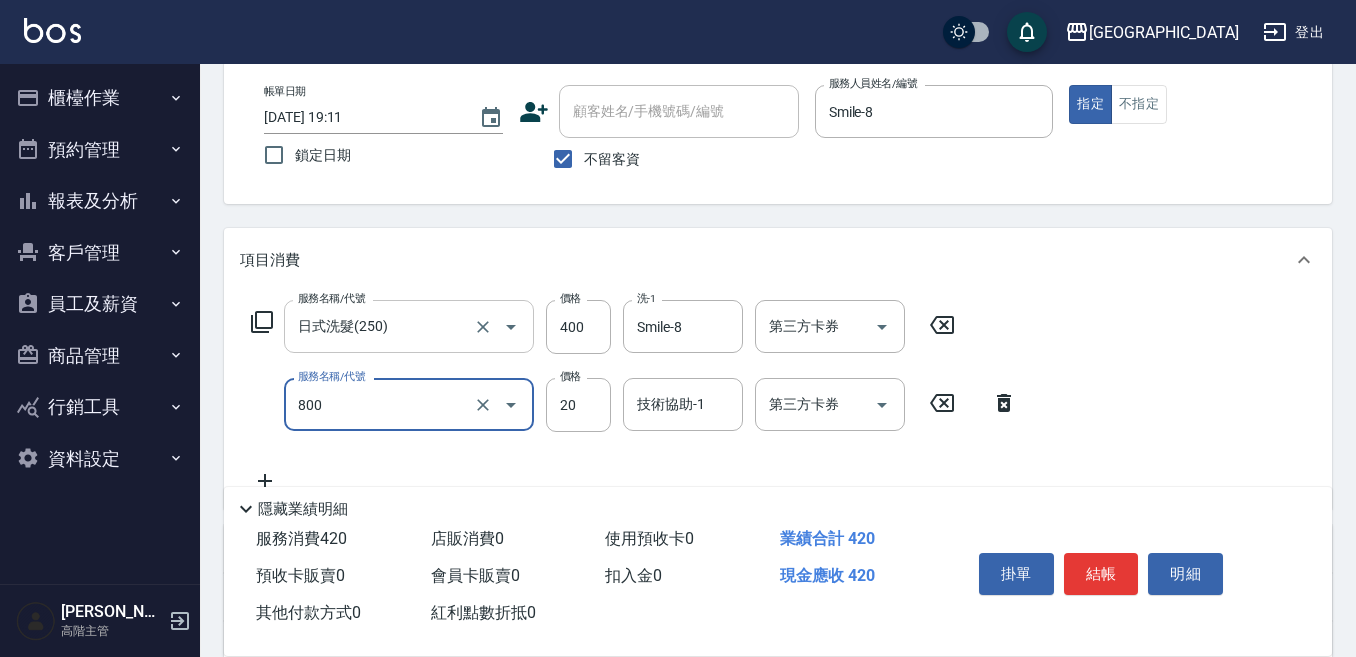 type on "潤絲精(800)" 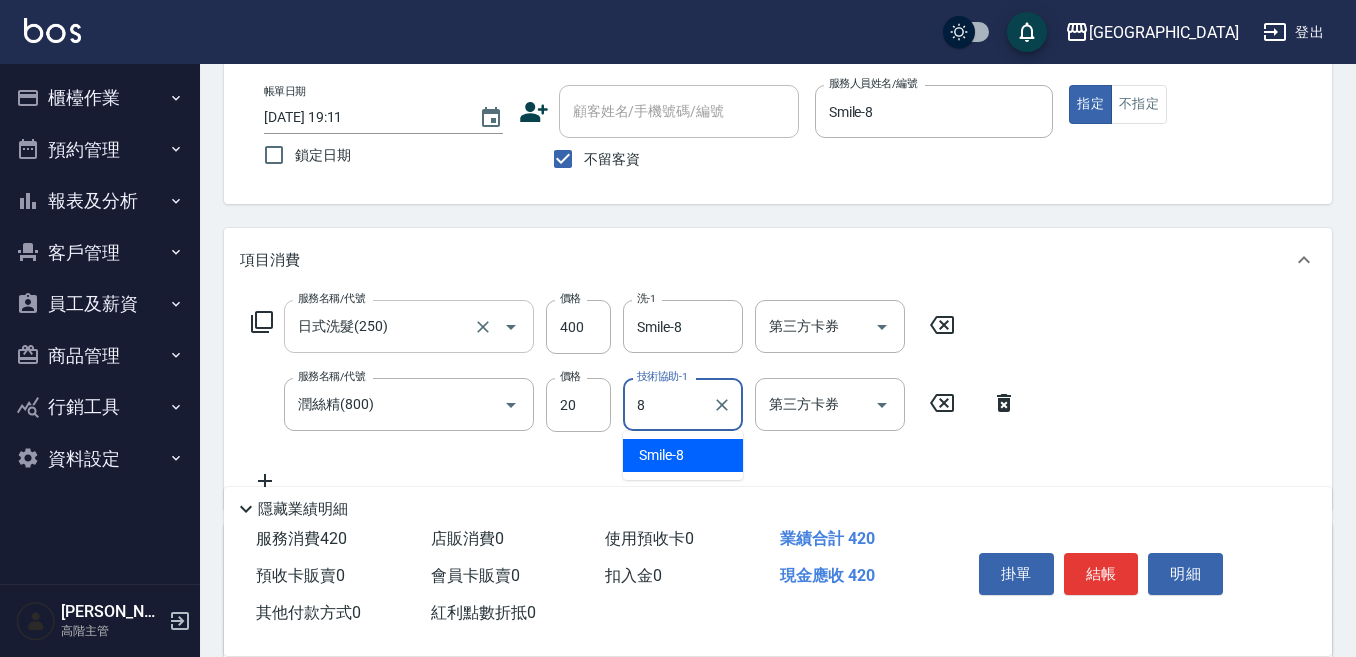 type on "Smile-8" 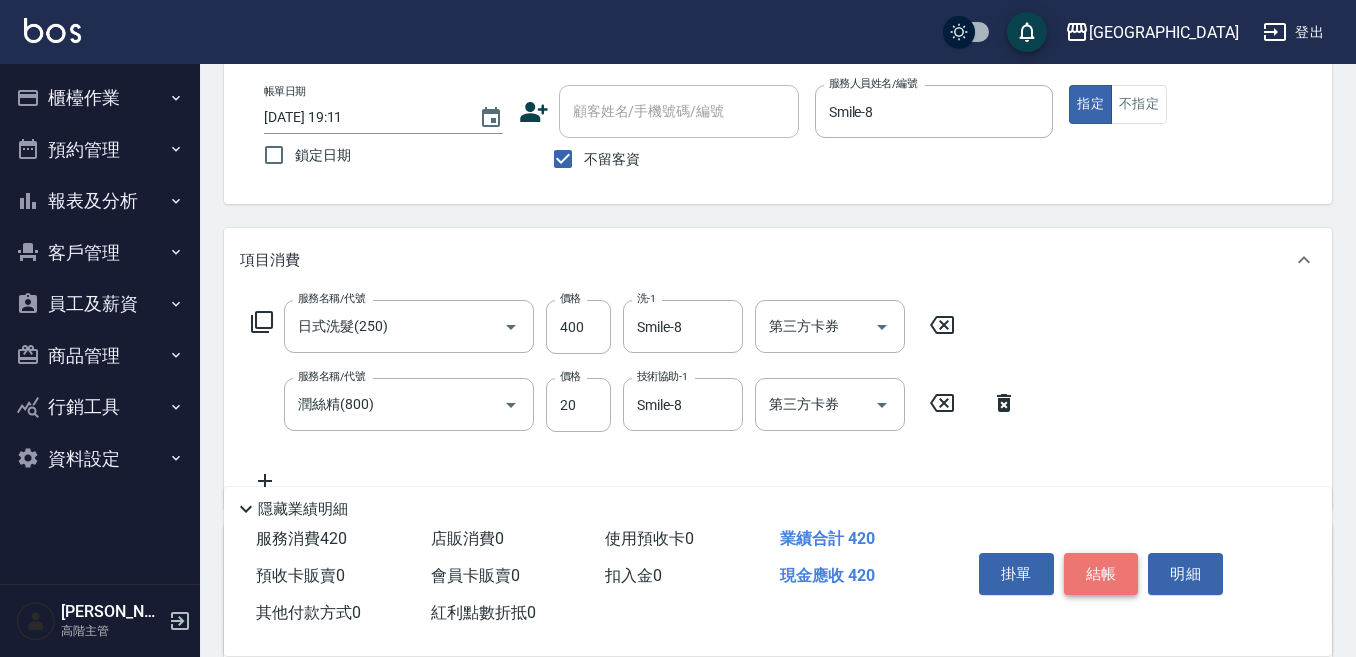 click on "結帳" at bounding box center (1101, 574) 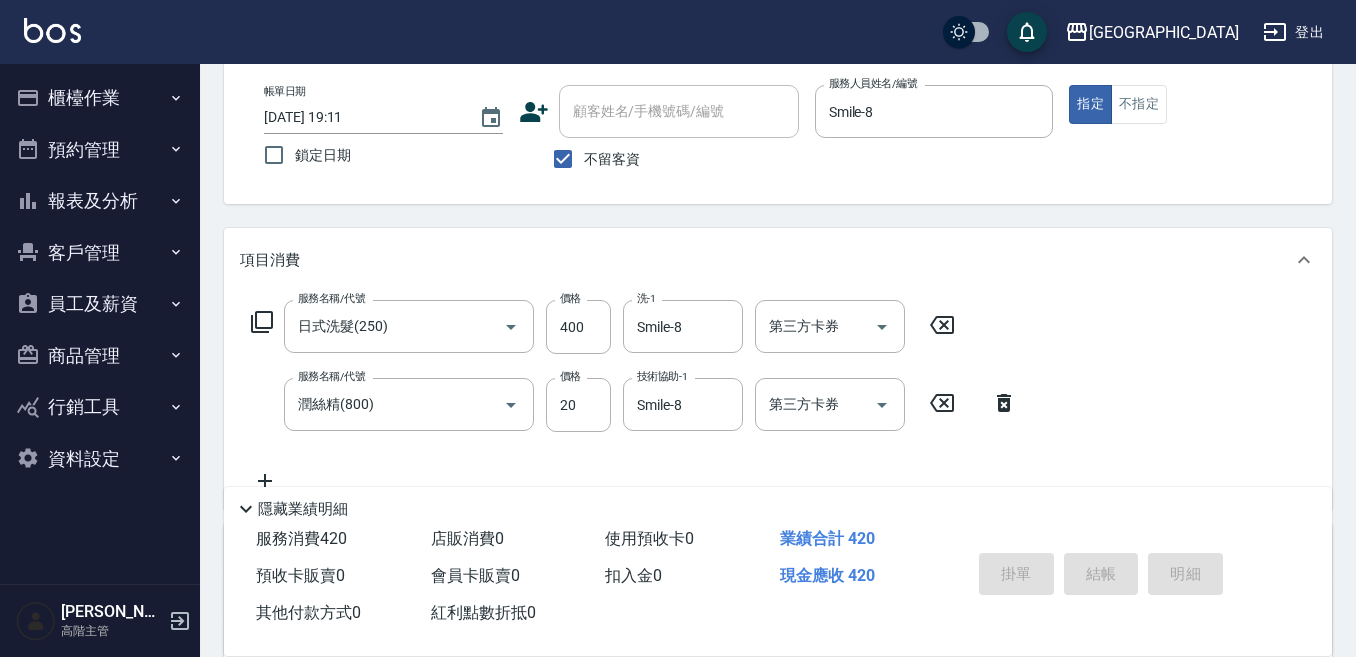 type on "[DATE] 19:12" 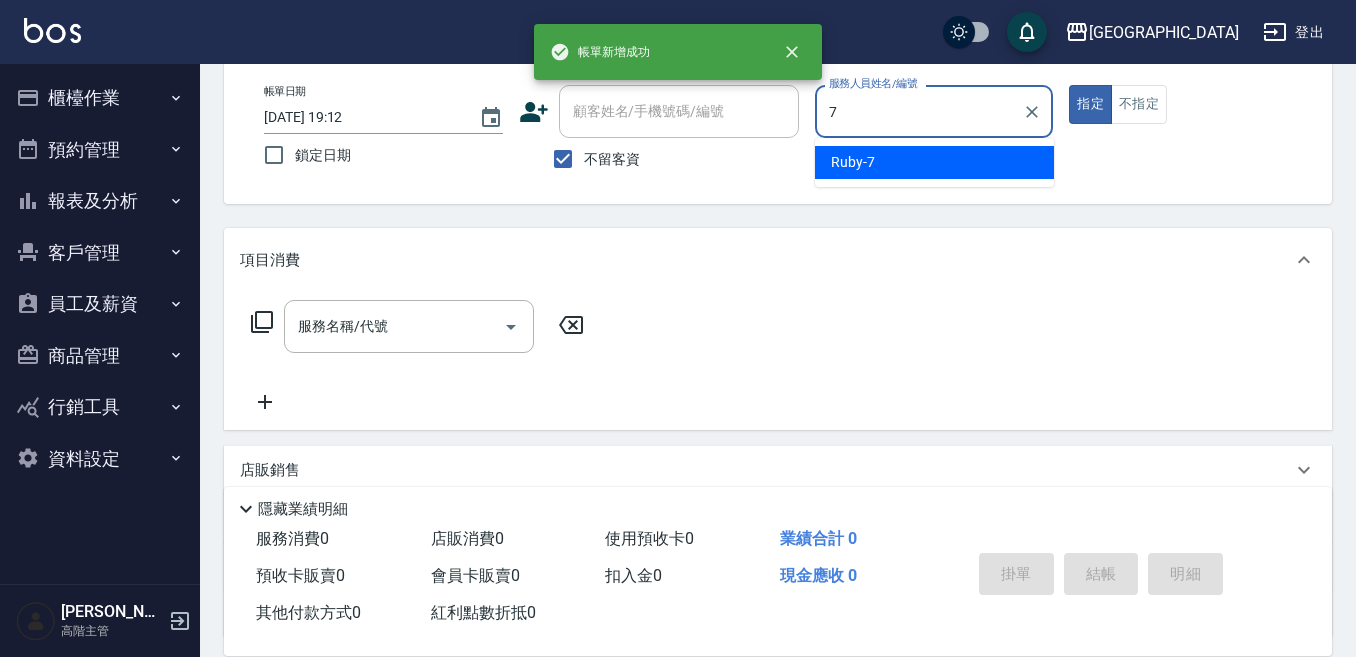 type on "Ruby-7" 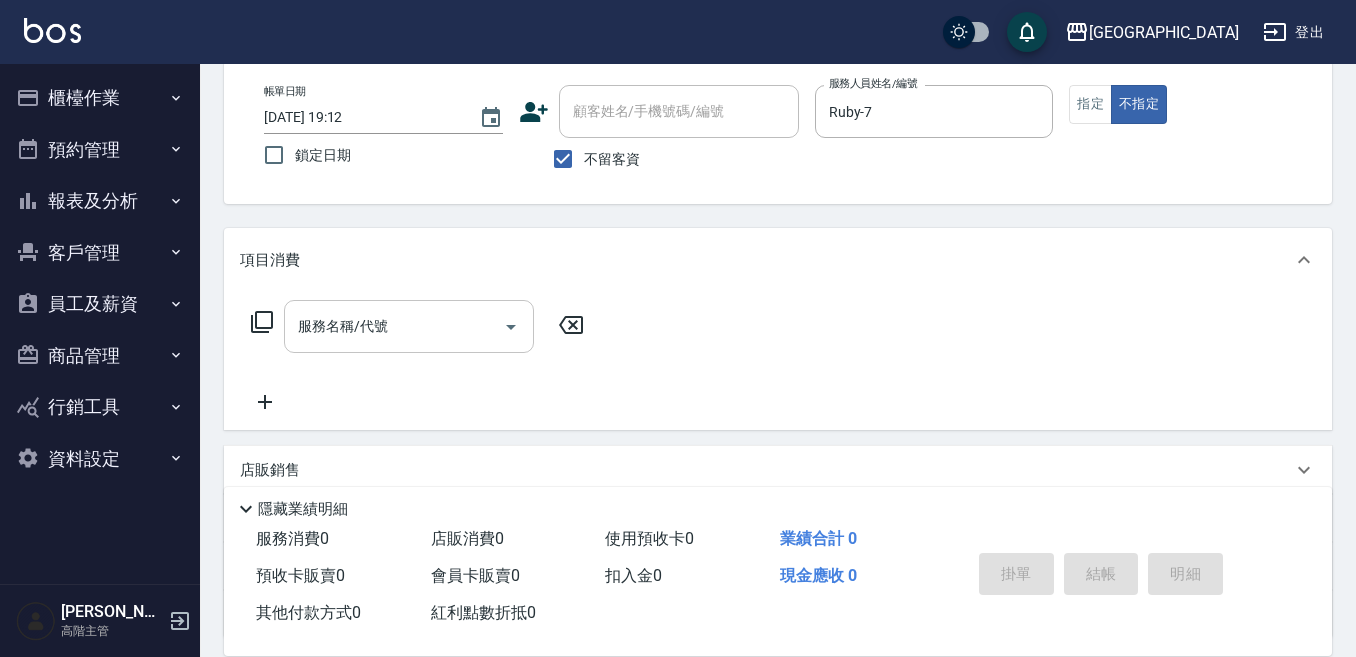 click on "服務名稱/代號" at bounding box center (394, 326) 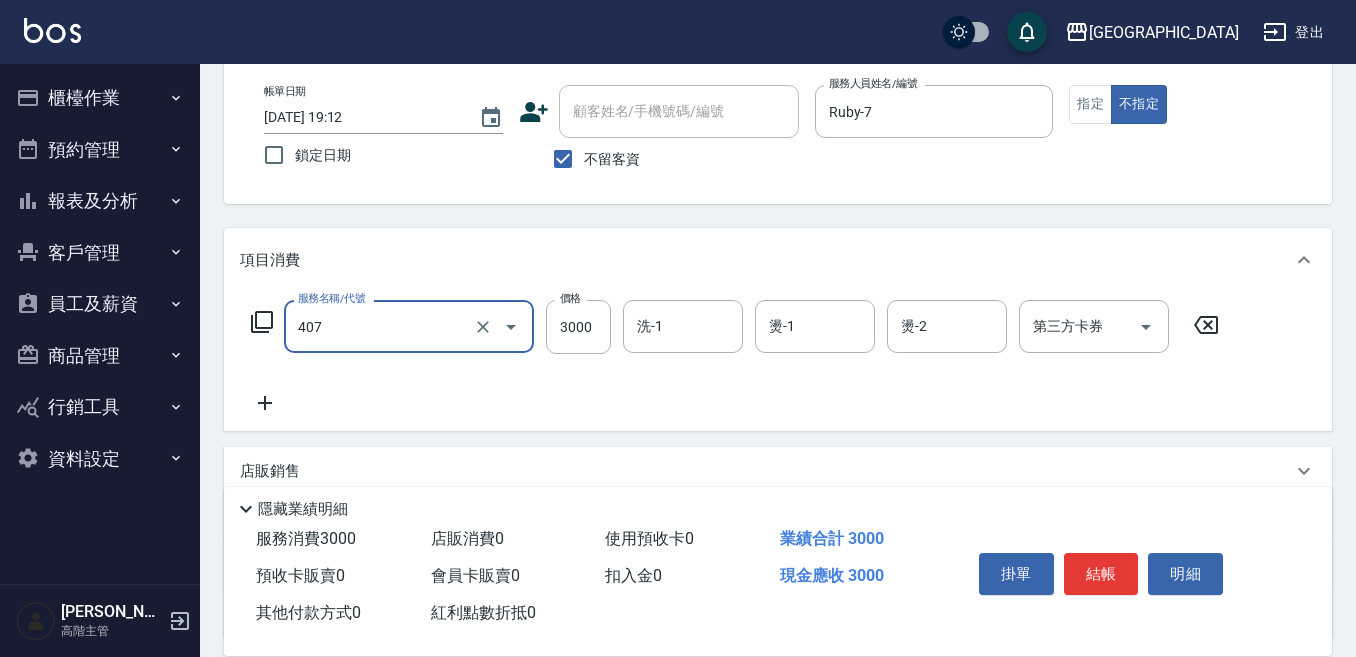 type on "燙髮(3000)(407)" 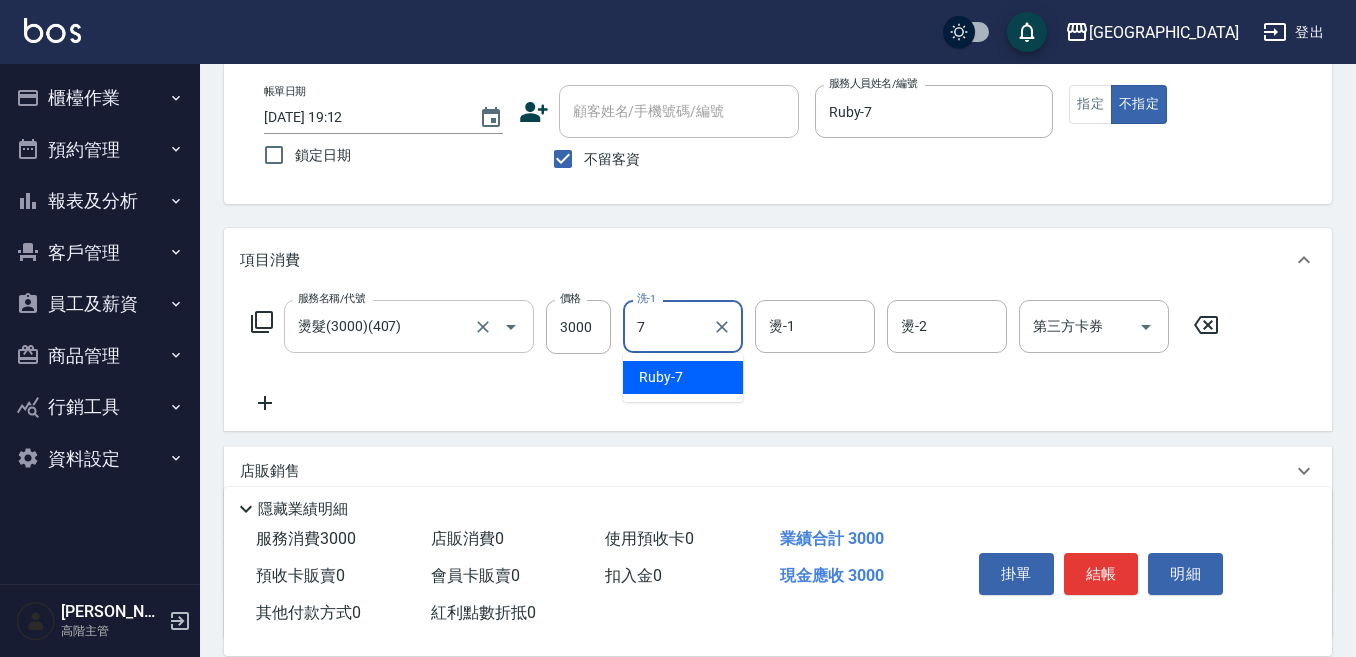 type on "Ruby-7" 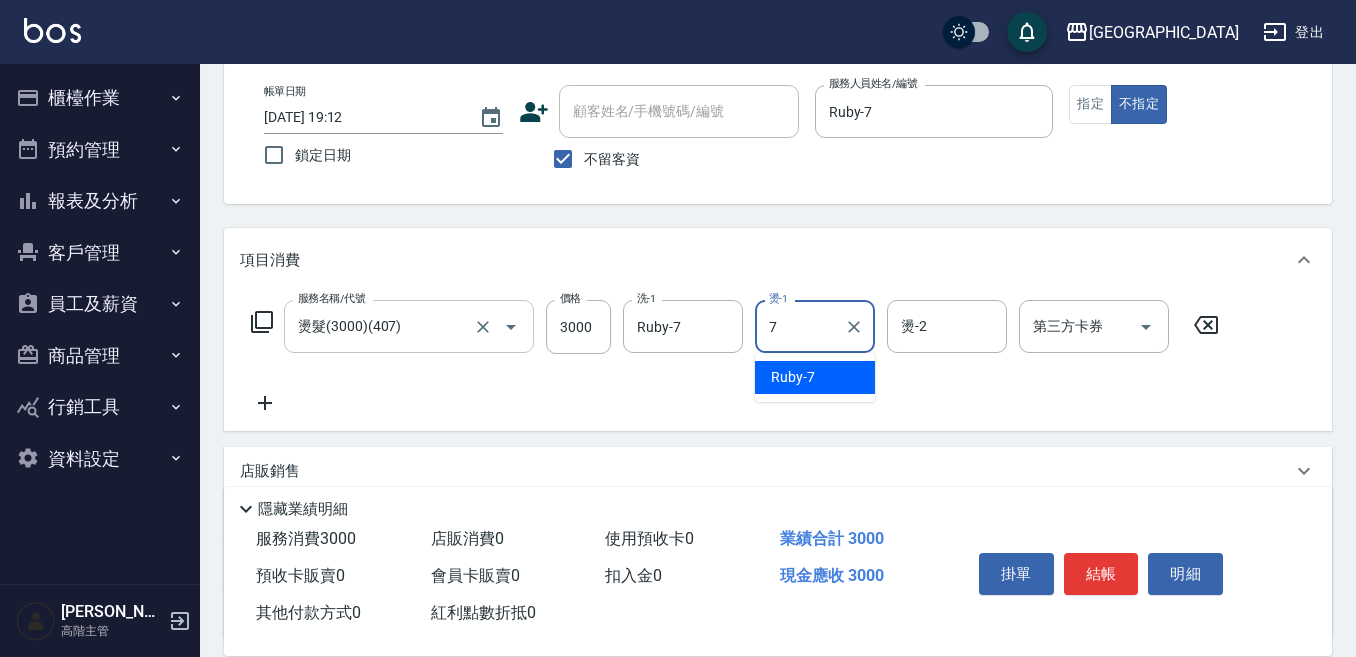 type on "Ruby-7" 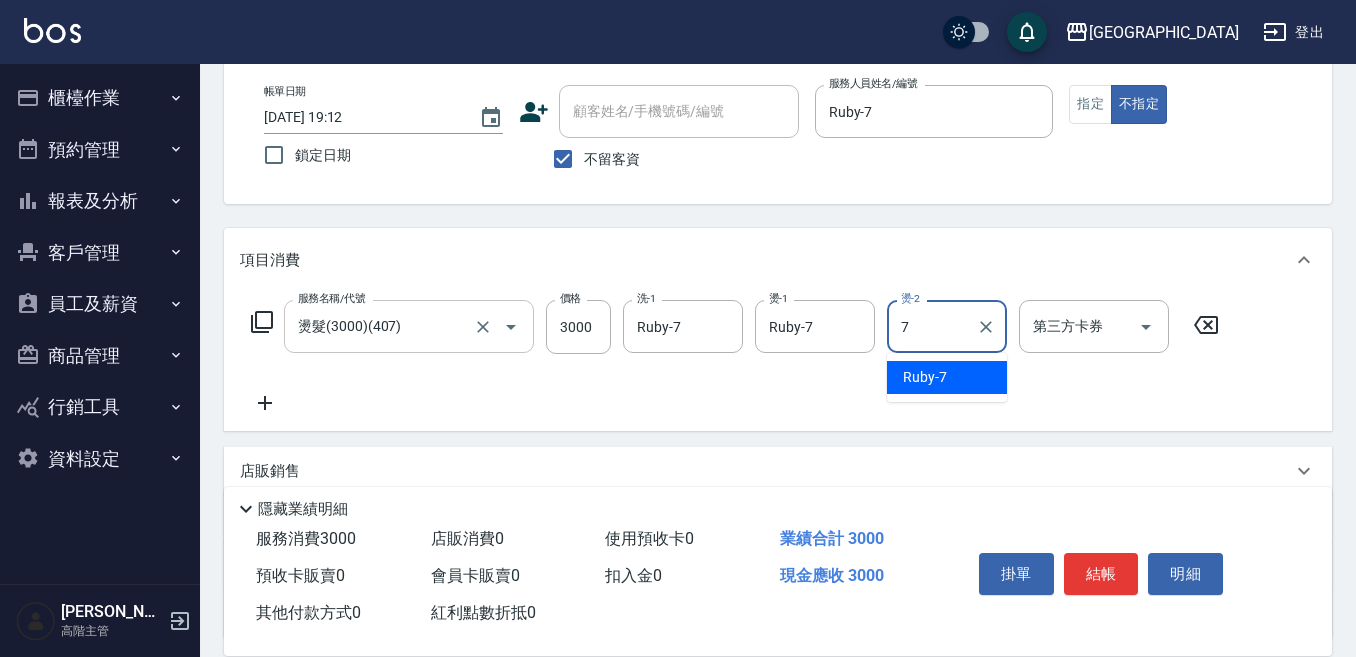 type on "Ruby-7" 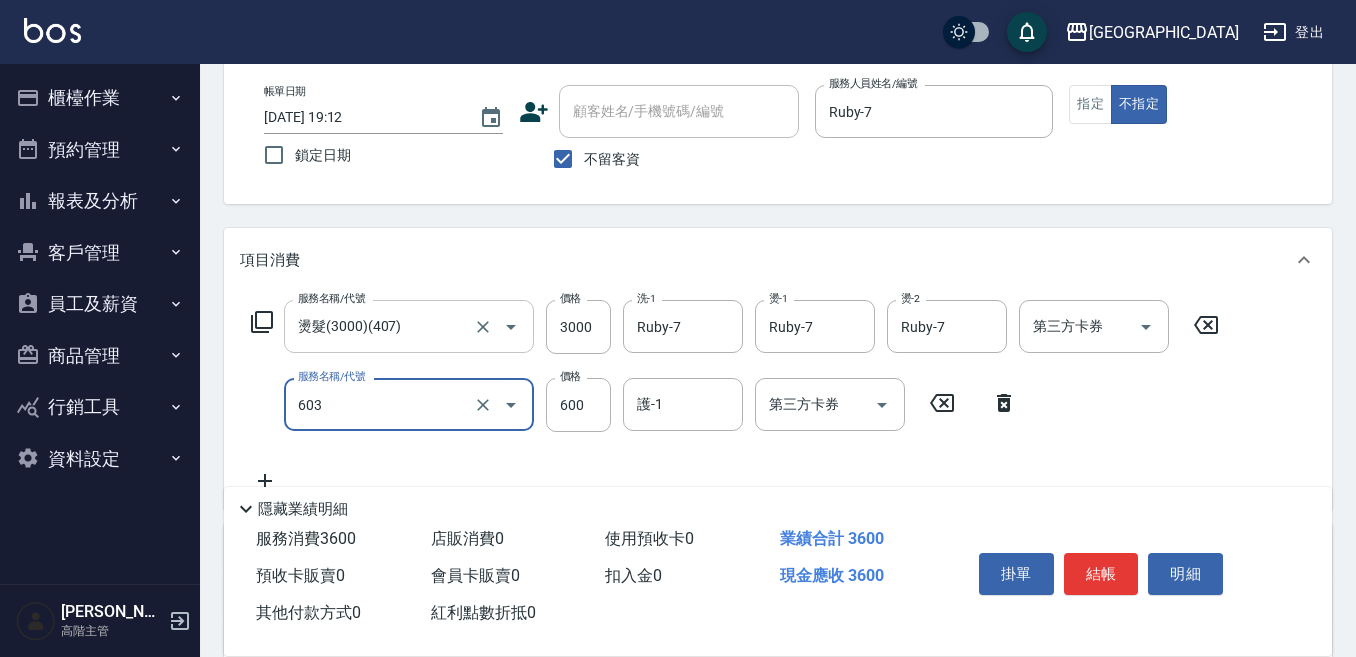 type on "DP水導素(603)" 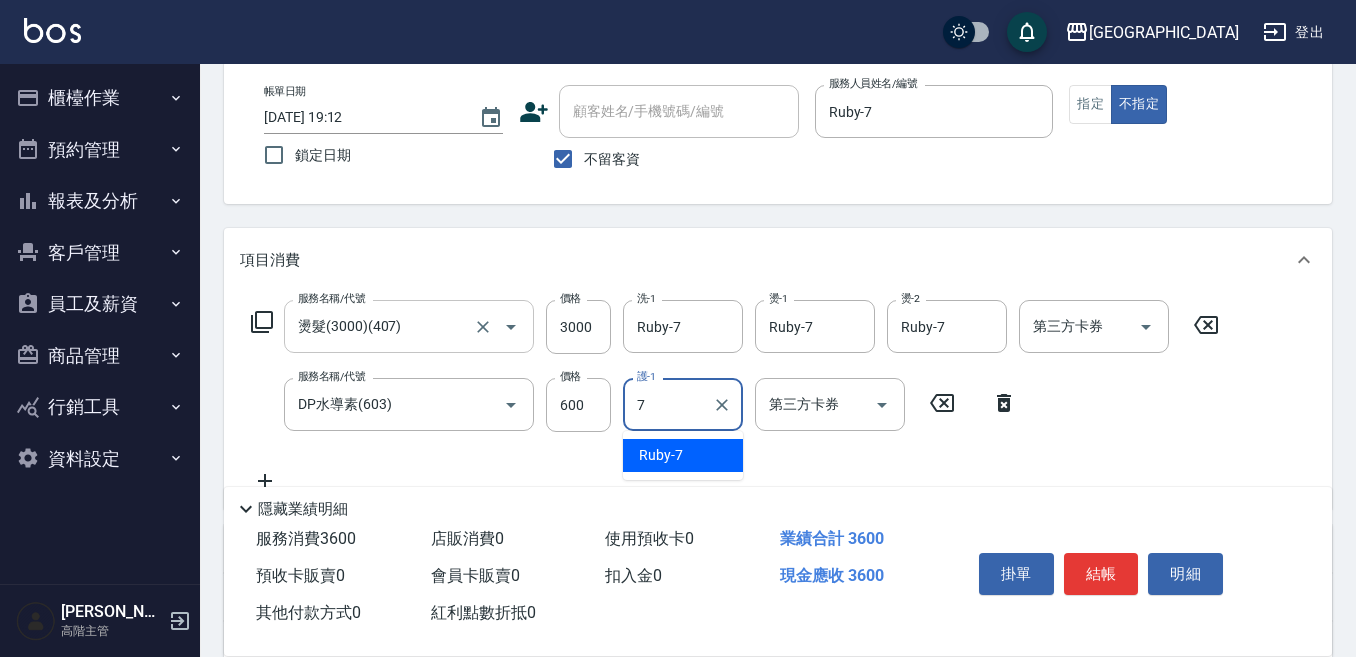 type on "Ruby-7" 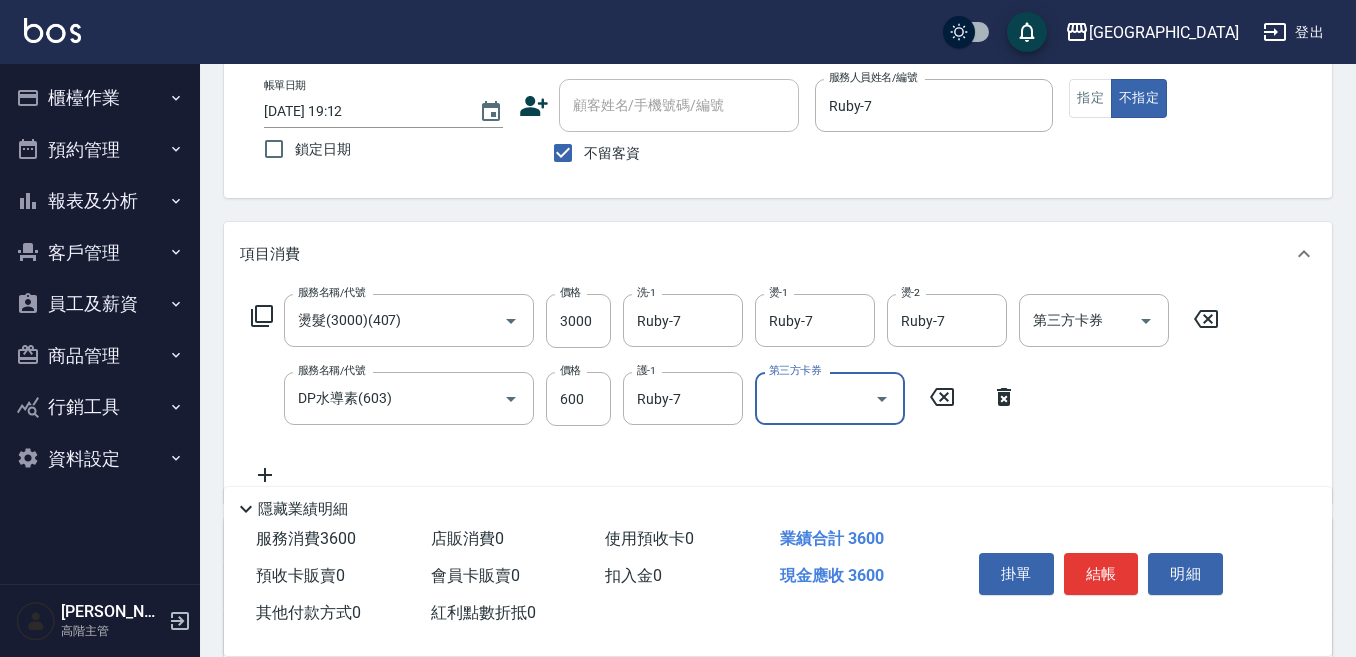 scroll, scrollTop: 300, scrollLeft: 0, axis: vertical 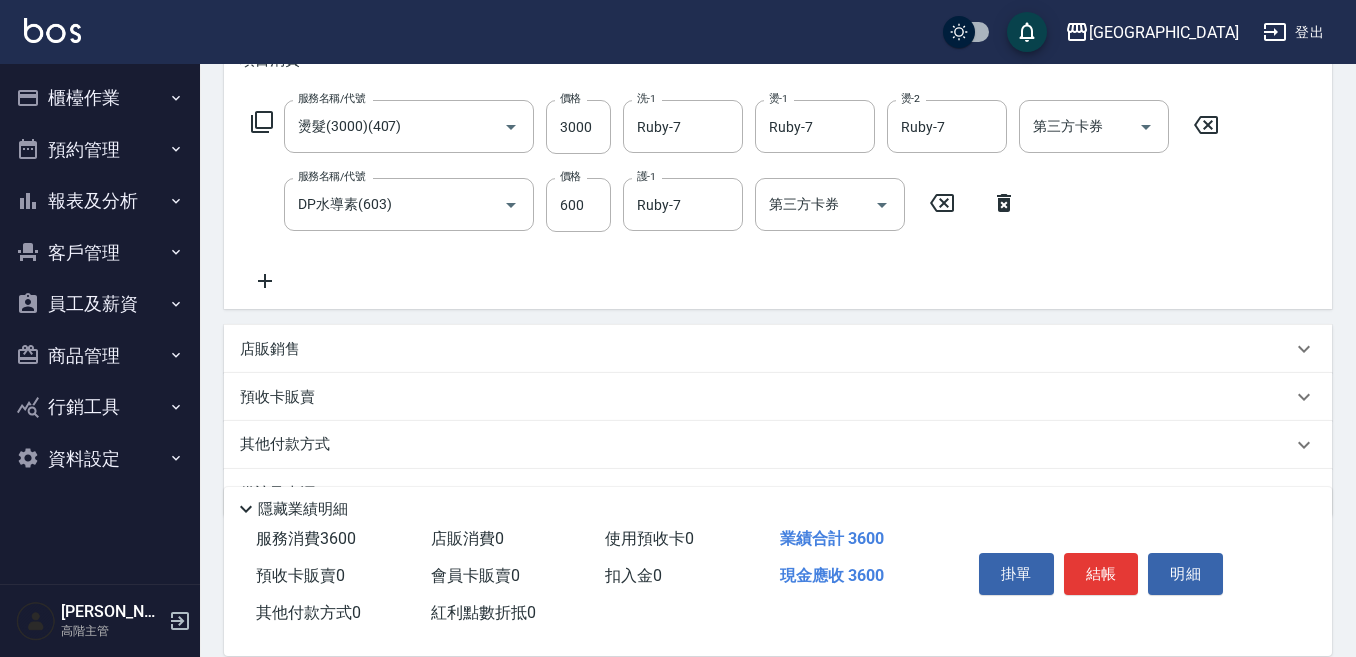 click on "店販銷售" at bounding box center (778, 349) 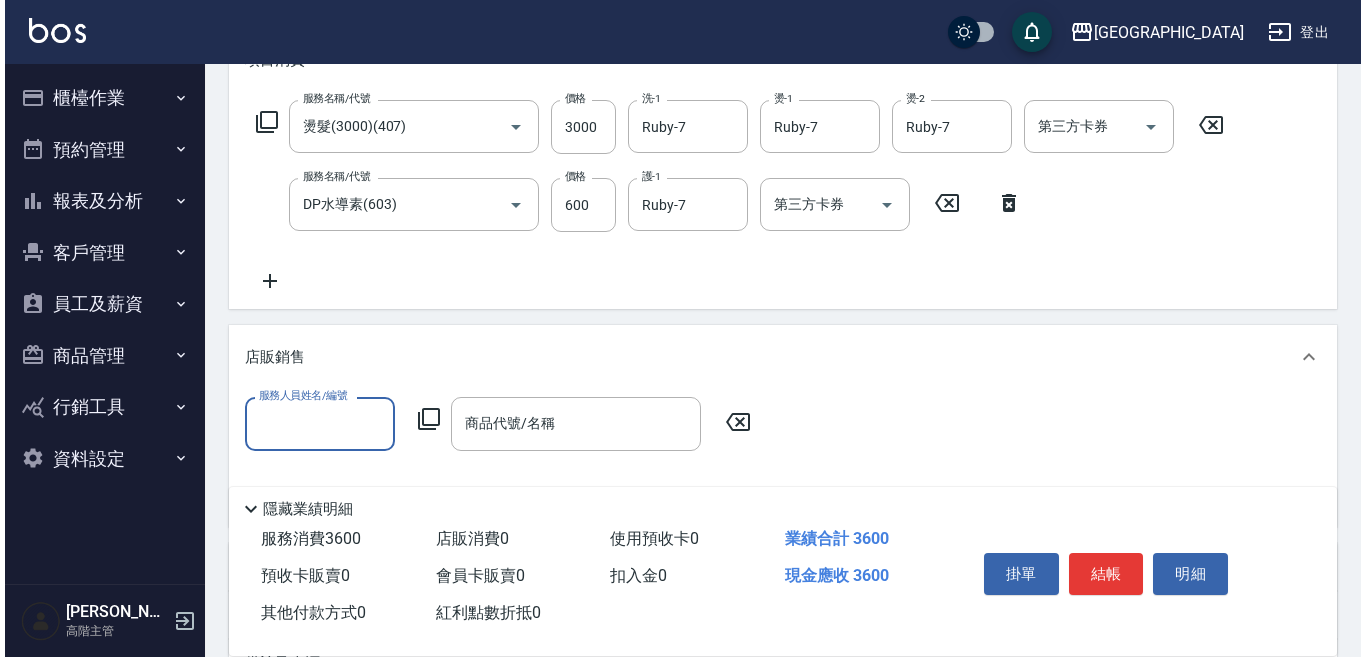 scroll, scrollTop: 0, scrollLeft: 0, axis: both 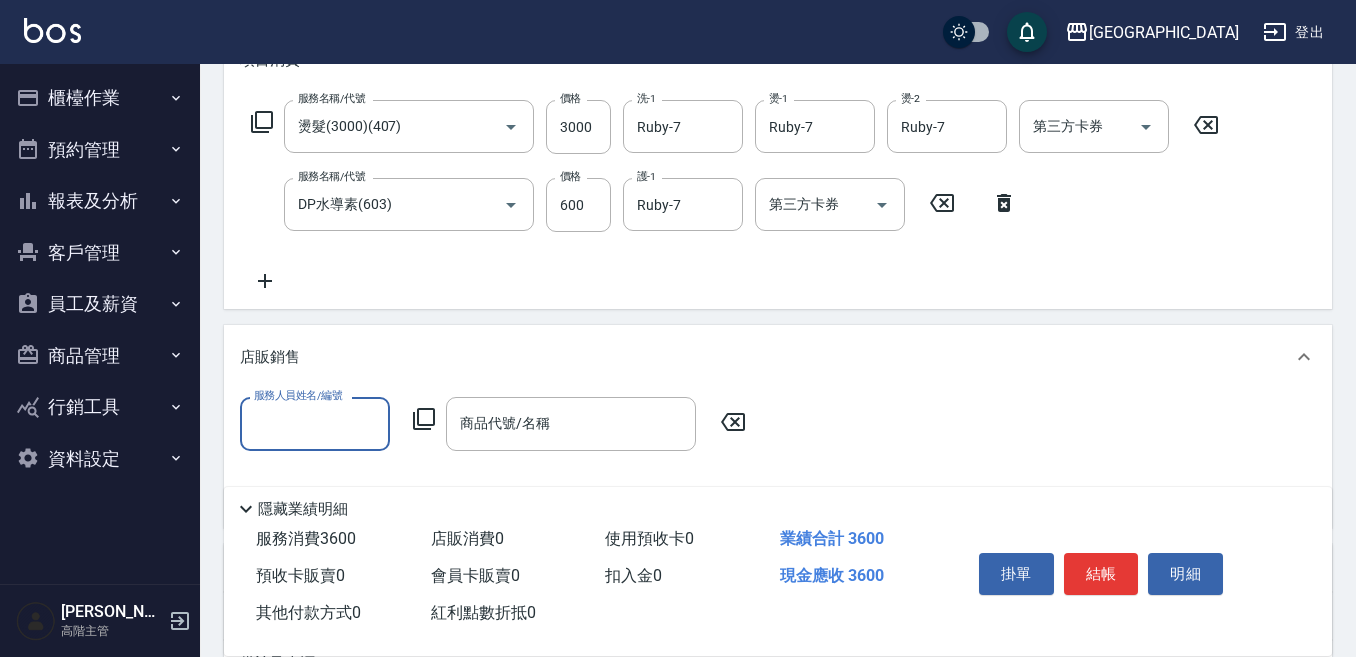 click on "服務人員姓名/編號" at bounding box center [315, 423] 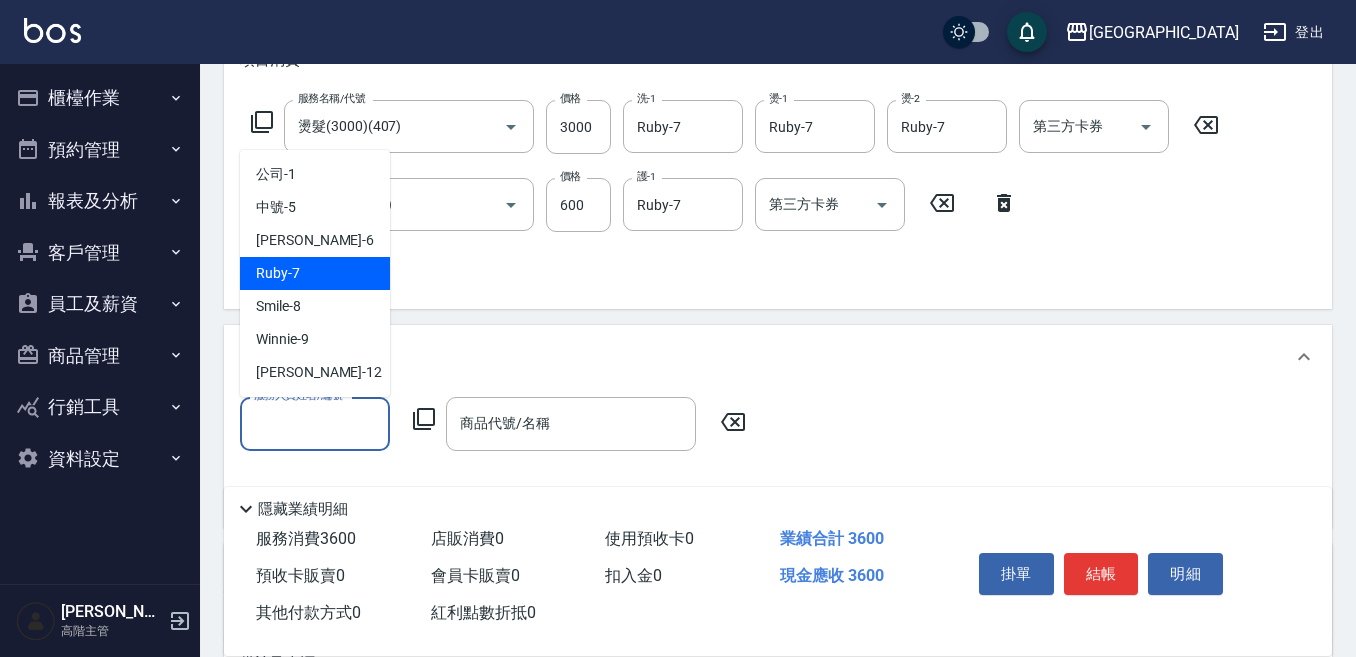 click on "Ruby -7" at bounding box center (315, 273) 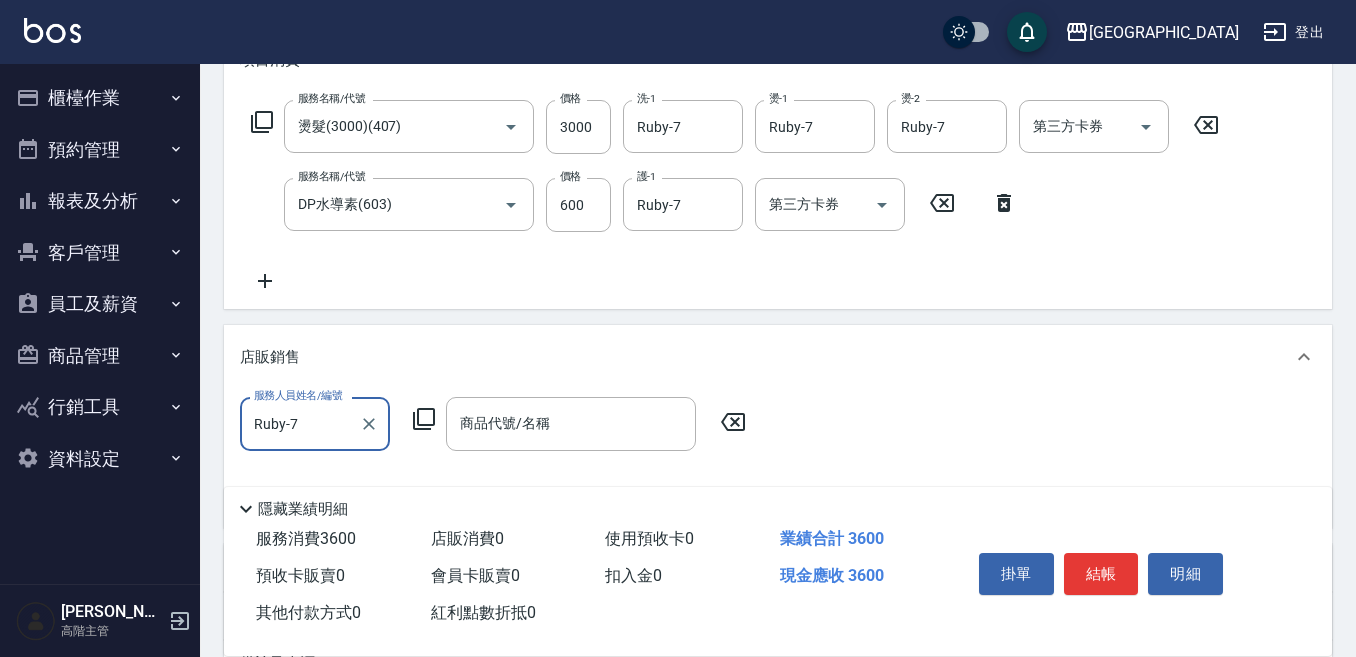 click 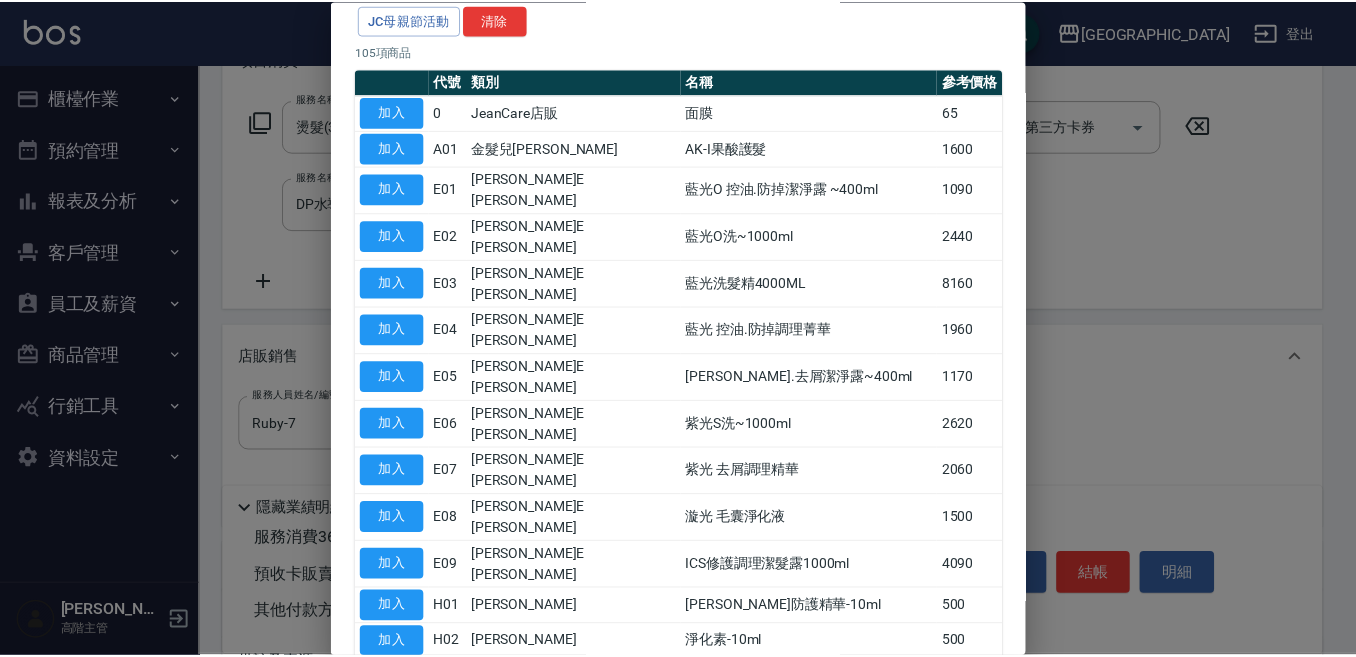 scroll, scrollTop: 200, scrollLeft: 0, axis: vertical 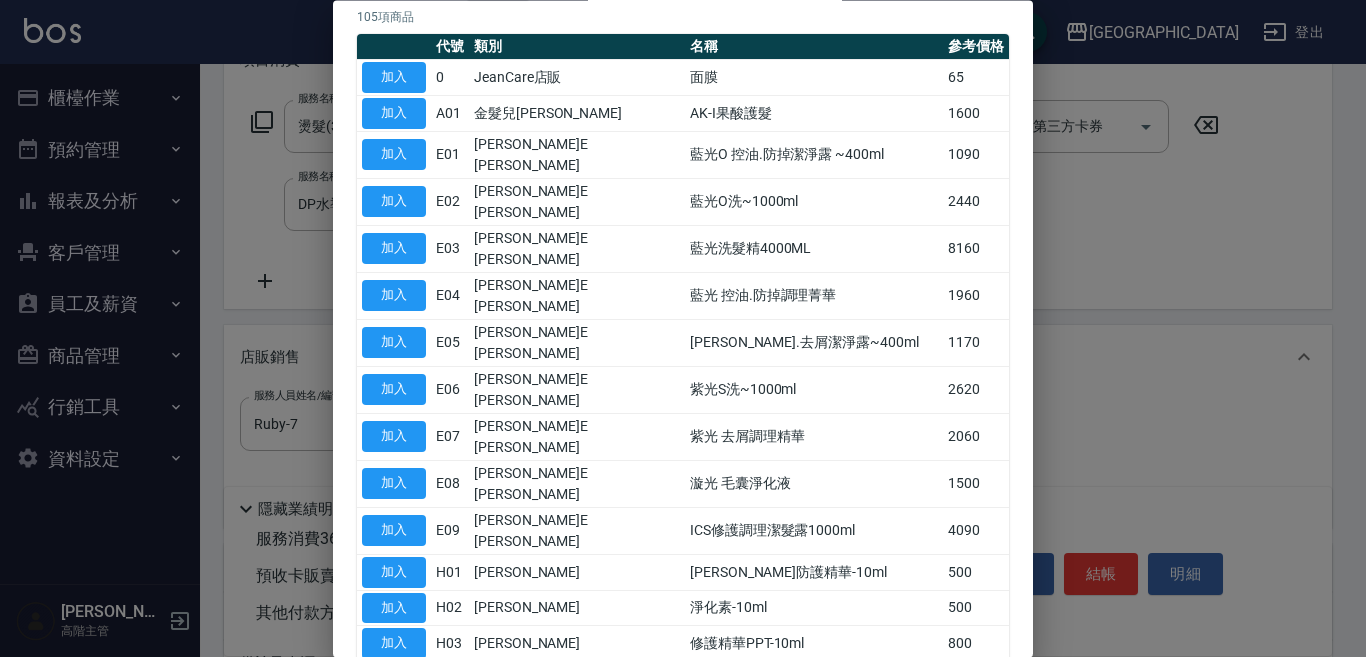 click on "加入" at bounding box center [394, 715] 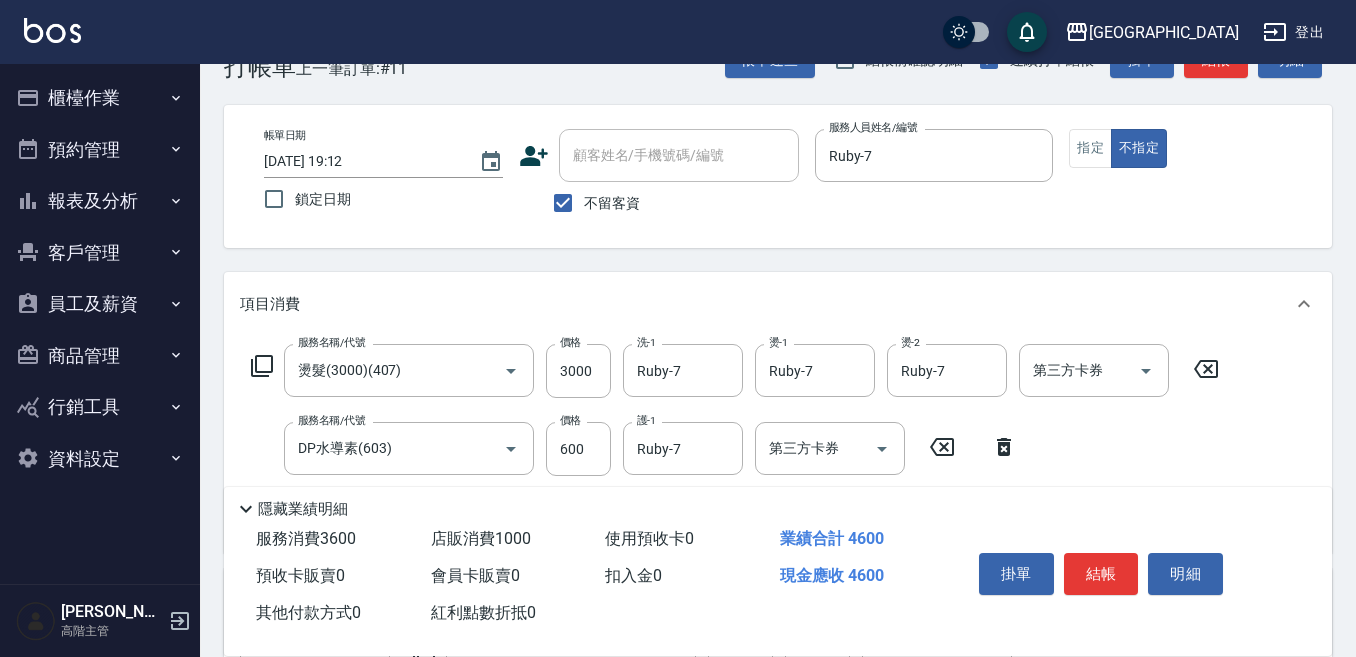 scroll, scrollTop: 100, scrollLeft: 0, axis: vertical 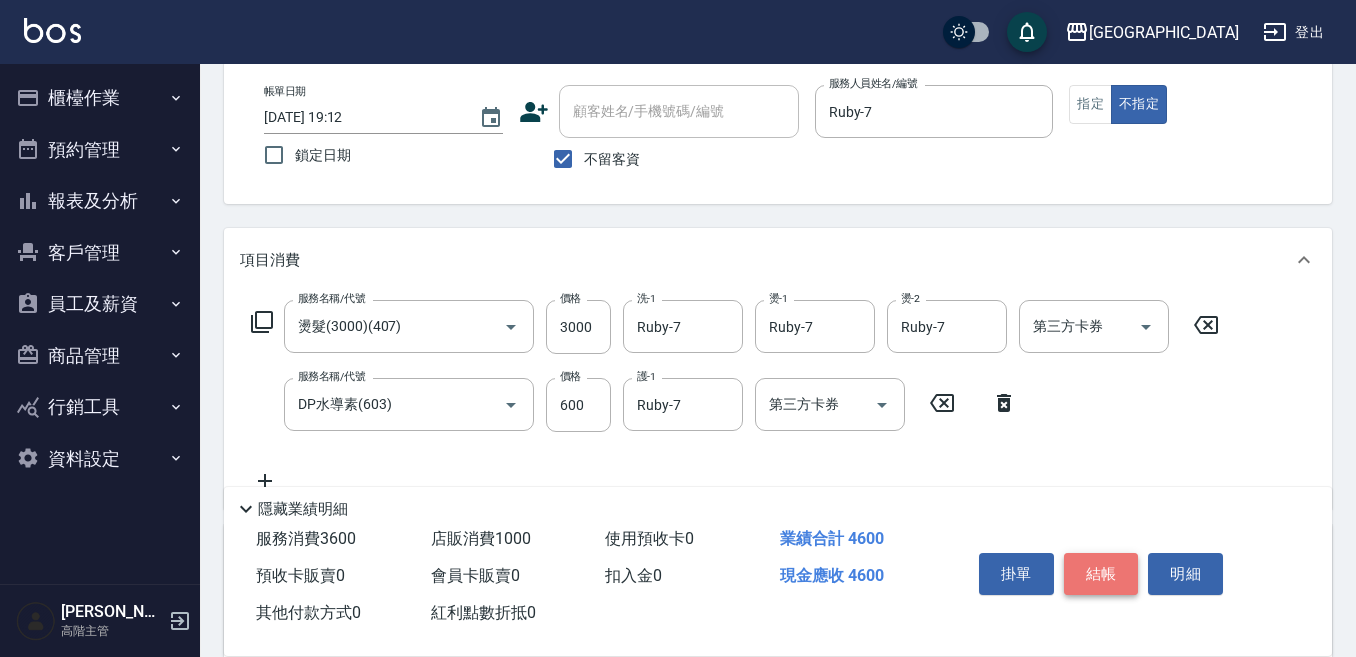 click on "結帳" at bounding box center [1101, 574] 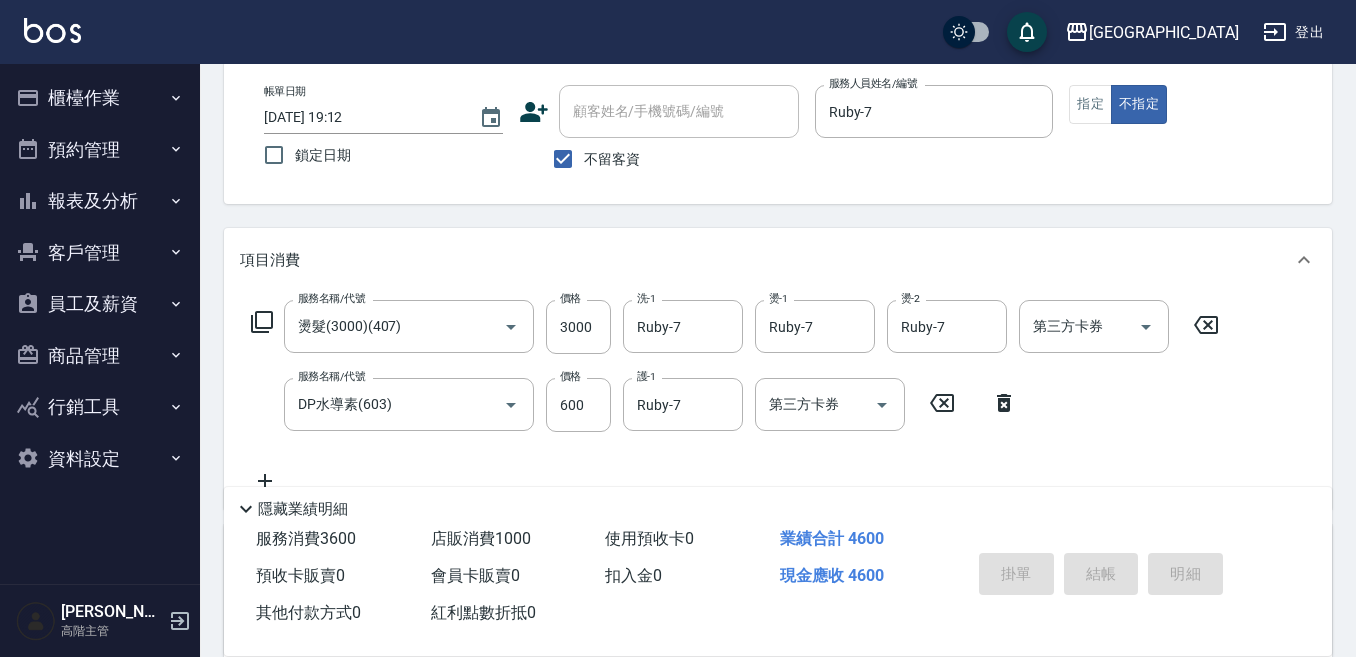 type on "[DATE] 19:13" 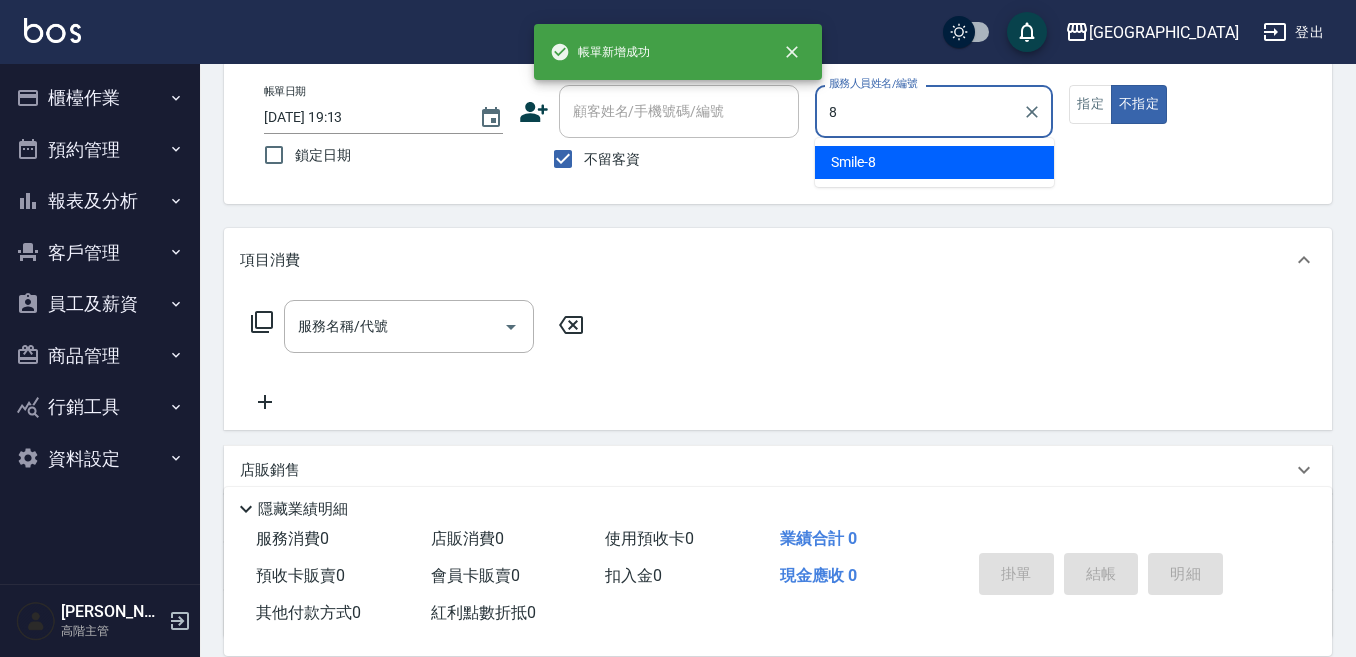 type on "Smile-8" 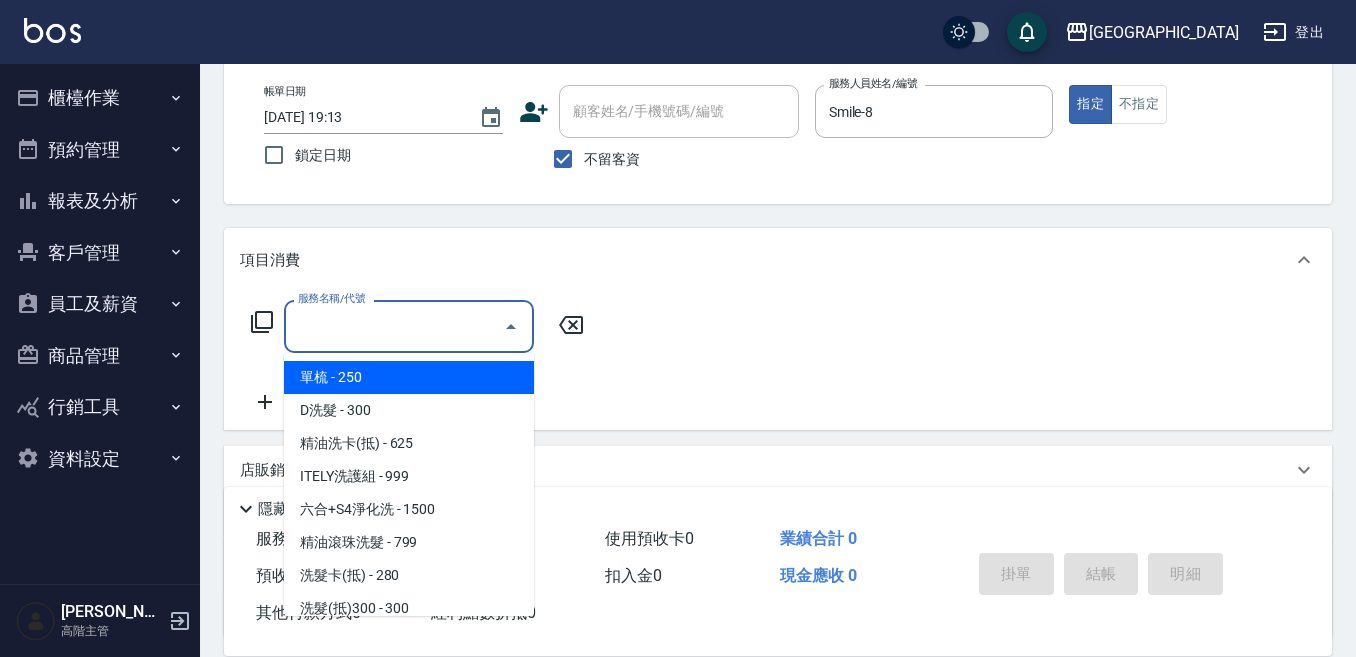 click on "服務名稱/代號" at bounding box center [394, 326] 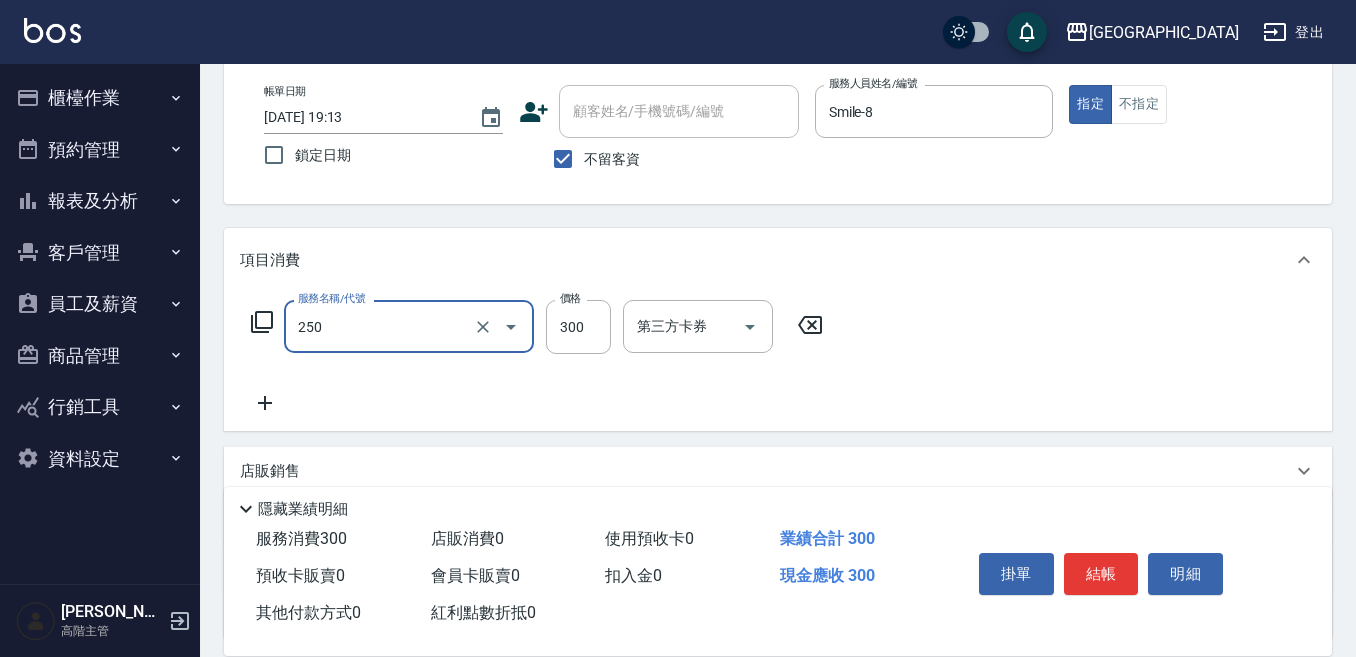 type on "日式洗髮(250)" 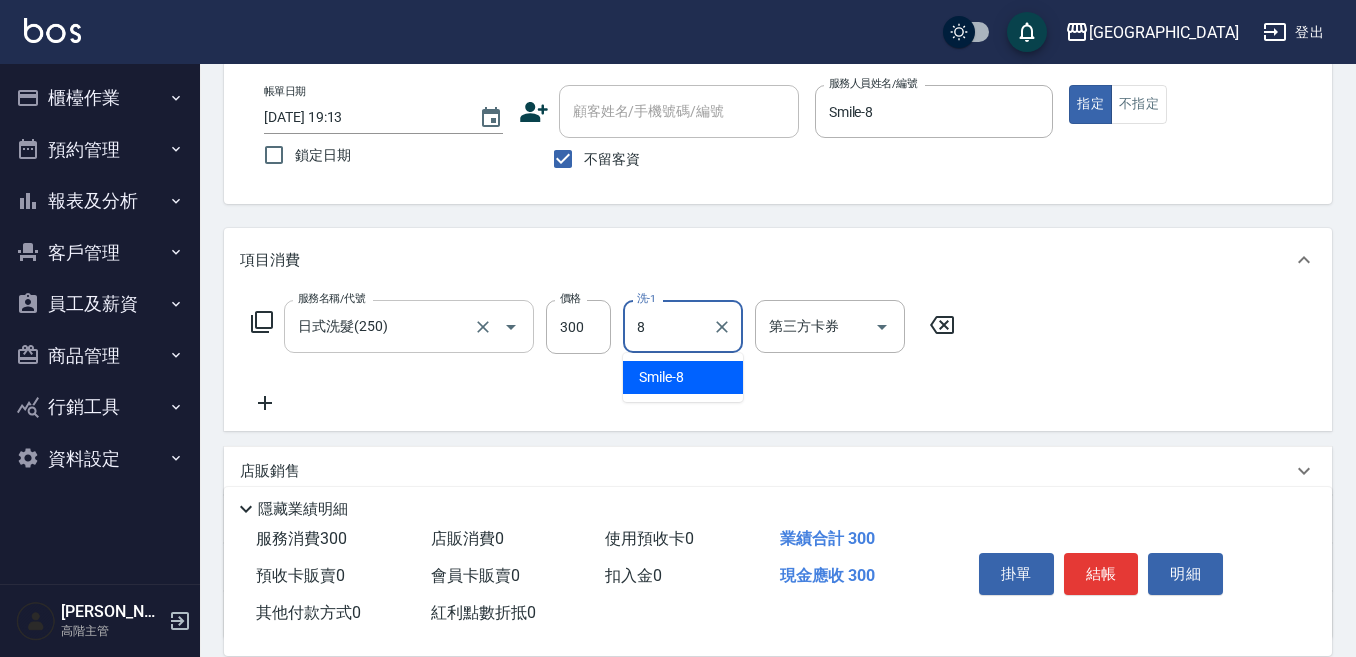 type on "Smile-8" 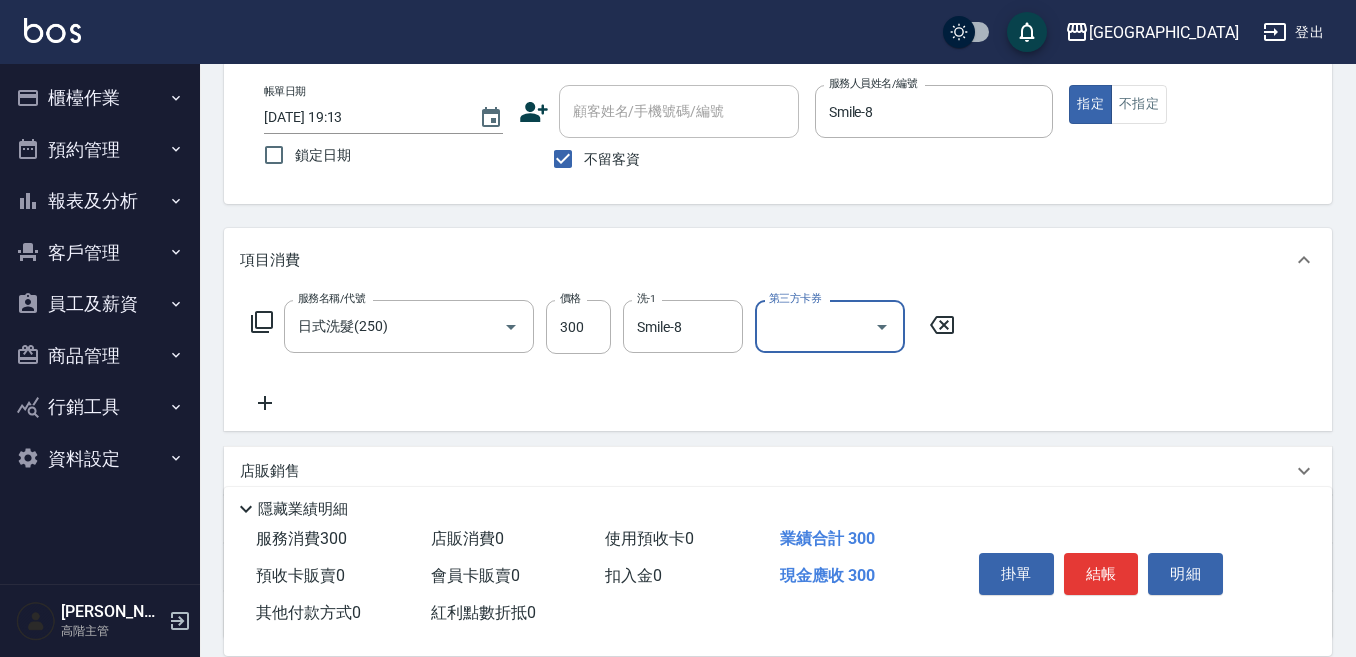 click on "結帳" at bounding box center [1101, 574] 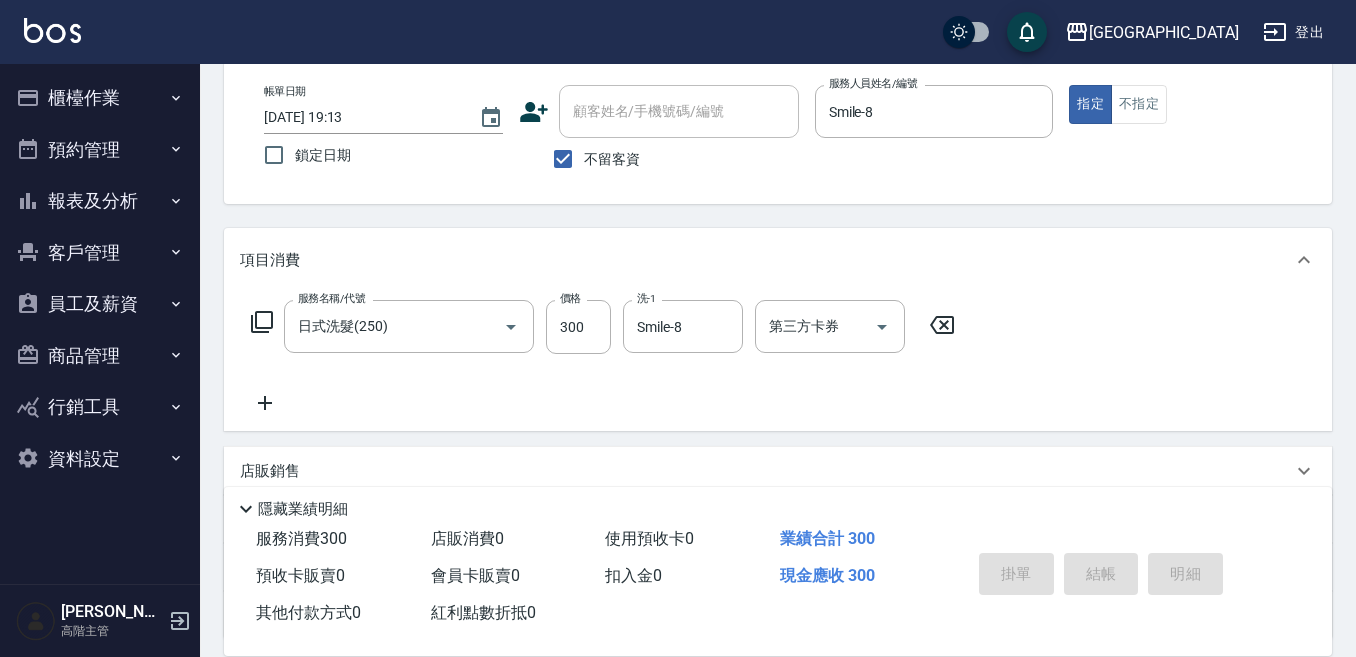 type 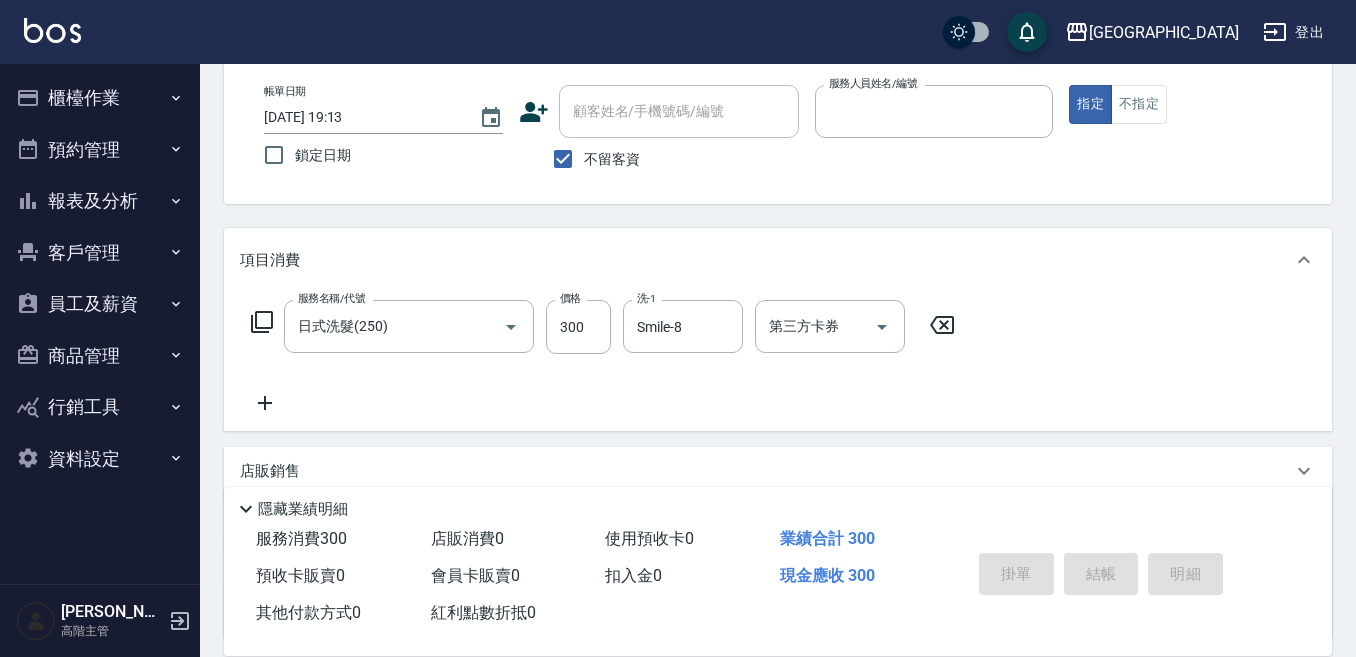 type 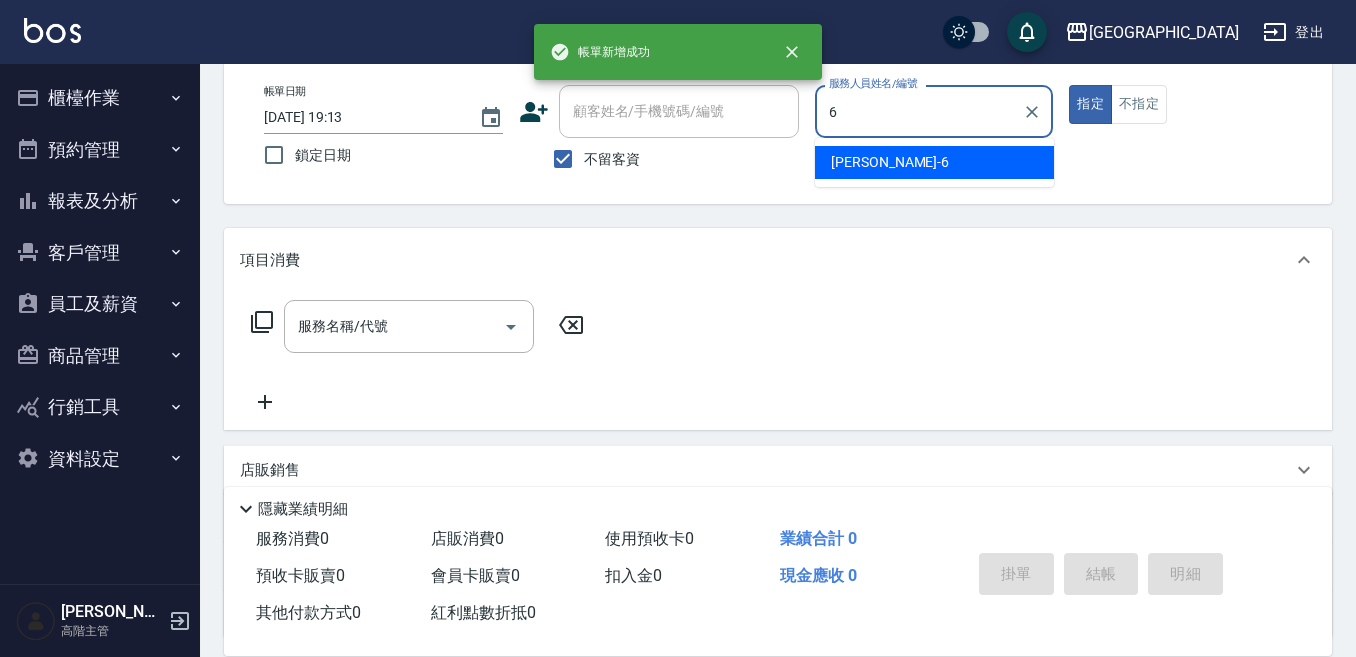 type on "[PERSON_NAME]-6" 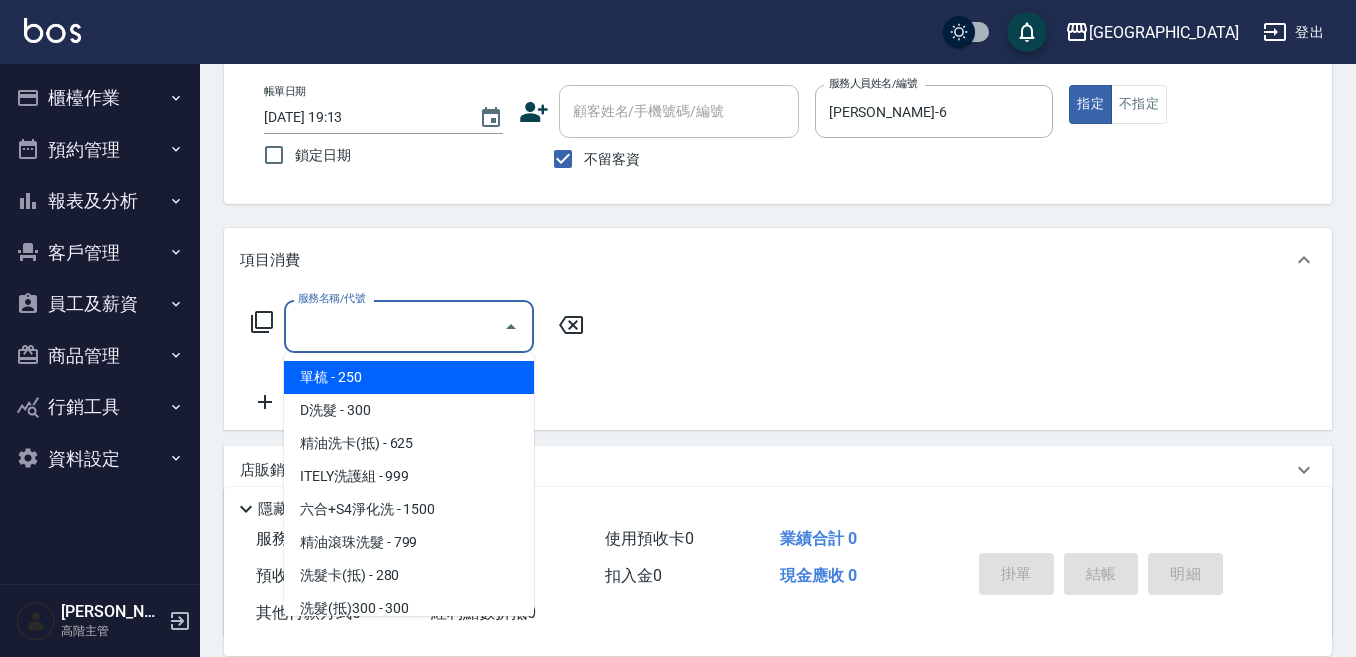 click on "服務名稱/代號" at bounding box center [394, 326] 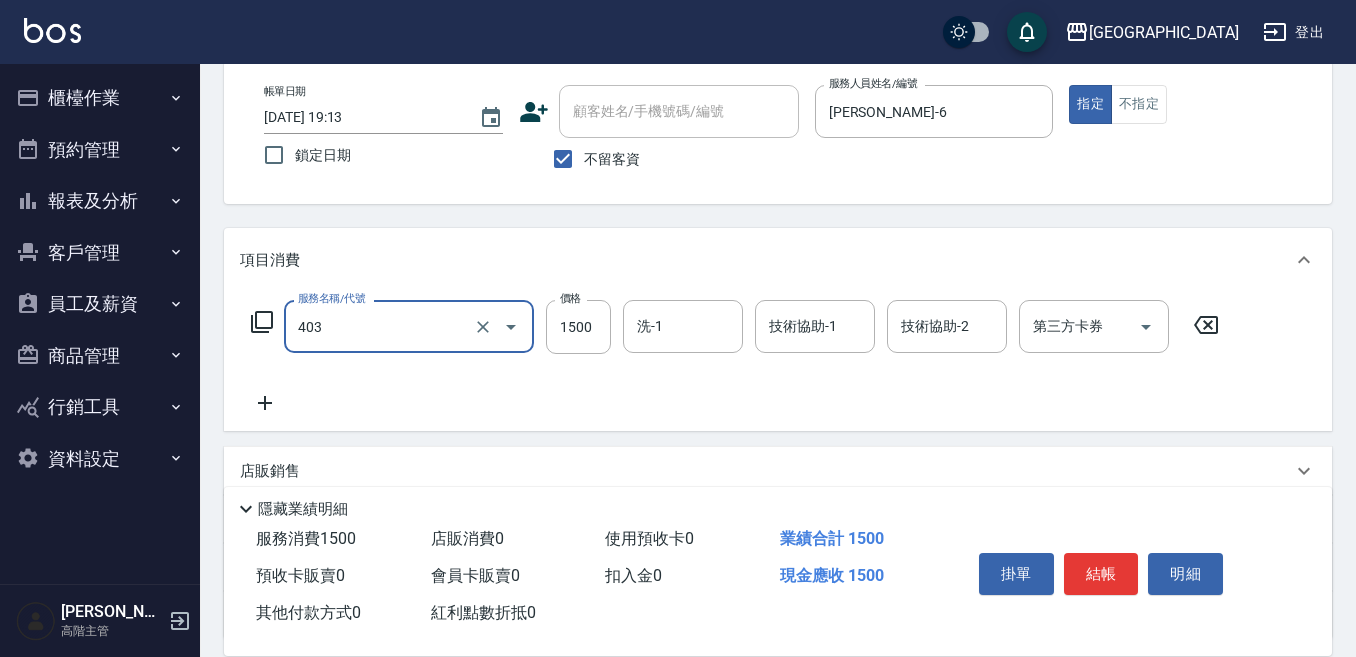 type on "燙髮(1500)(403)" 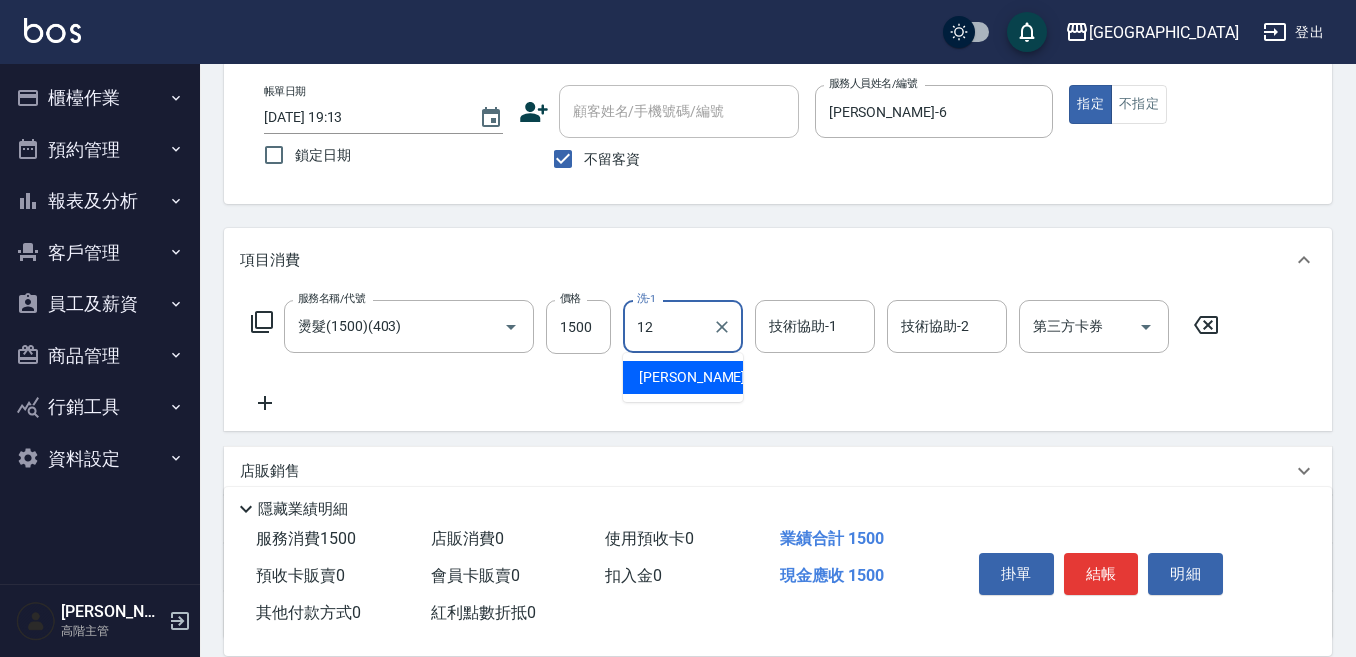type on "[PERSON_NAME]-12" 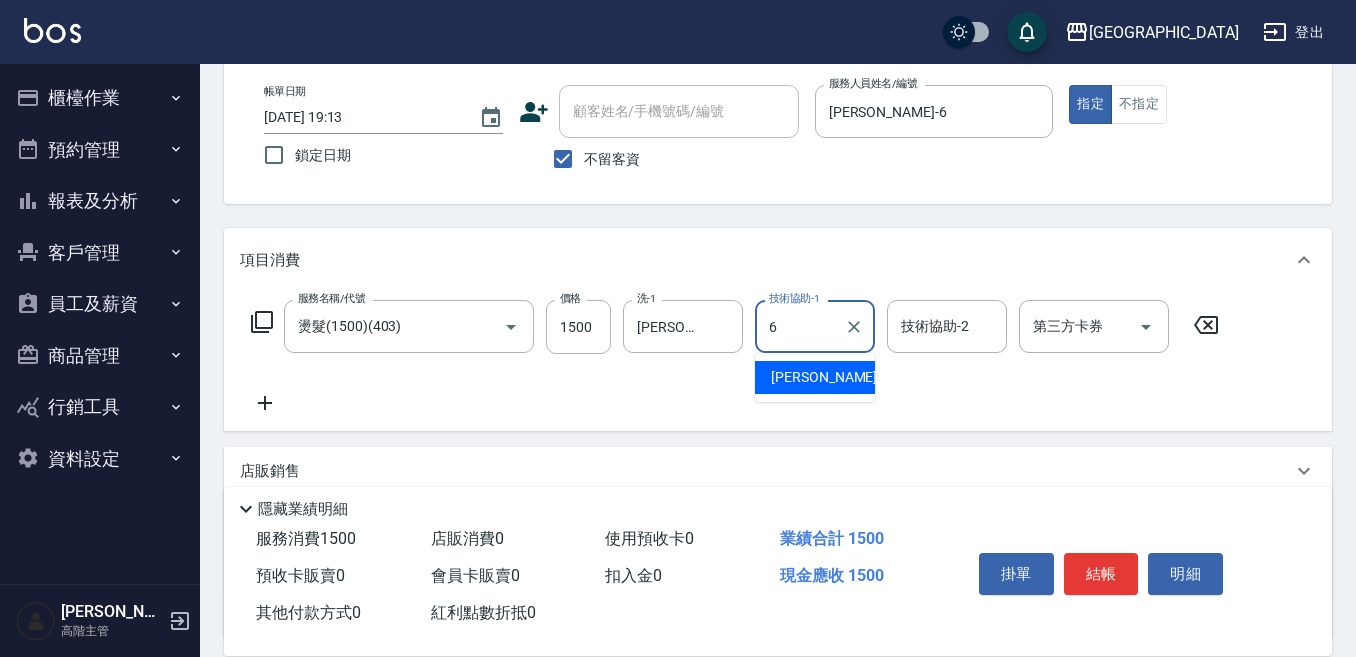 type on "[PERSON_NAME]-6" 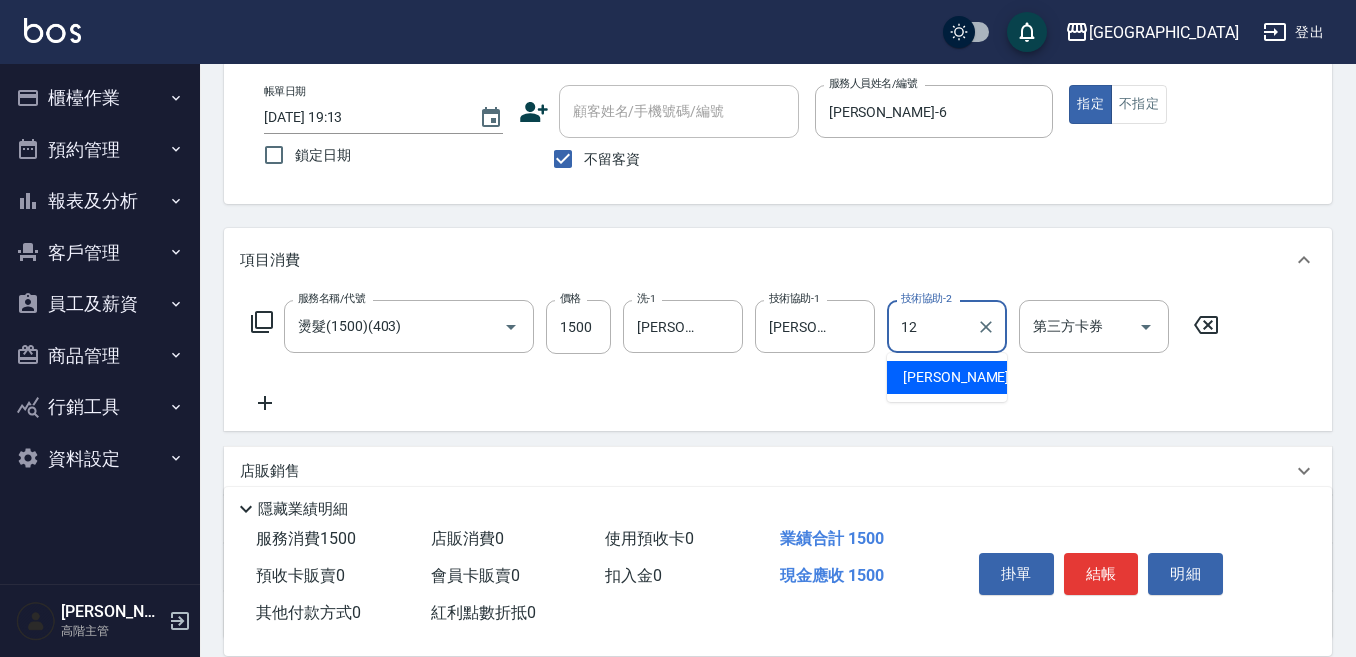 type on "[PERSON_NAME]-12" 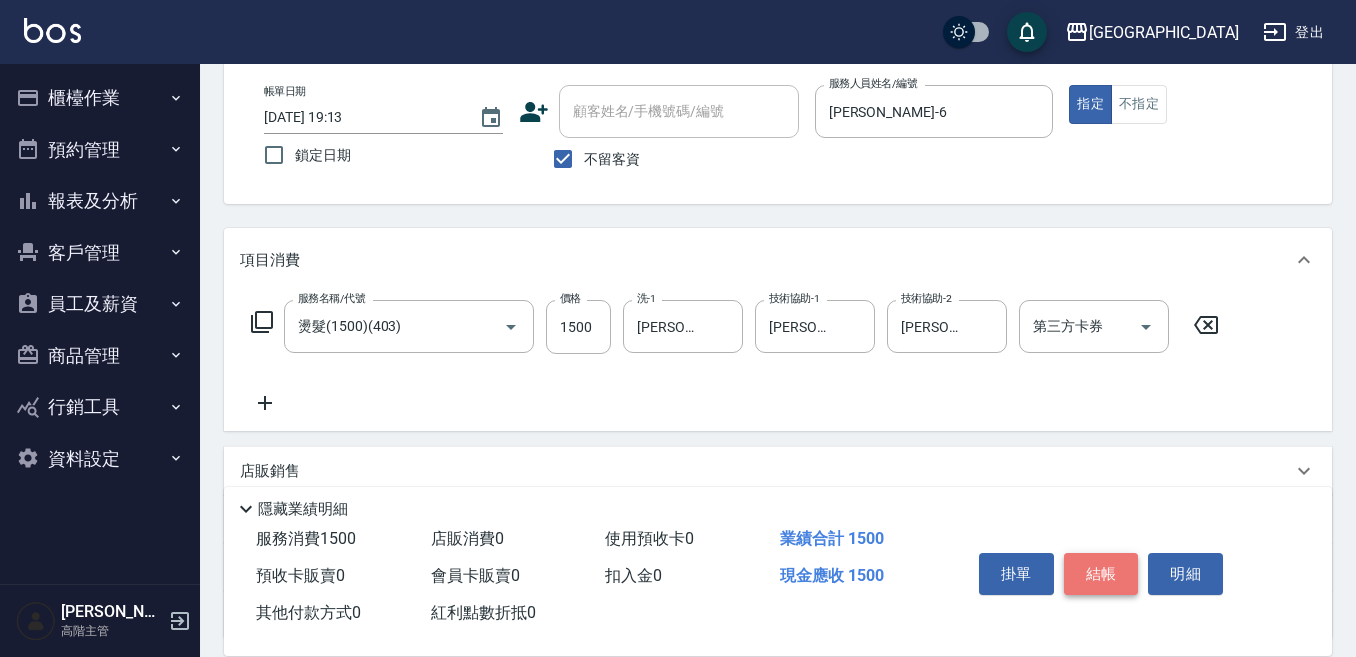 click on "結帳" at bounding box center (1101, 574) 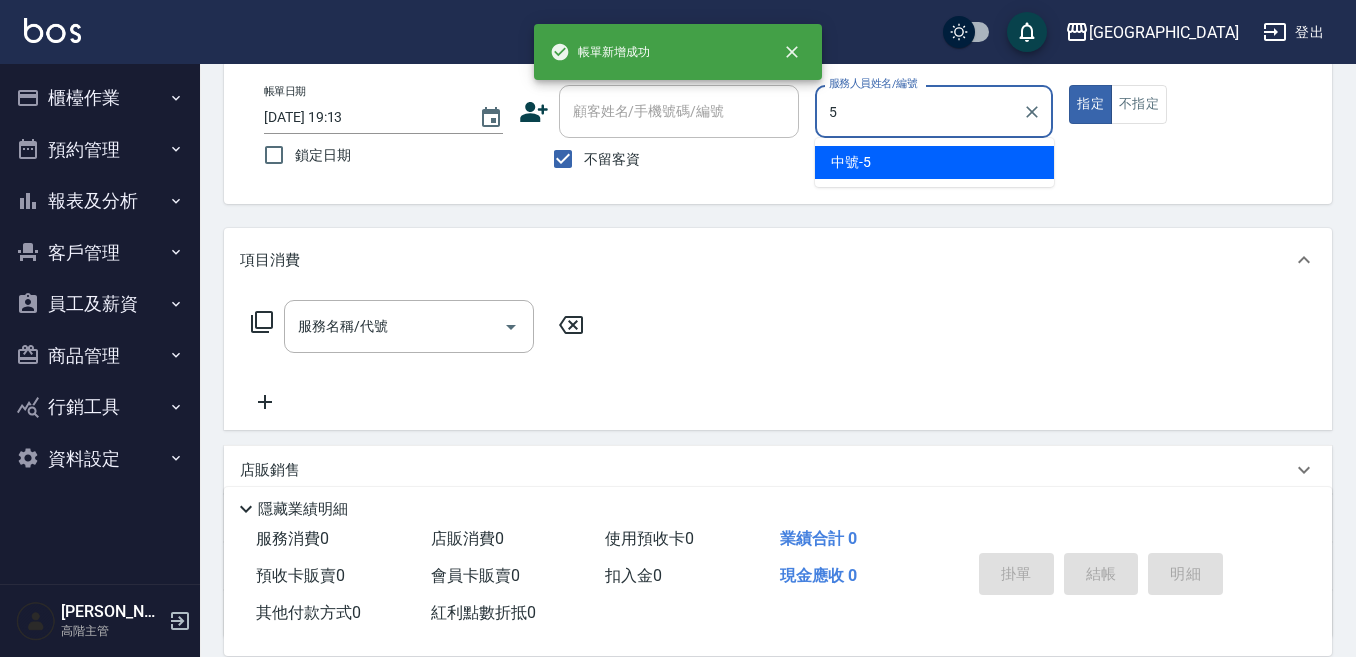 type on "中號-5" 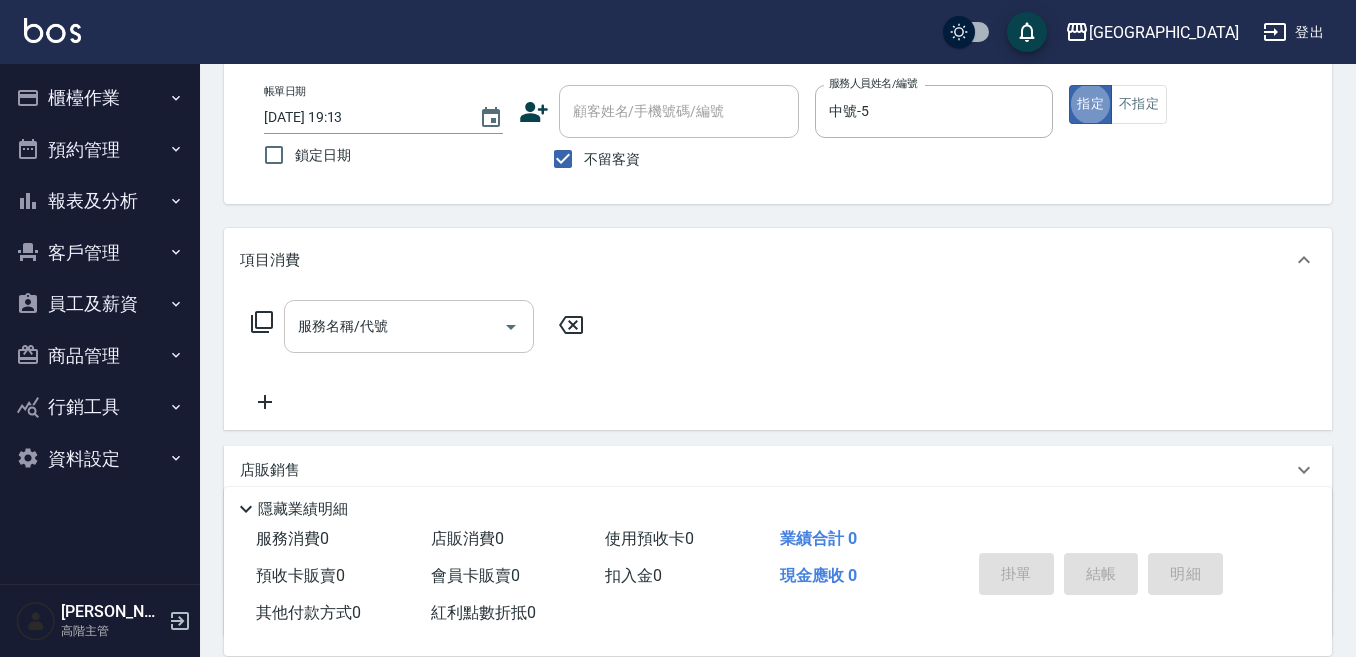 click on "服務名稱/代號" at bounding box center [394, 326] 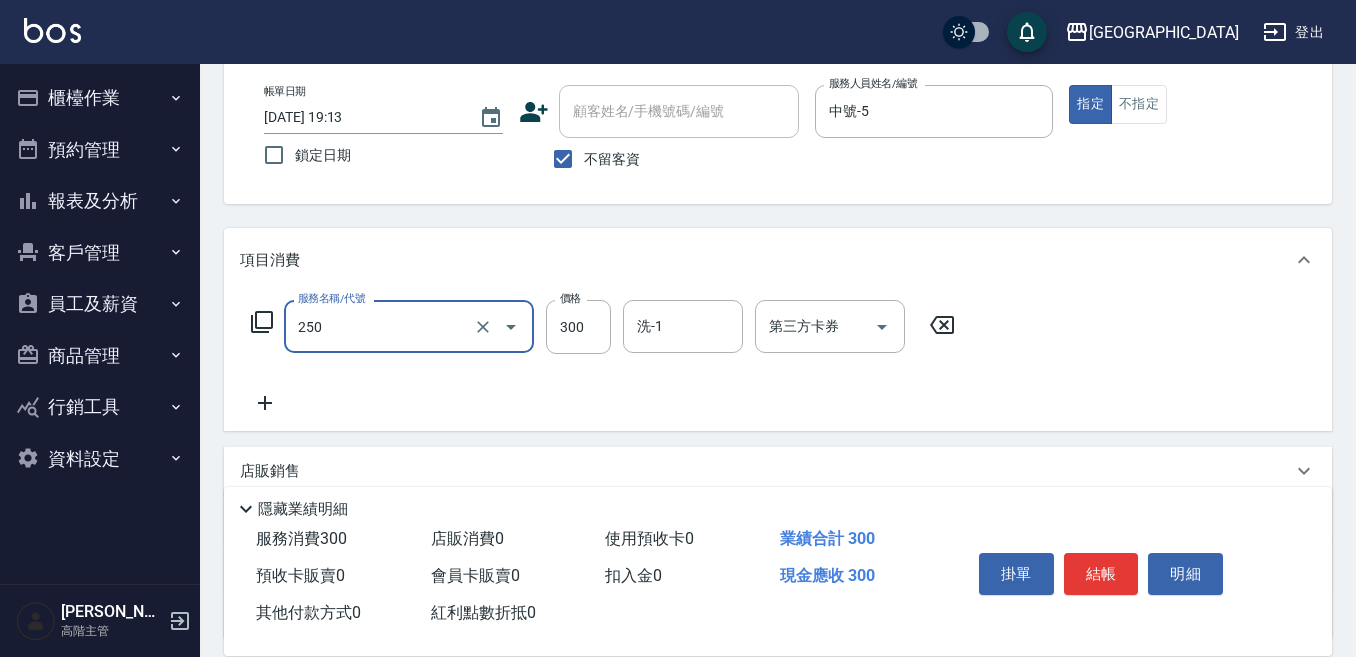type on "日式洗髮(250)" 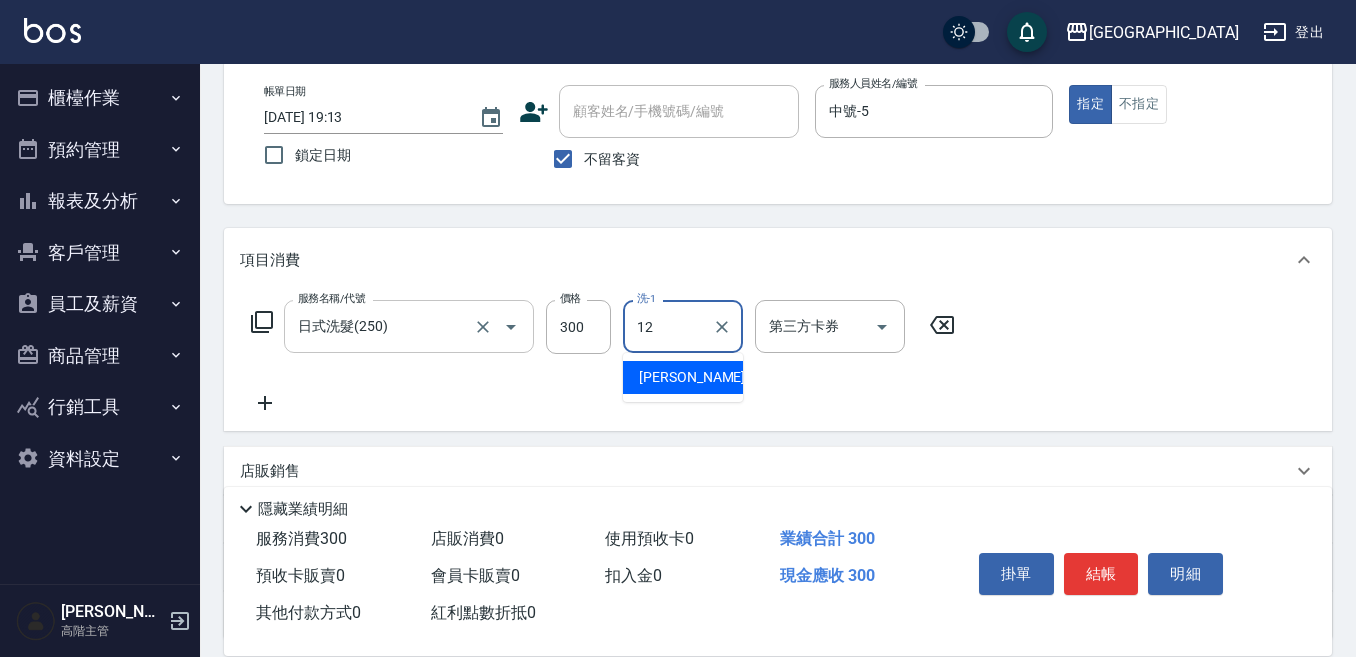 type on "[PERSON_NAME]-12" 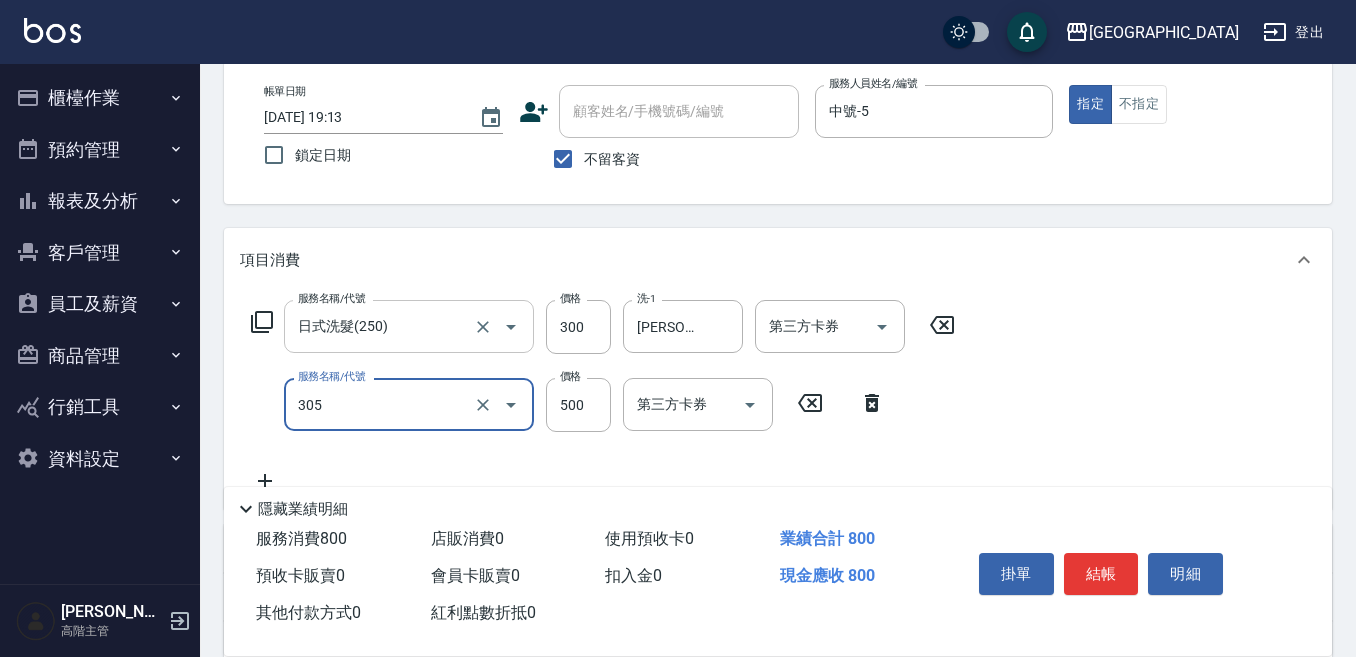 type on "剪髮500(305)" 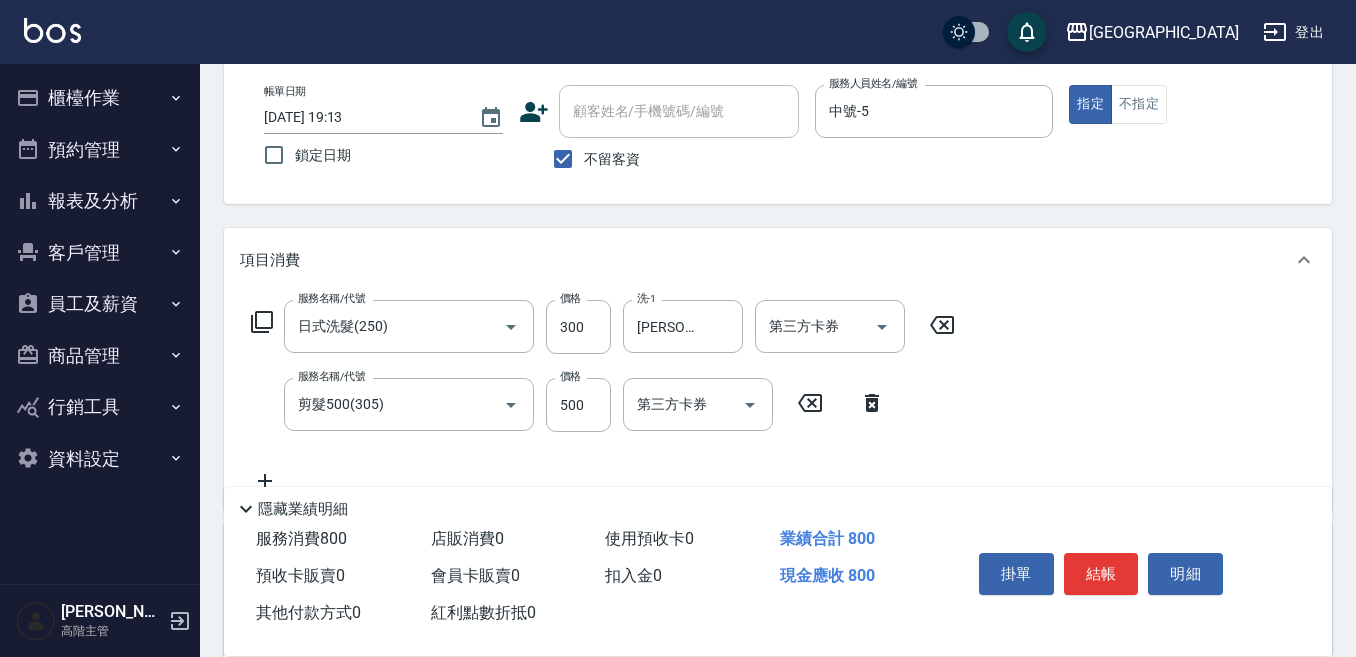 drag, startPoint x: 201, startPoint y: 5, endPoint x: 228, endPoint y: 20, distance: 30.88689 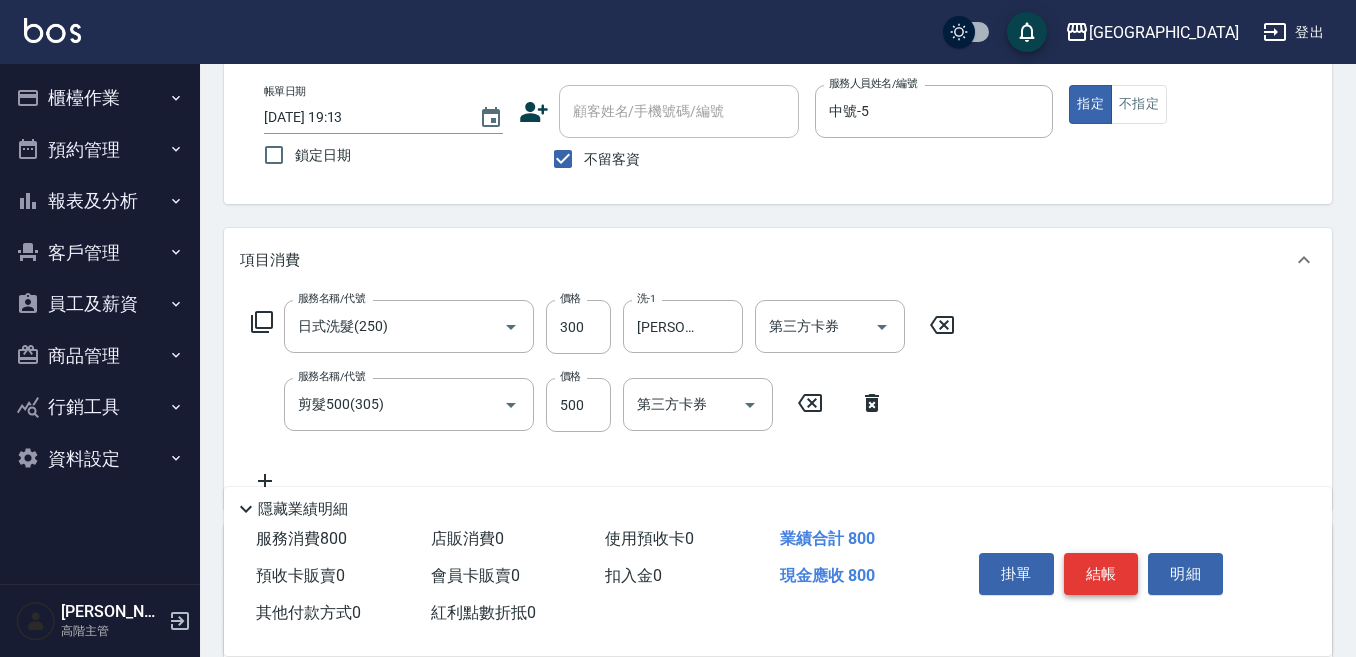 click on "結帳" at bounding box center (1101, 574) 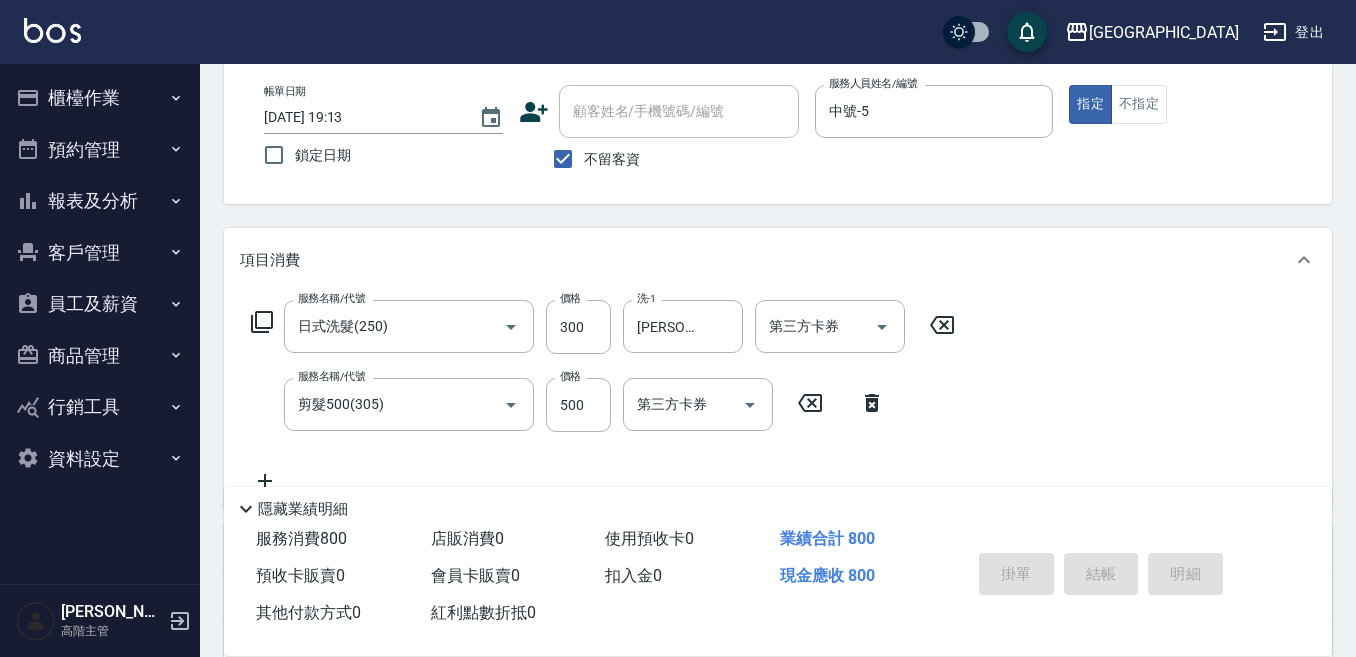type on "[DATE] 19:14" 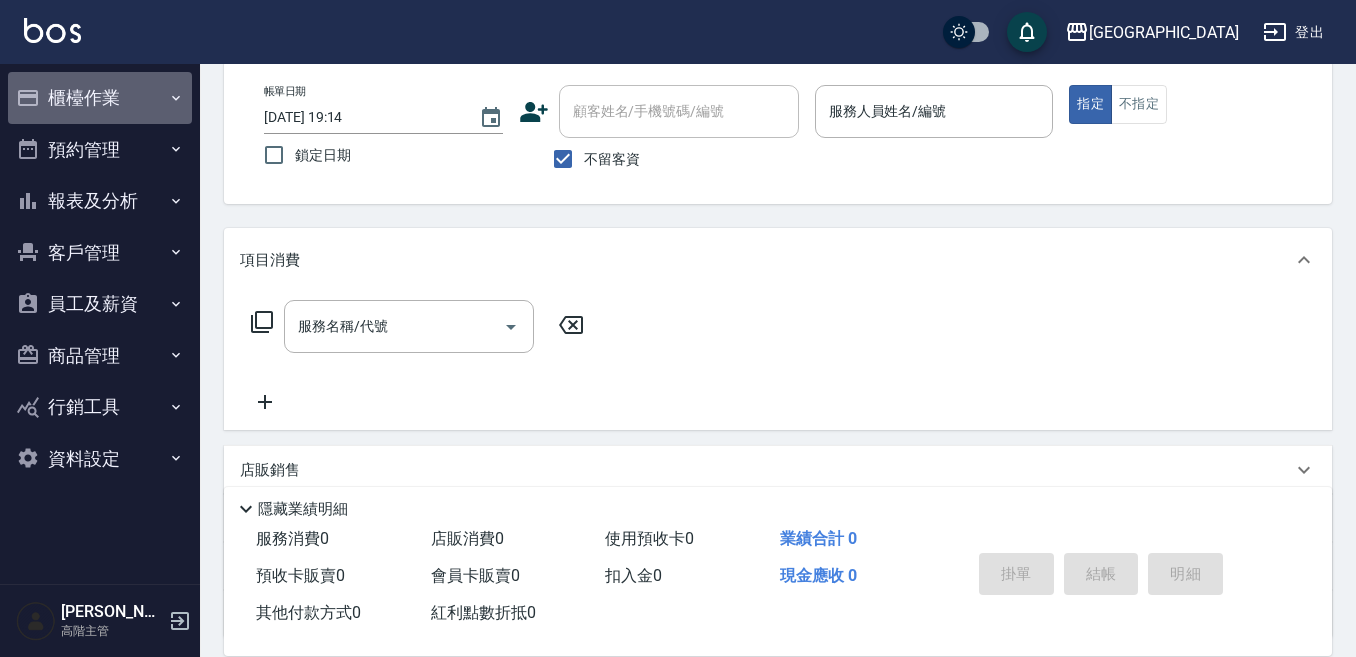click on "櫃檯作業" at bounding box center (100, 98) 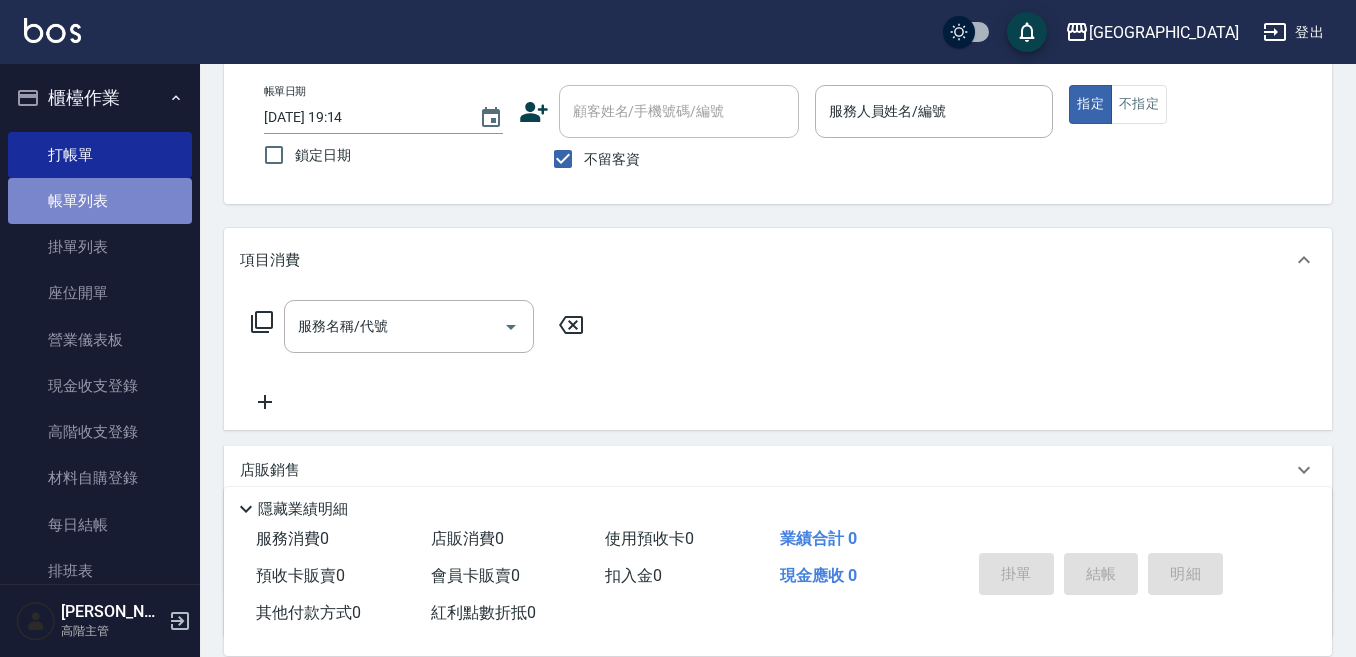 click on "帳單列表" at bounding box center [100, 201] 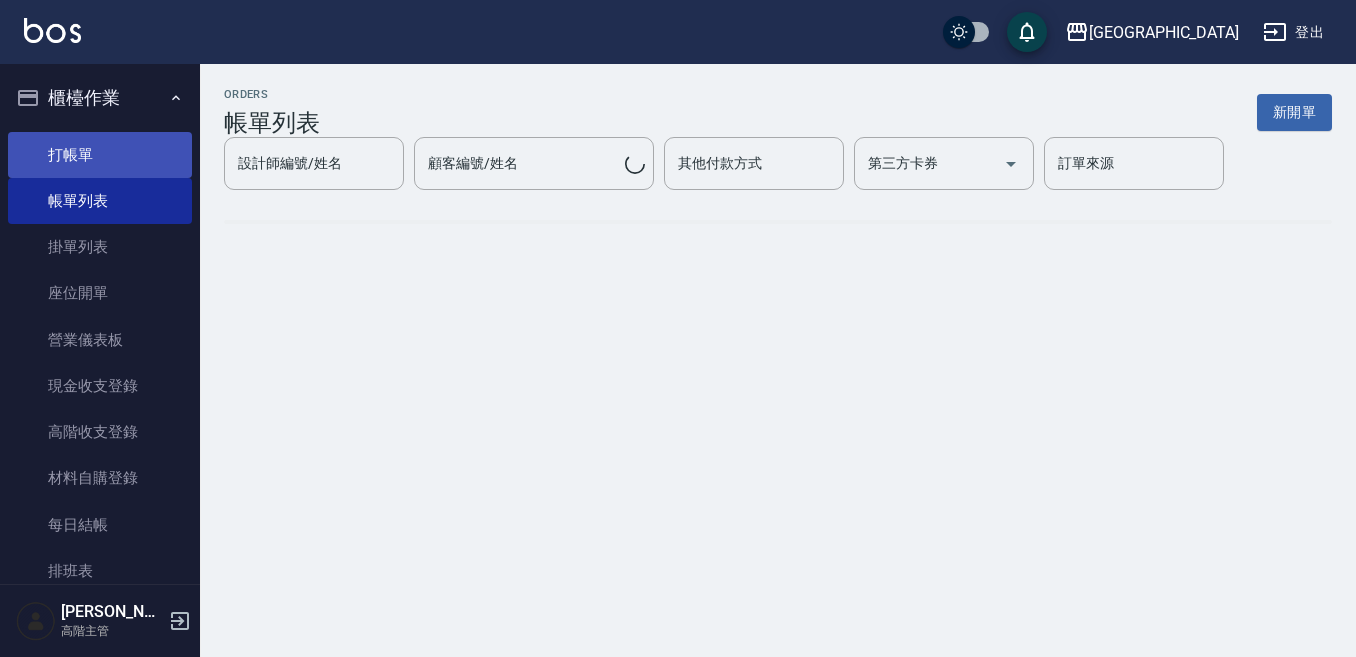 scroll, scrollTop: 0, scrollLeft: 0, axis: both 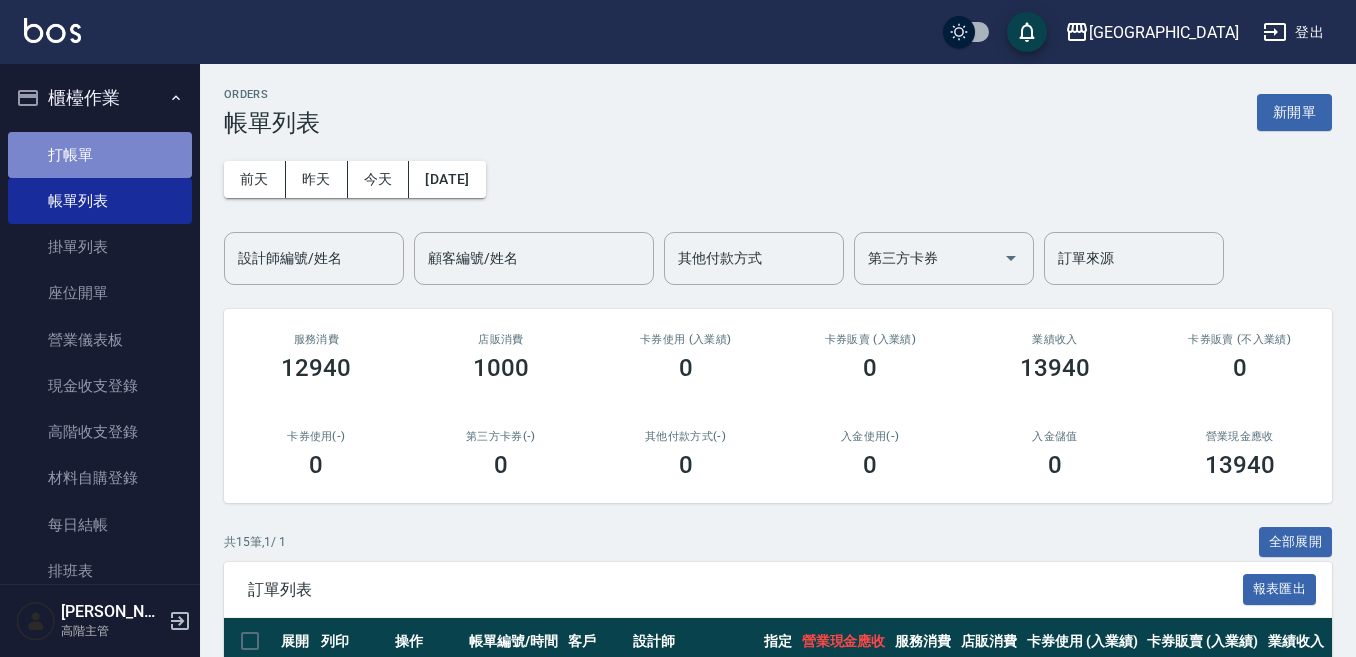 click on "打帳單" at bounding box center [100, 155] 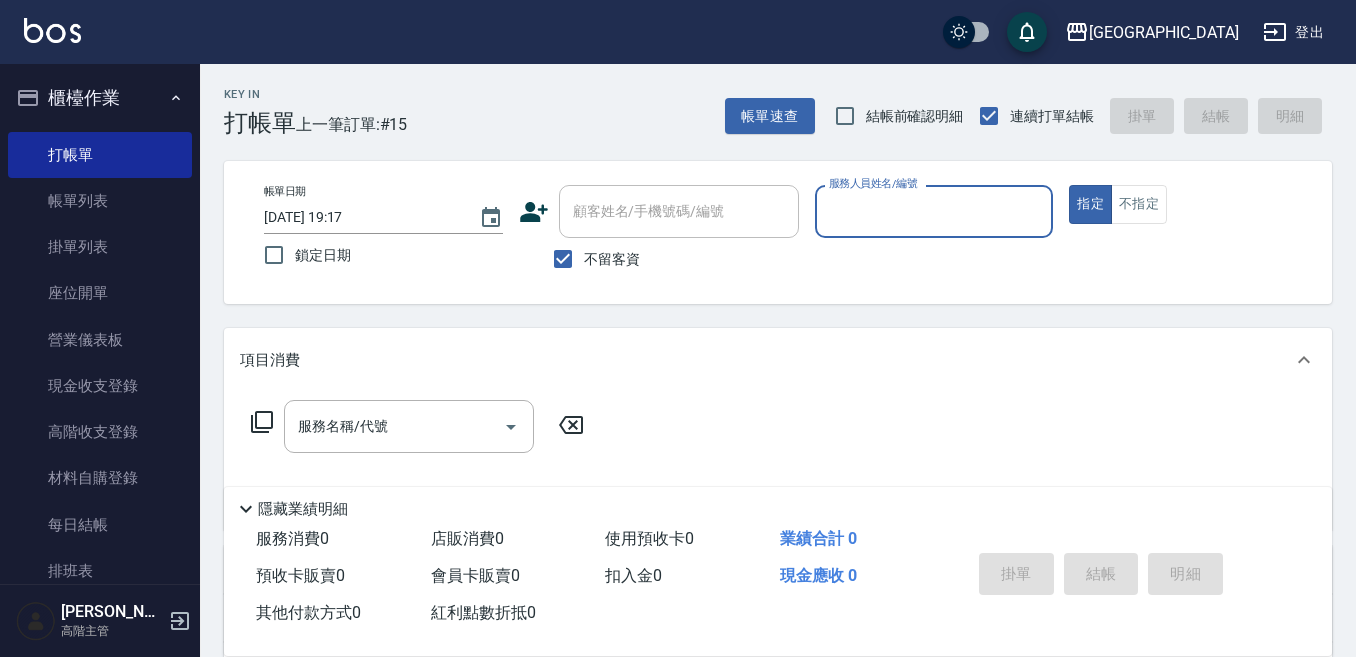 click on "櫃檯作業" at bounding box center [100, 98] 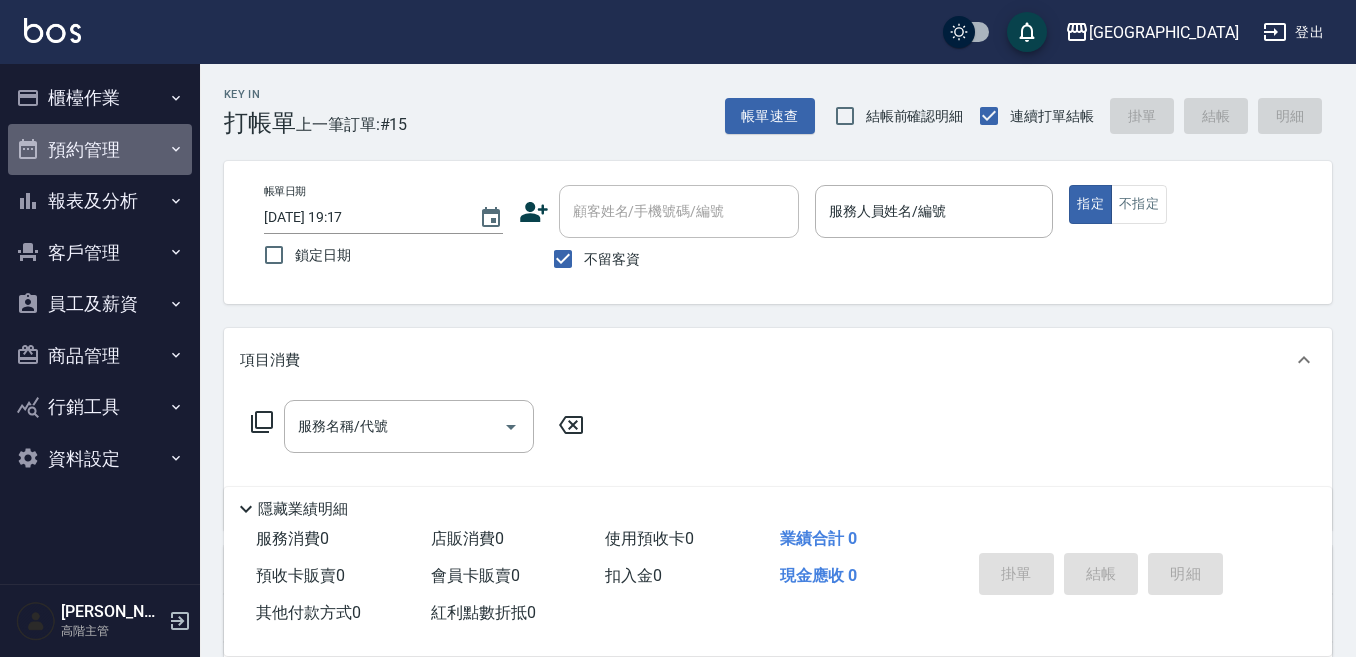 click on "預約管理" at bounding box center (100, 150) 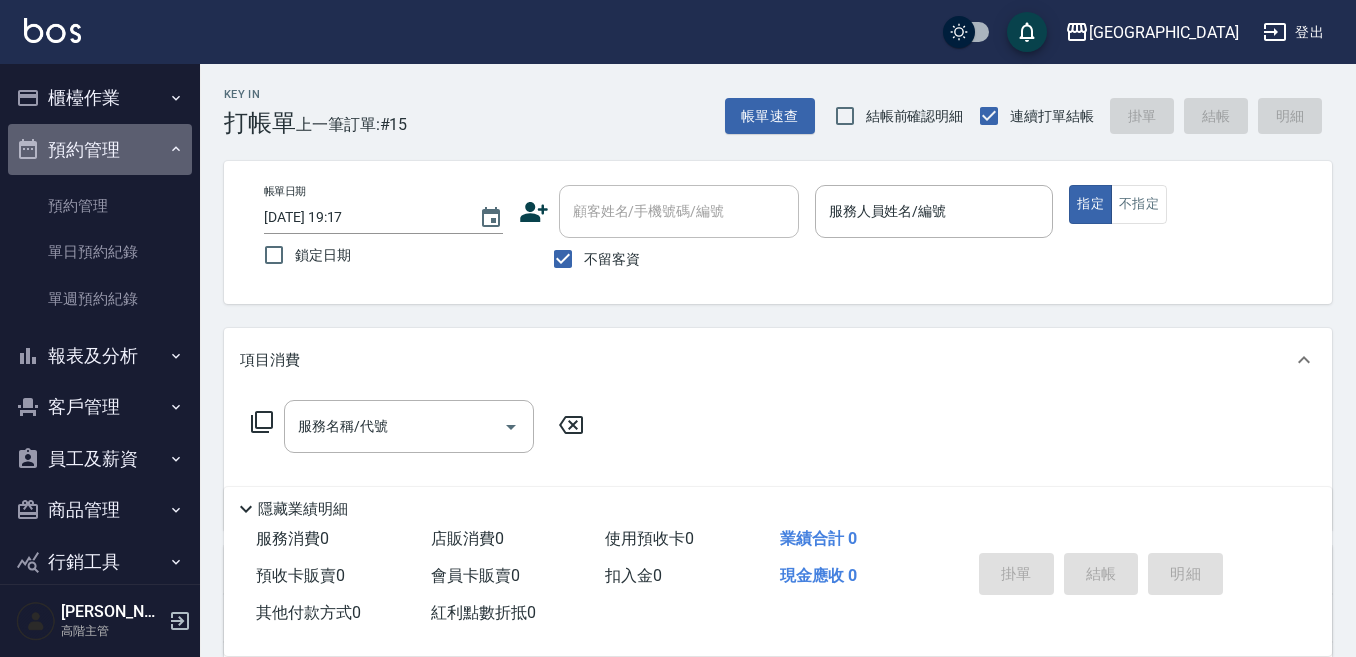 drag, startPoint x: 104, startPoint y: 139, endPoint x: 107, endPoint y: 117, distance: 22.203604 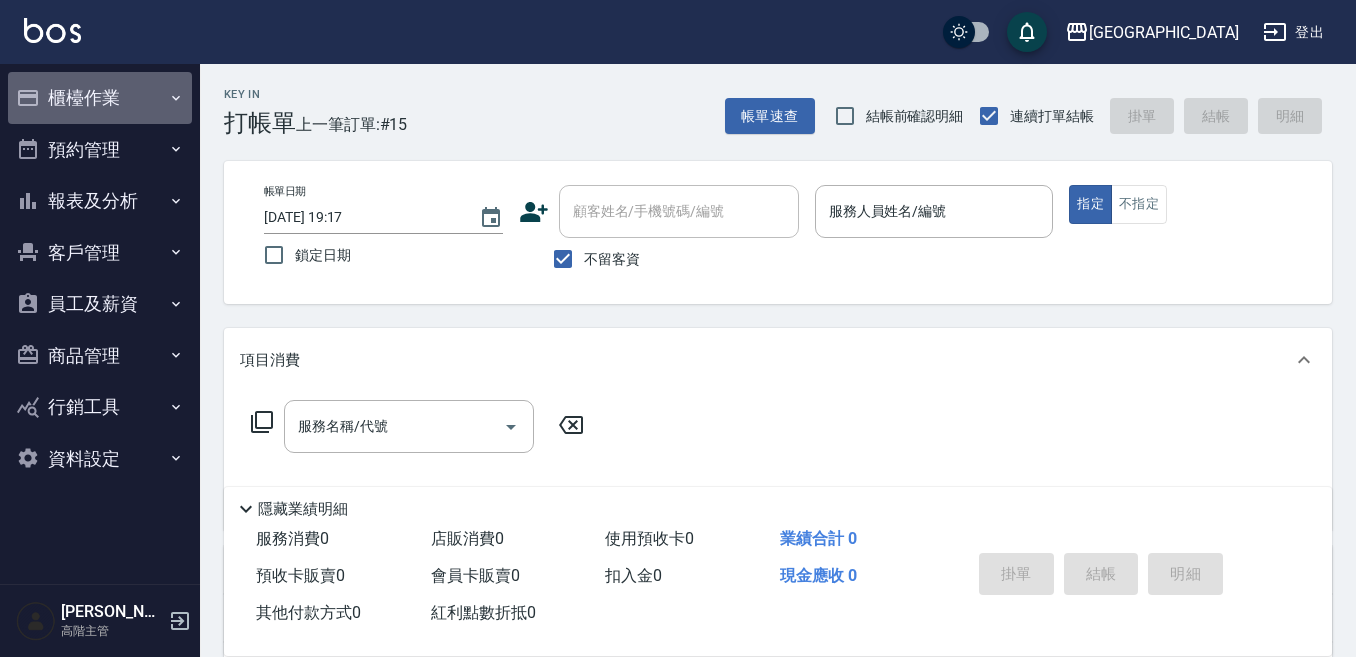 click on "櫃檯作業" at bounding box center (100, 98) 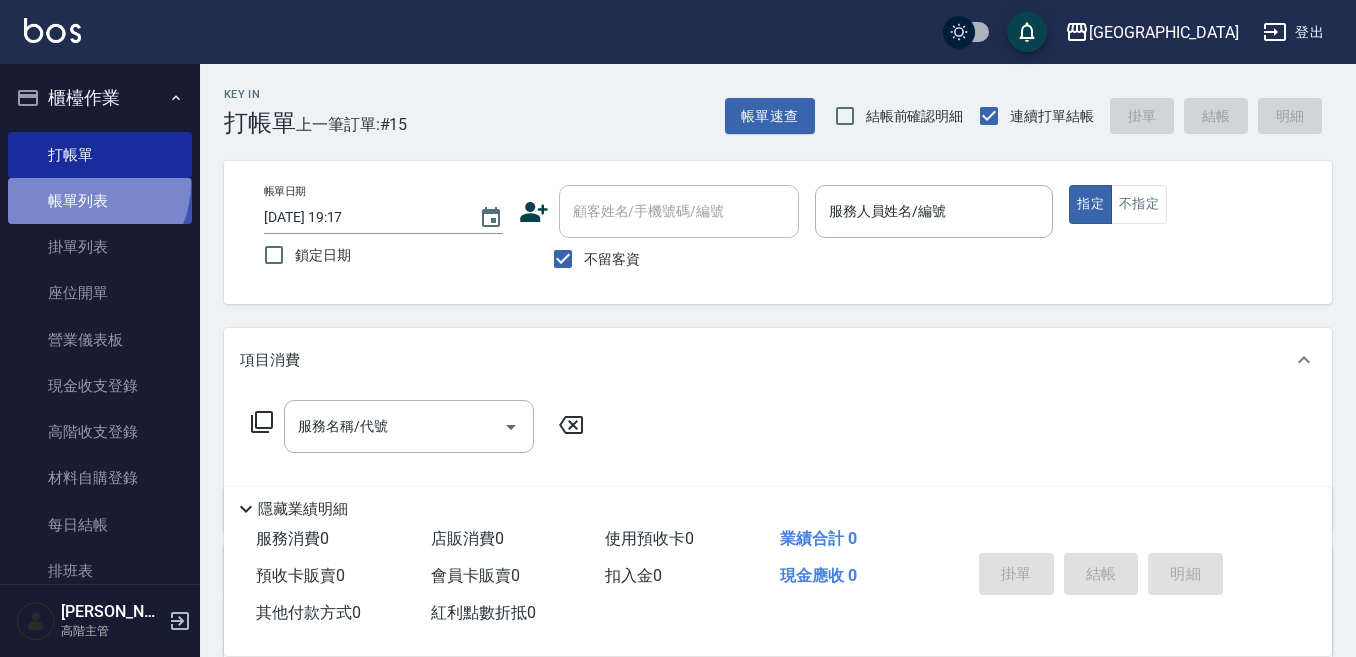 click on "帳單列表" at bounding box center (100, 201) 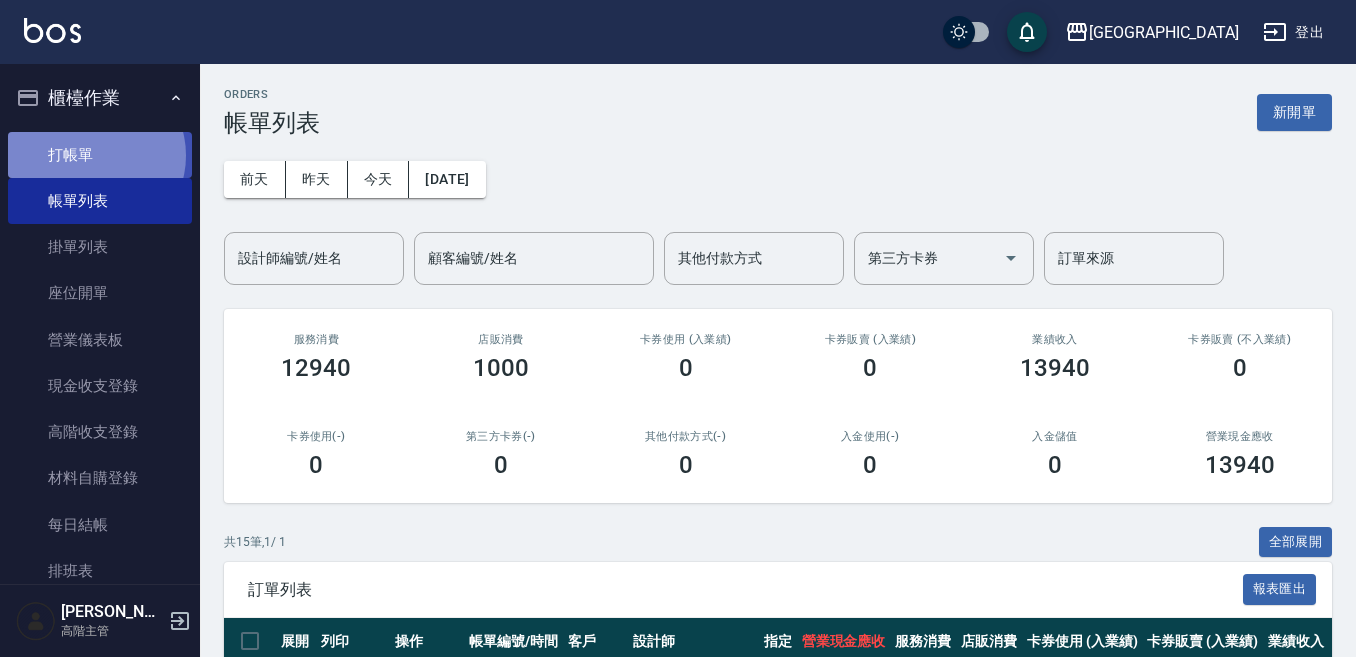 click on "打帳單" at bounding box center (100, 155) 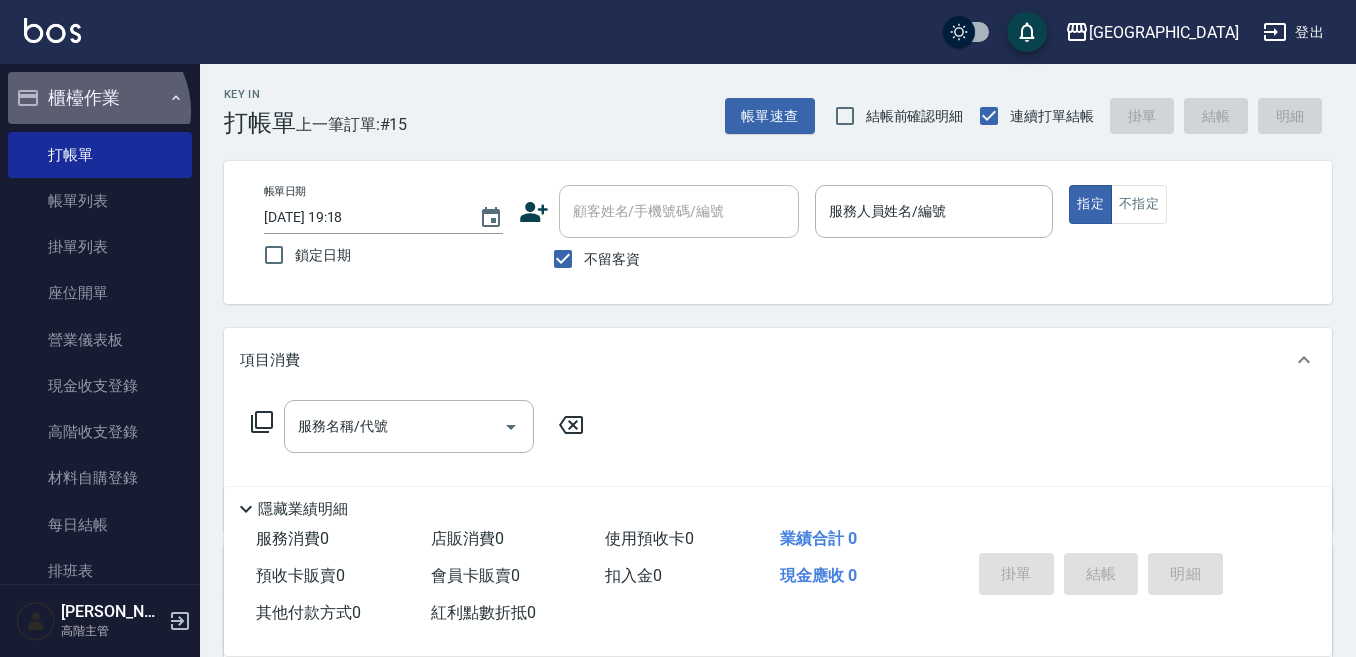 click on "櫃檯作業" at bounding box center (100, 98) 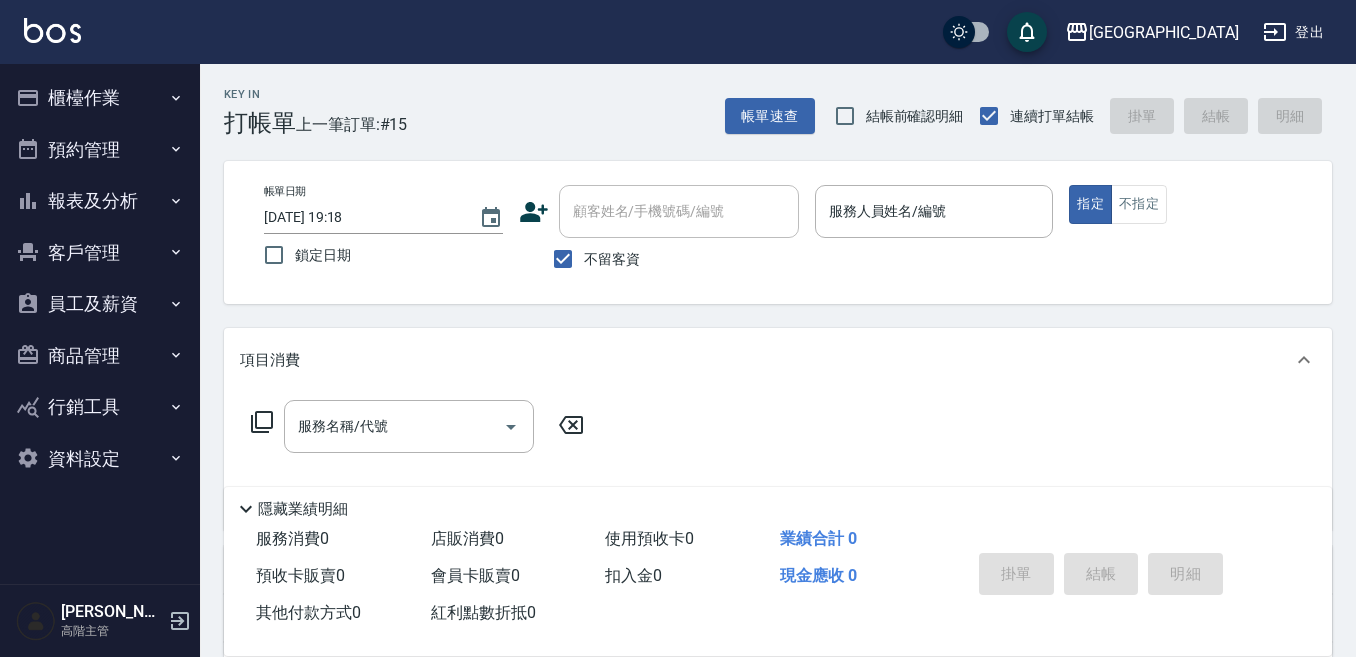 type 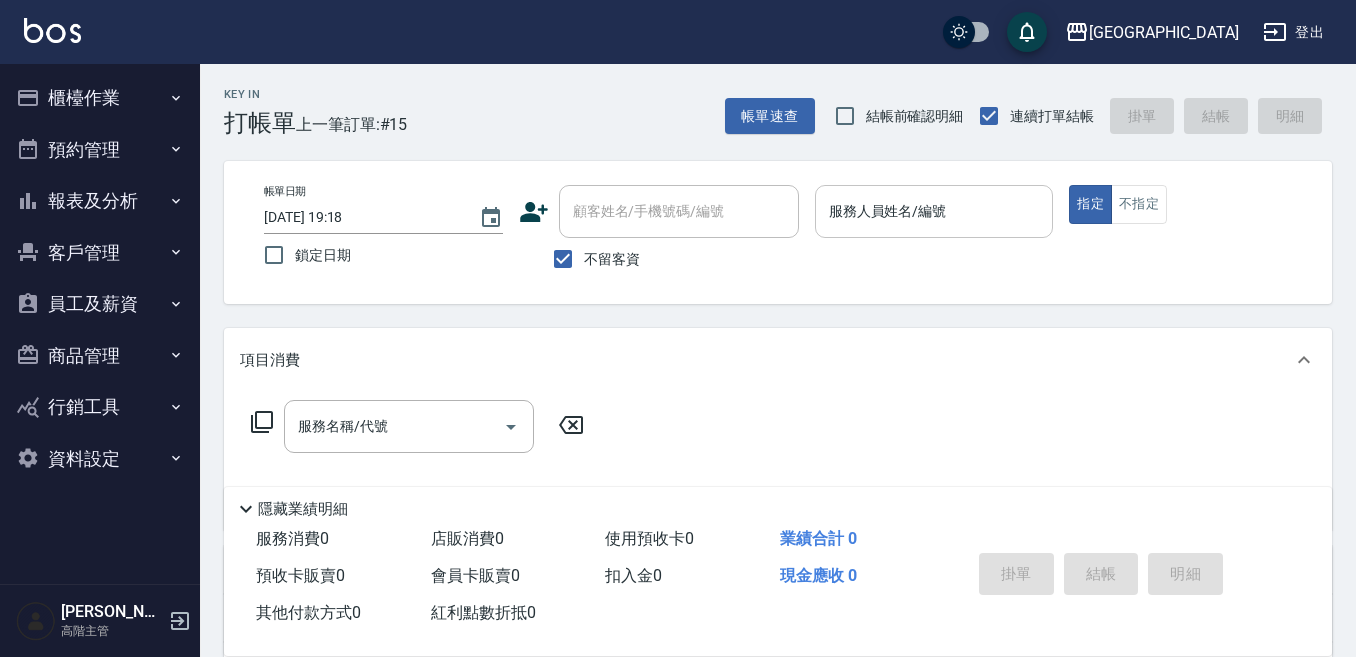 click on "服務人員姓名/編號" at bounding box center (934, 211) 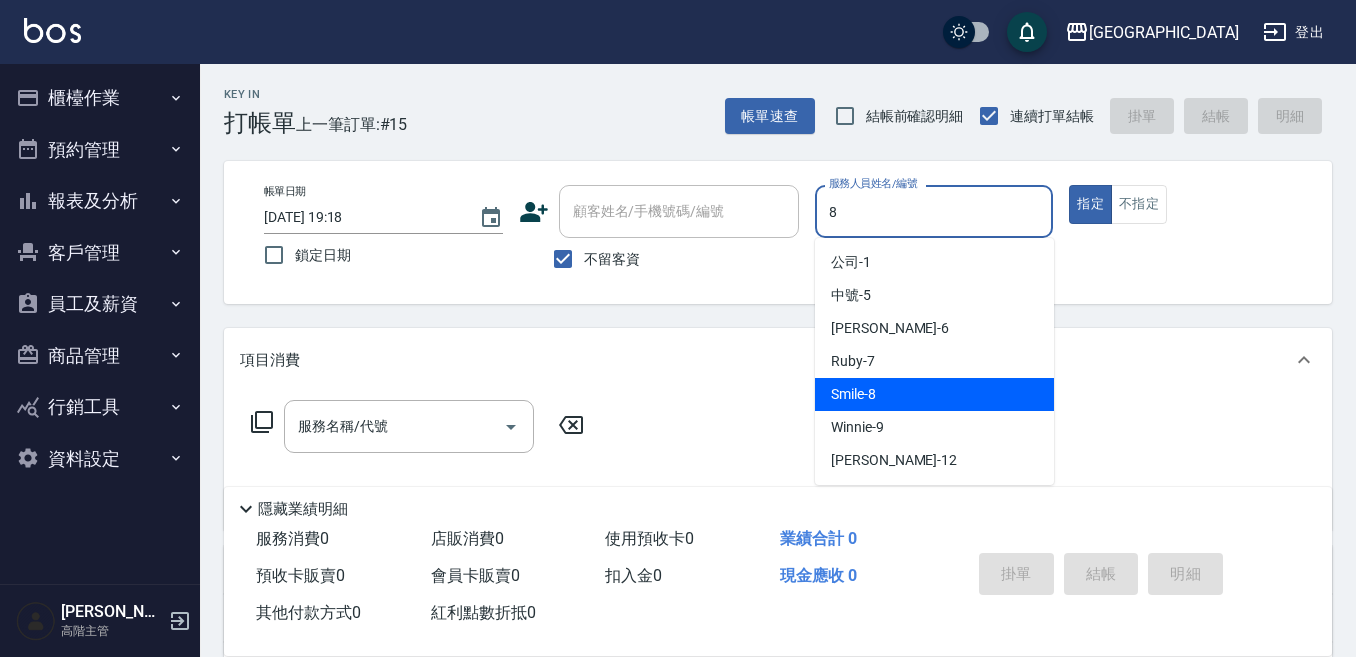type on "Smile-8" 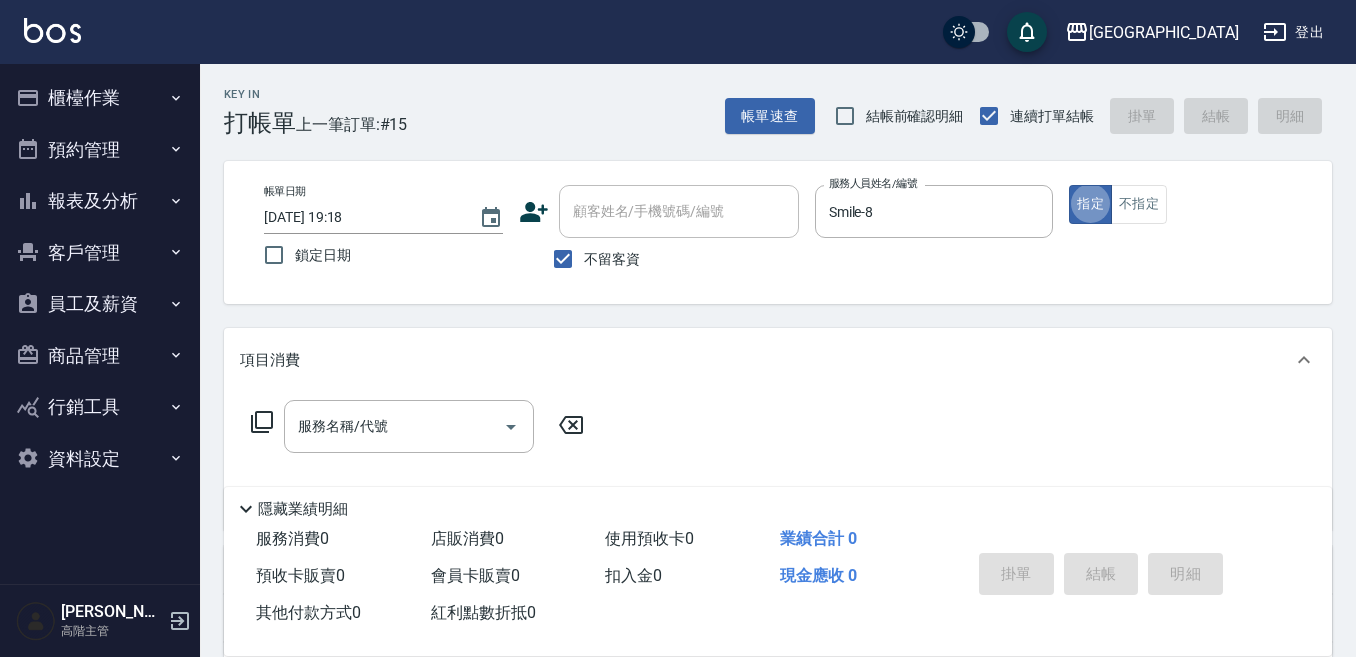 type on "true" 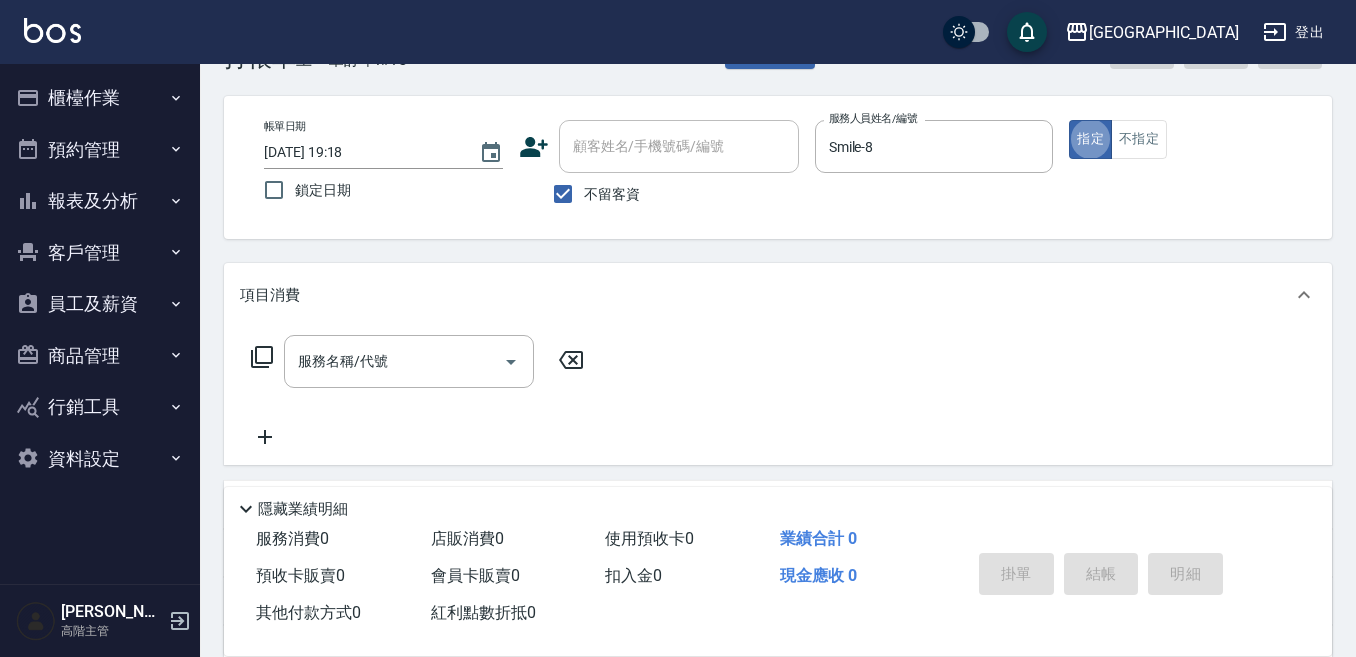 scroll, scrollTop: 100, scrollLeft: 0, axis: vertical 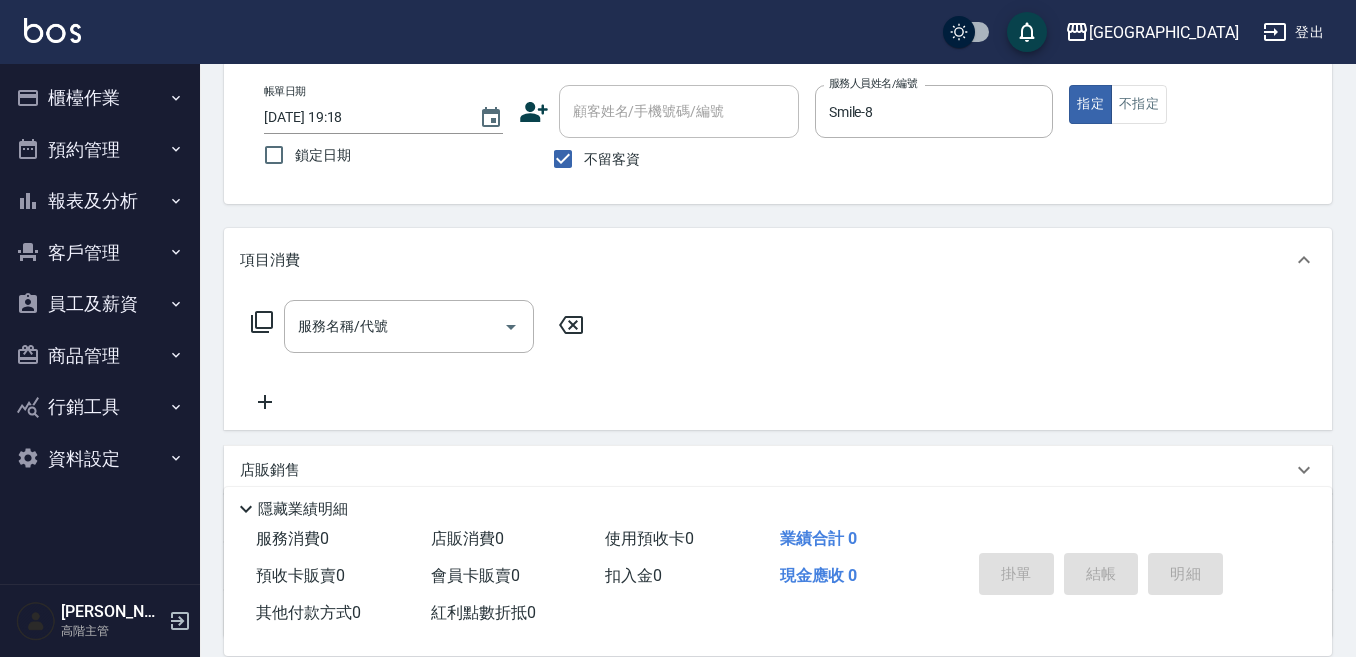 click on "服務名稱/代號 服務名稱/代號" at bounding box center (418, 357) 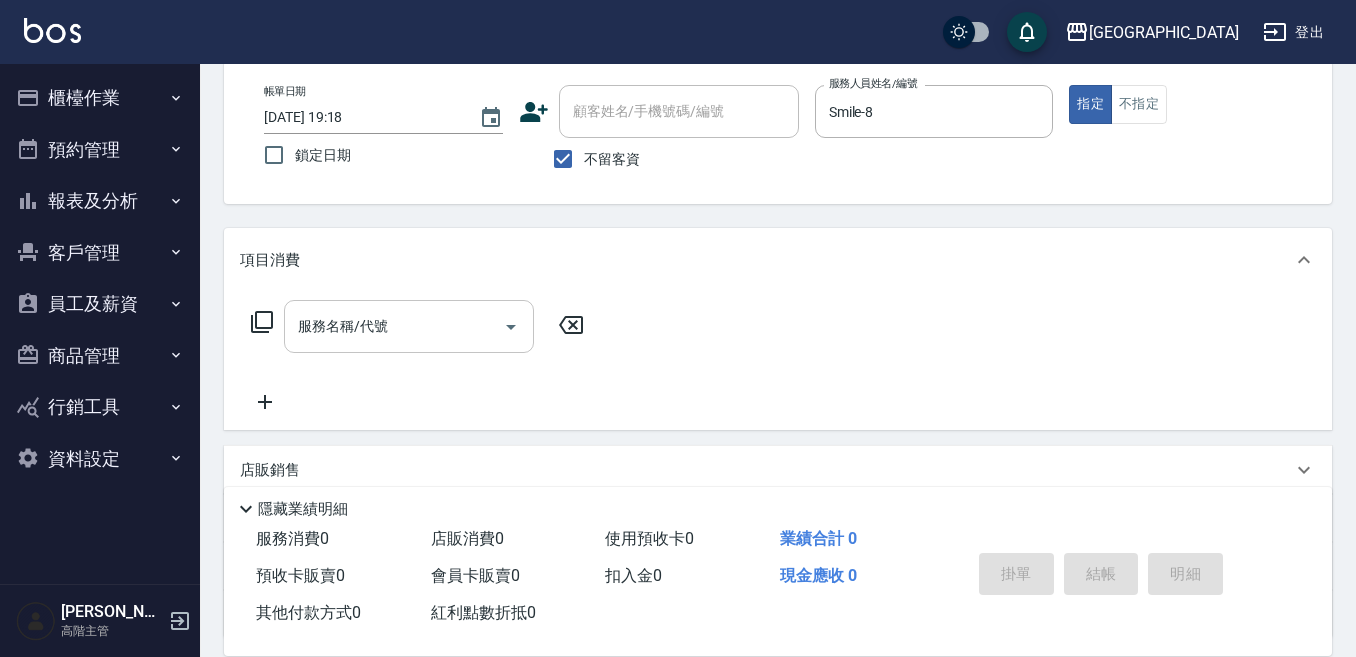 click on "[GEOGRAPHIC_DATA] 登出 櫃檯作業 打帳單 帳單列表 掛單列表 座位開單 營業儀表板 現金收支登錄 高階收支登錄 材料自購登錄 每日結帳 排班表 現場電腦打卡 掃碼打卡 預約管理 預約管理 單日預約紀錄 單週預約紀錄 報表及分析 報表目錄 消費分析儀表板 店家區間累計表 店家日報表 店家排行榜 互助日報表 互助月報表 互助排行榜 互助點數明細 互助業績報表 全店業績分析表 每日業績分析表 營業統計分析表 營業項目月分析表 設計師業績表 設計師日報表 設計師業績分析表 設計師業績月報表 設計師抽成報表 設計師排行榜 商品銷售排行榜 商品消耗明細 商品進銷貨報表 商品庫存表 商品庫存盤點表 會員卡銷售報表 服務扣項明細表 單一服務項目查詢 店販抽成明細 店販分類抽成明細 顧客入金餘額表 顧客卡券餘額表 每日非現金明細 每日收支明細 收支分類明細表 收支匯款表 0" at bounding box center [678, 365] 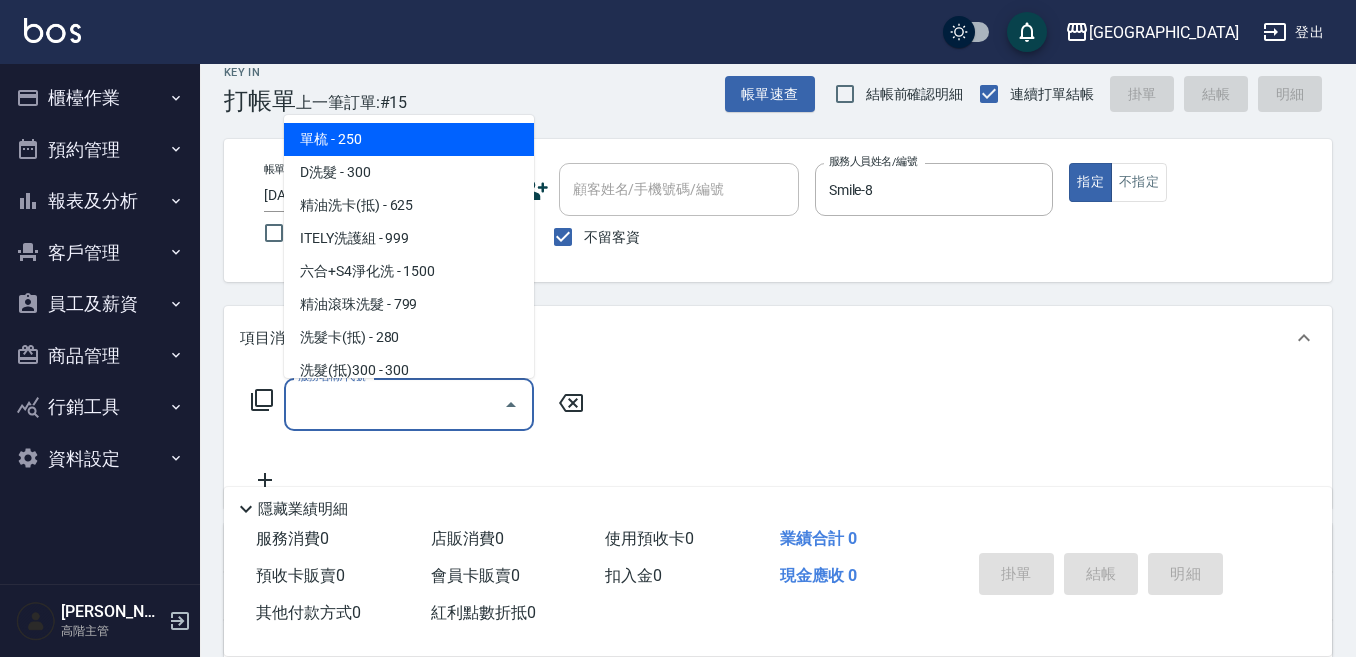 scroll, scrollTop: 0, scrollLeft: 0, axis: both 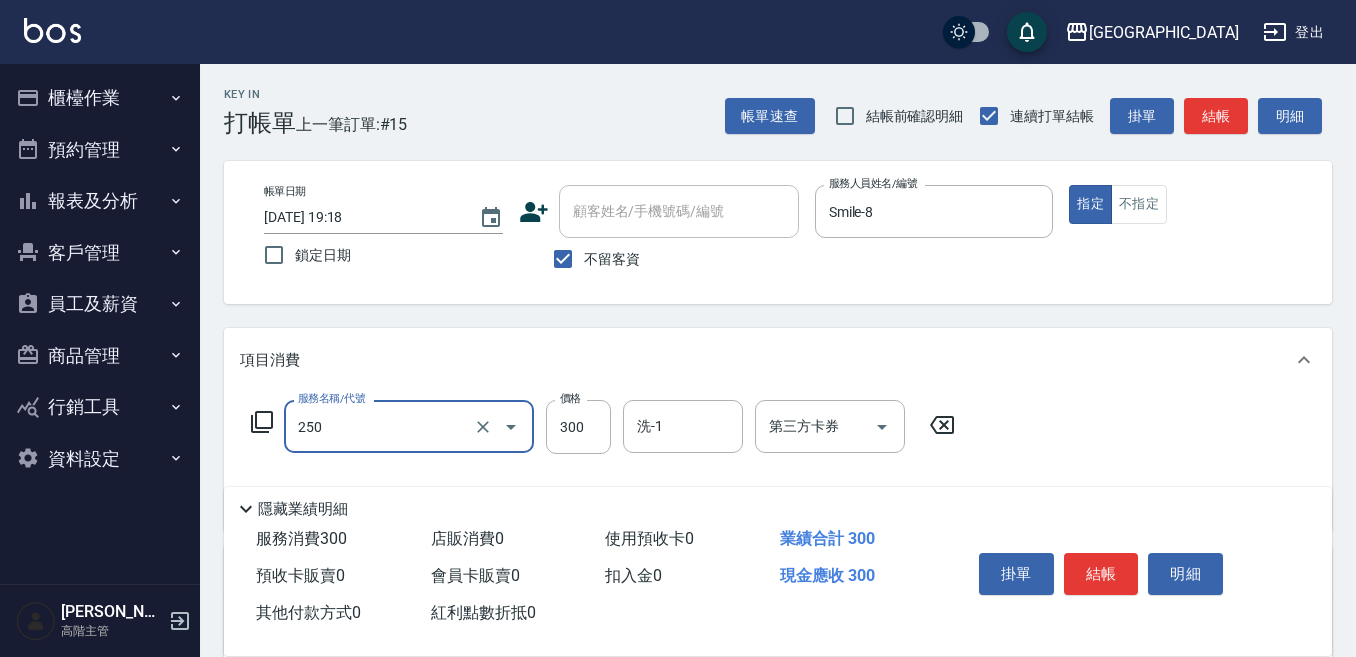 type on "日式洗髮(250)" 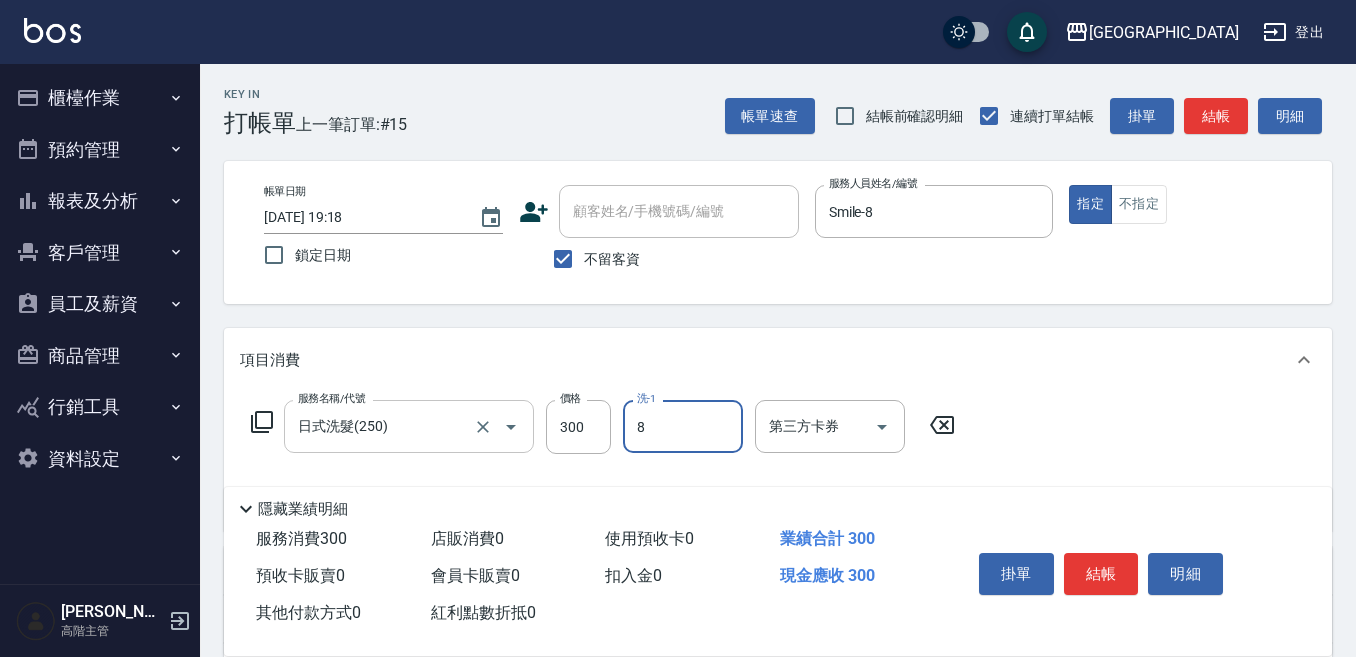 type on "Smile-8" 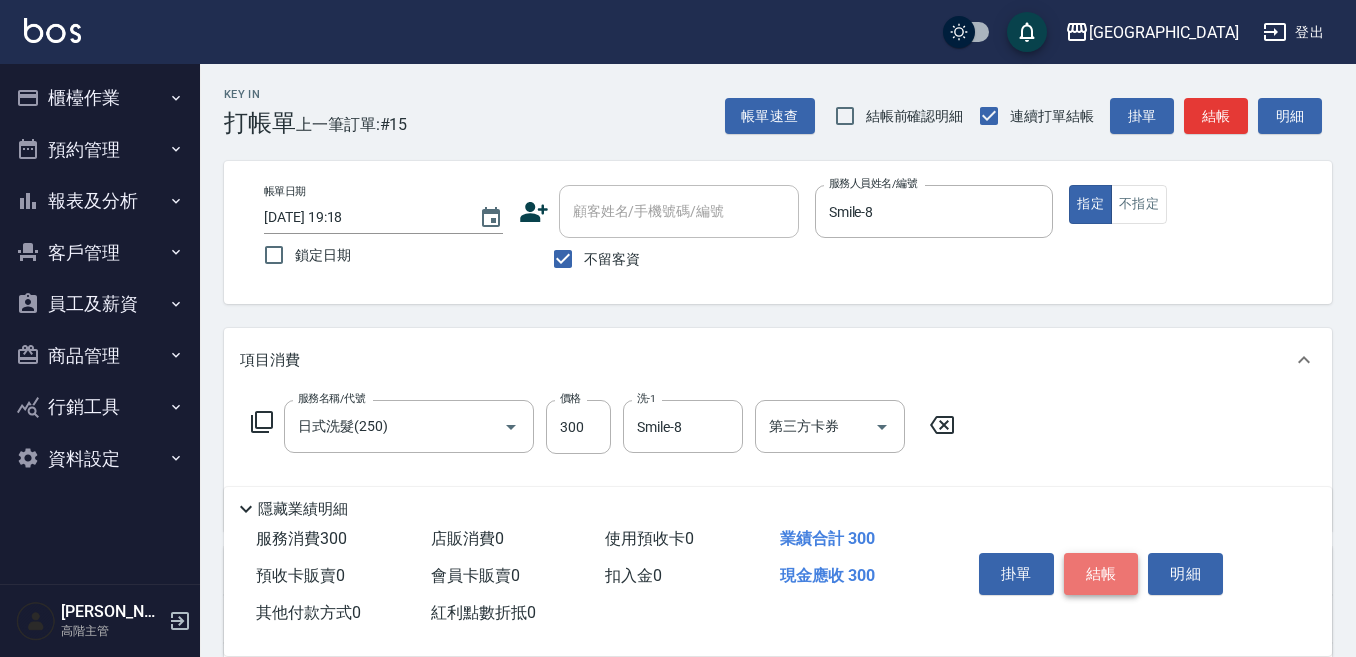 click on "結帳" at bounding box center [1101, 574] 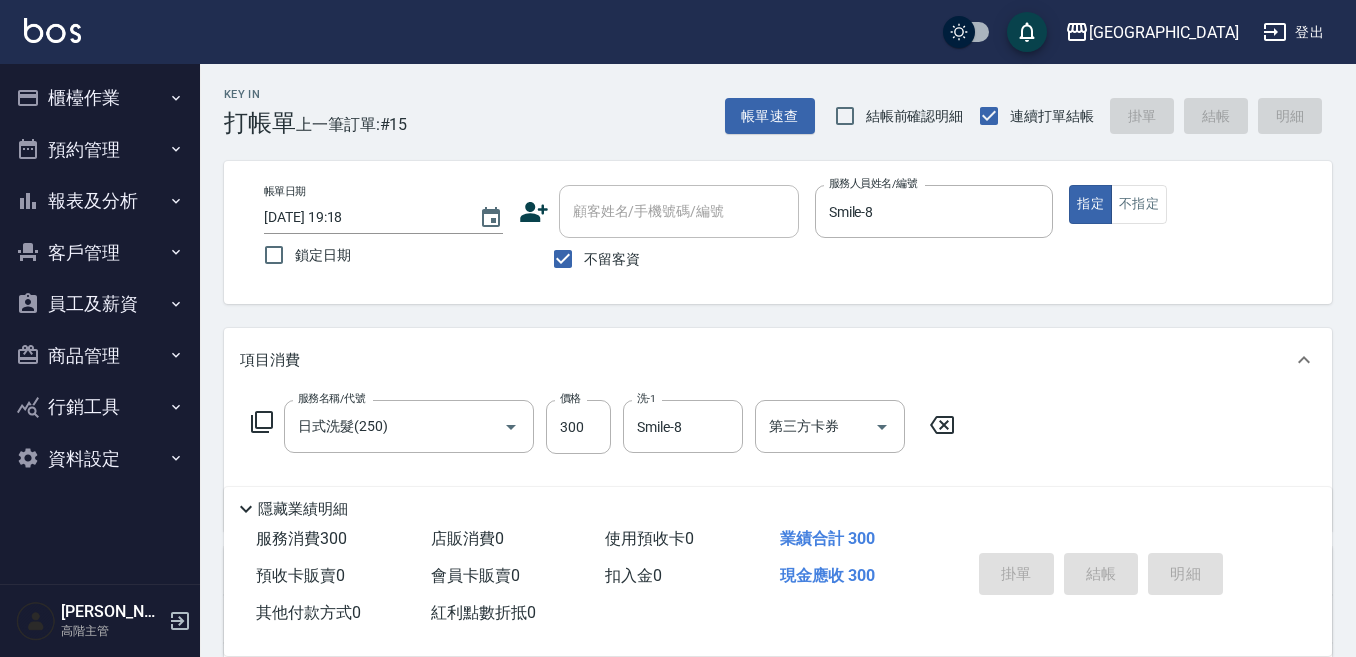type on "[DATE] 19:22" 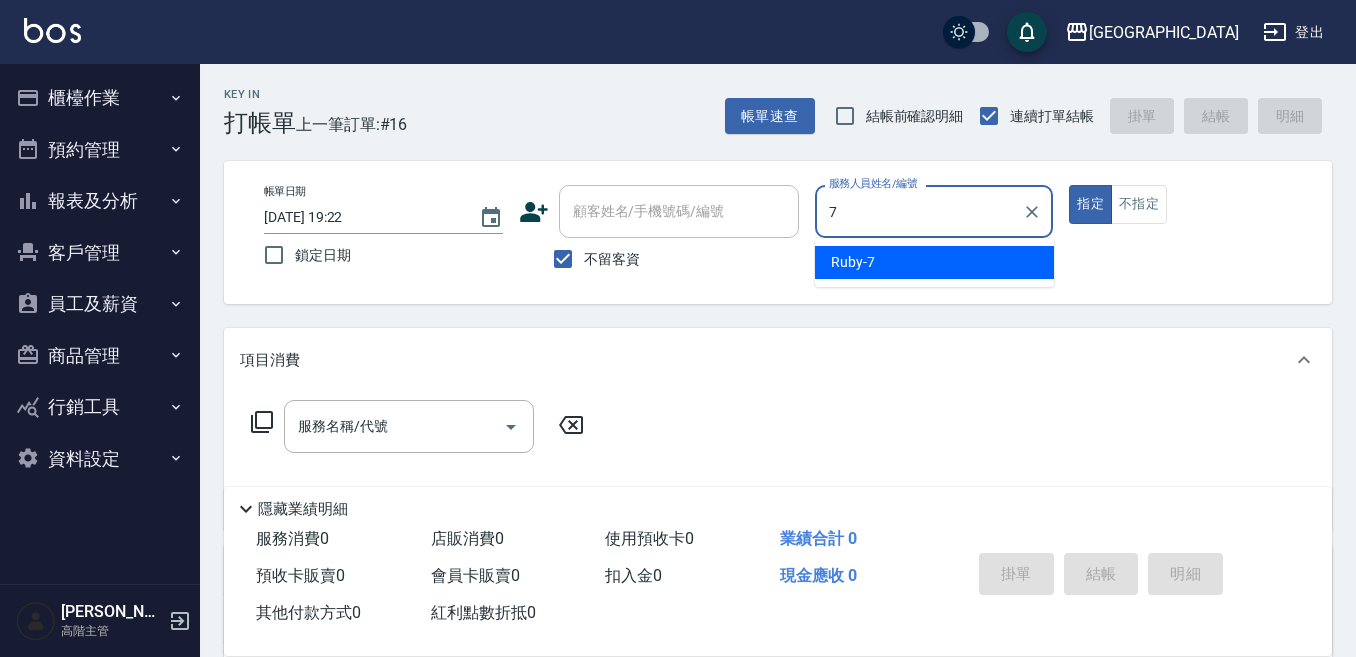 type on "Ruby-7" 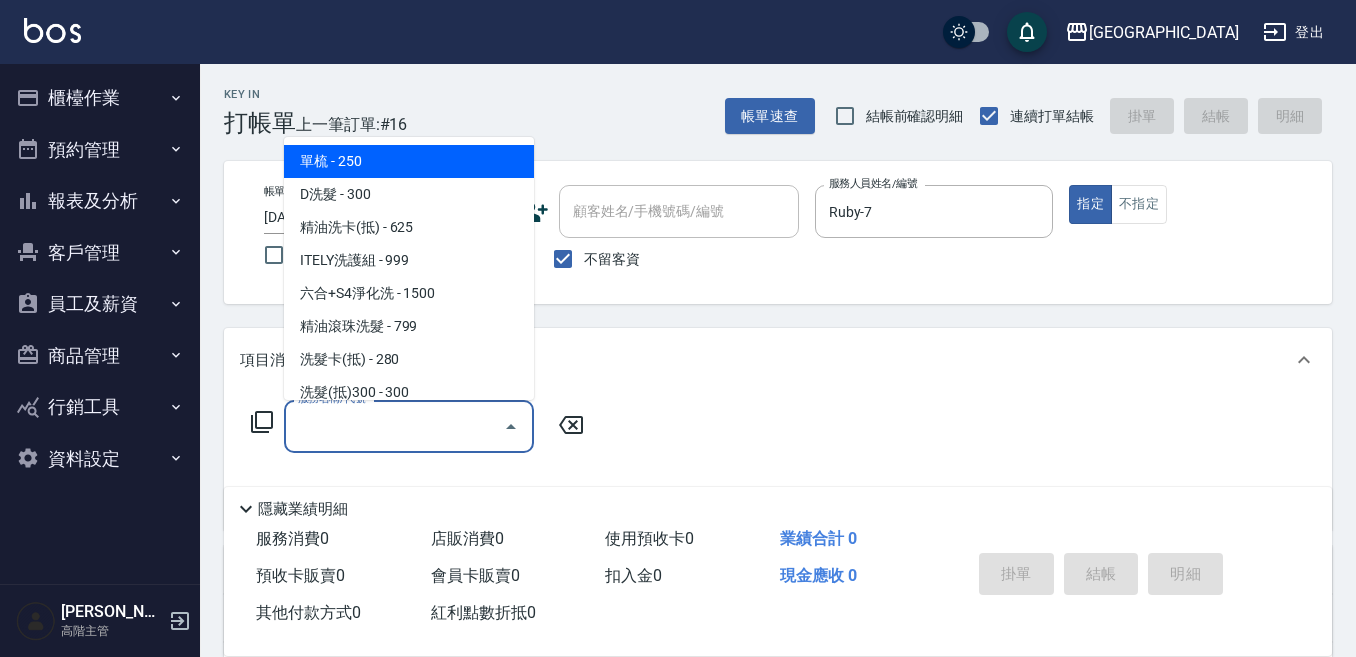 click on "服務名稱/代號" at bounding box center (394, 426) 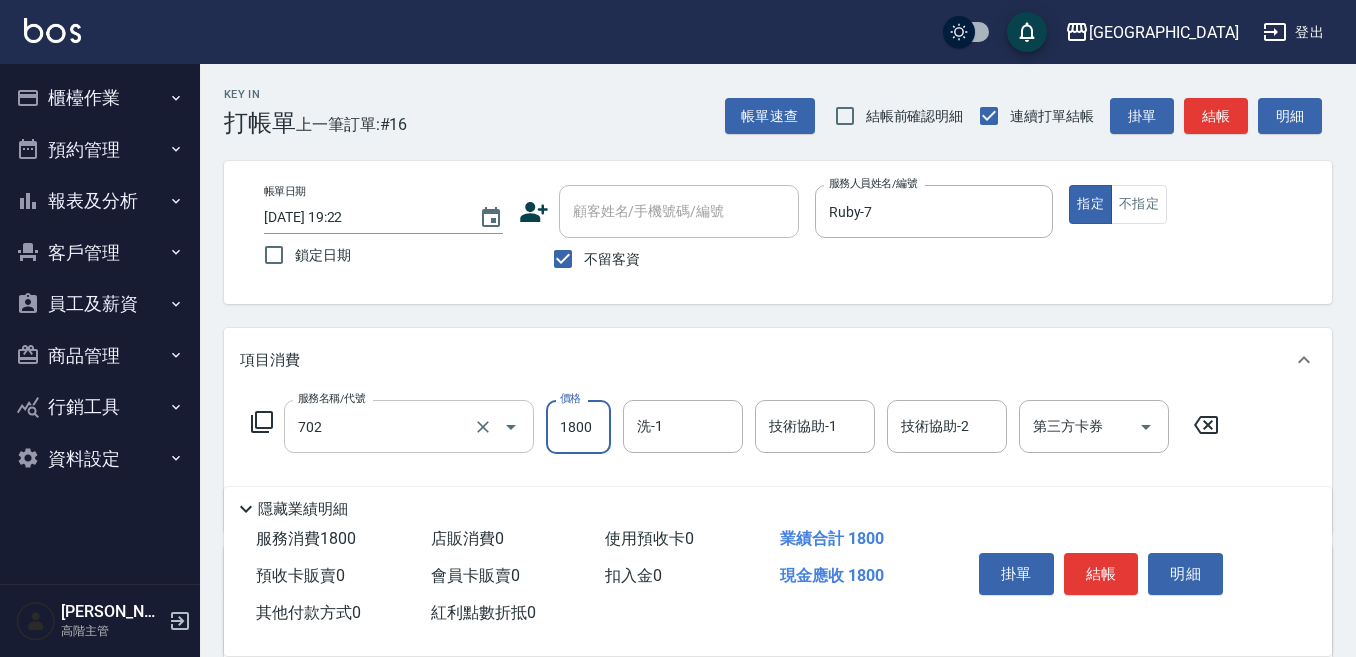 type on "中藥(設計師自備)(702)" 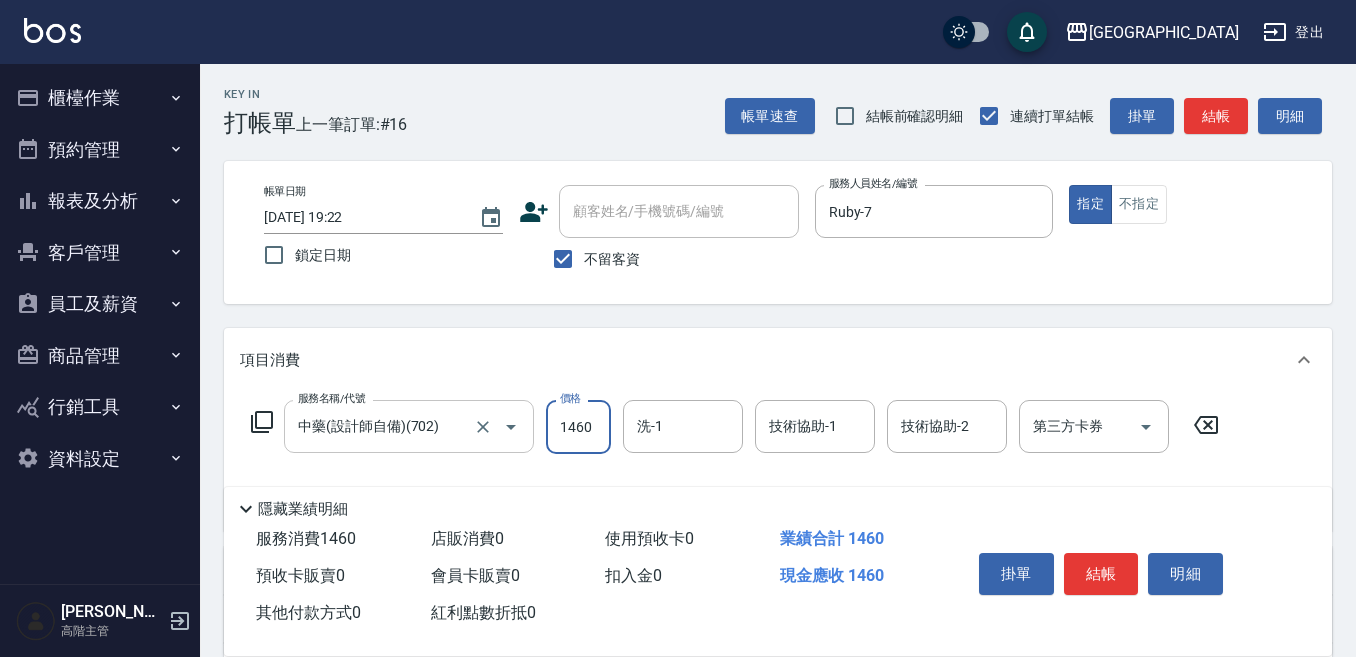 type on "1460" 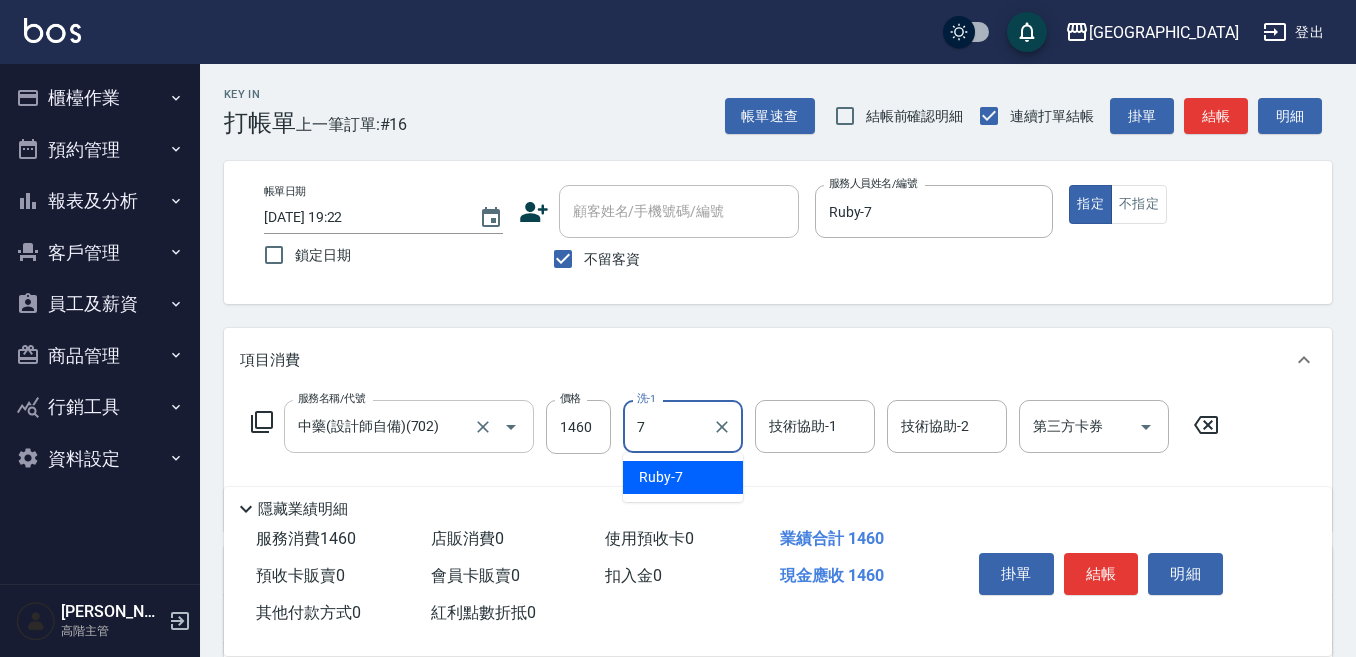 type on "Ruby-7" 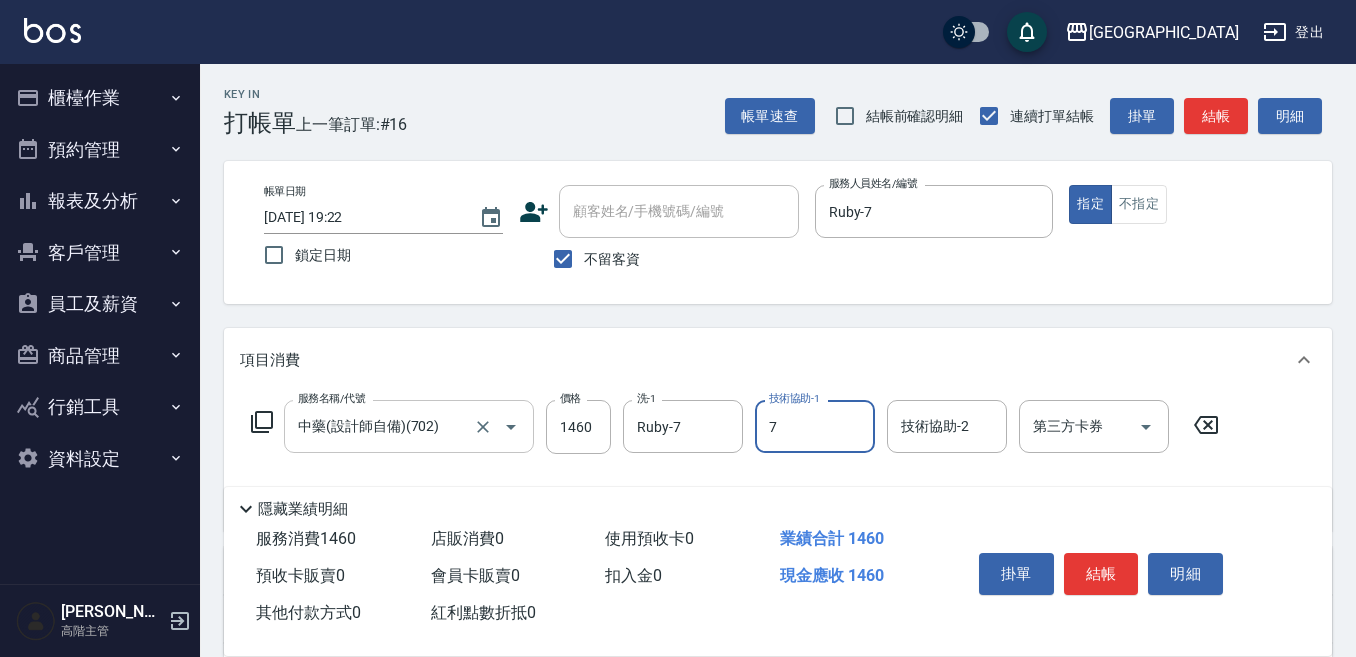 type on "Ruby-7" 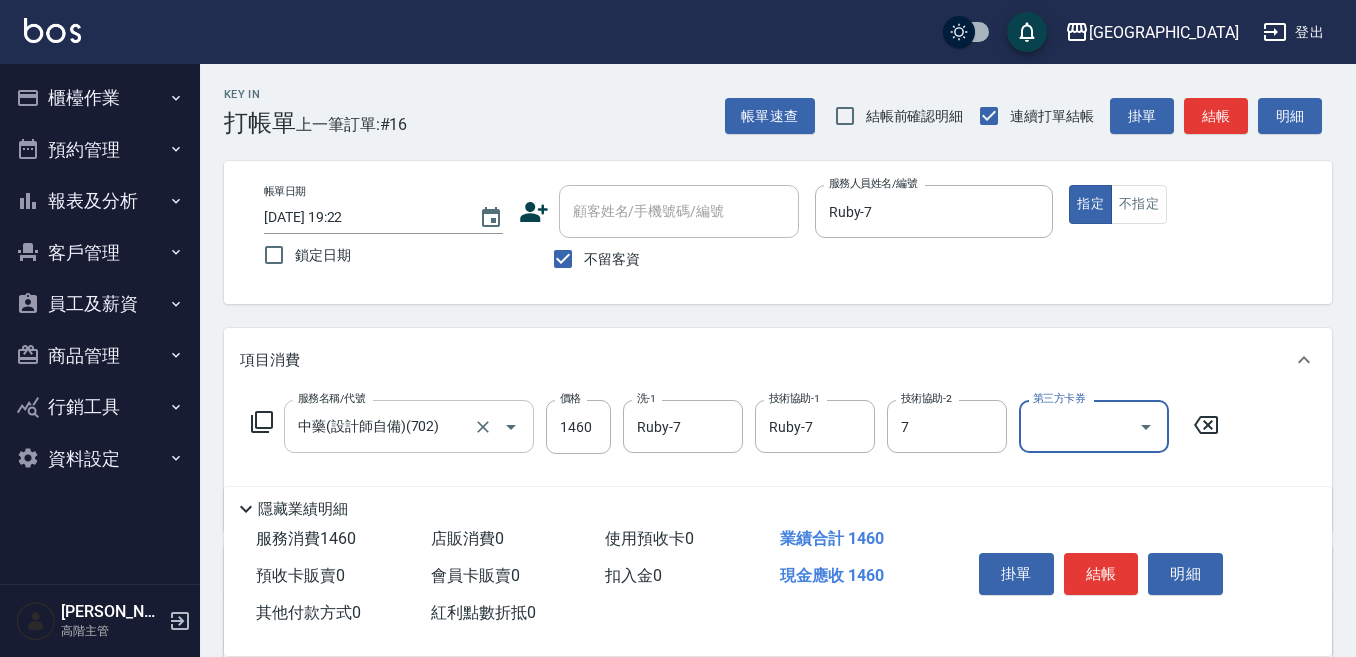type on "Ruby-7" 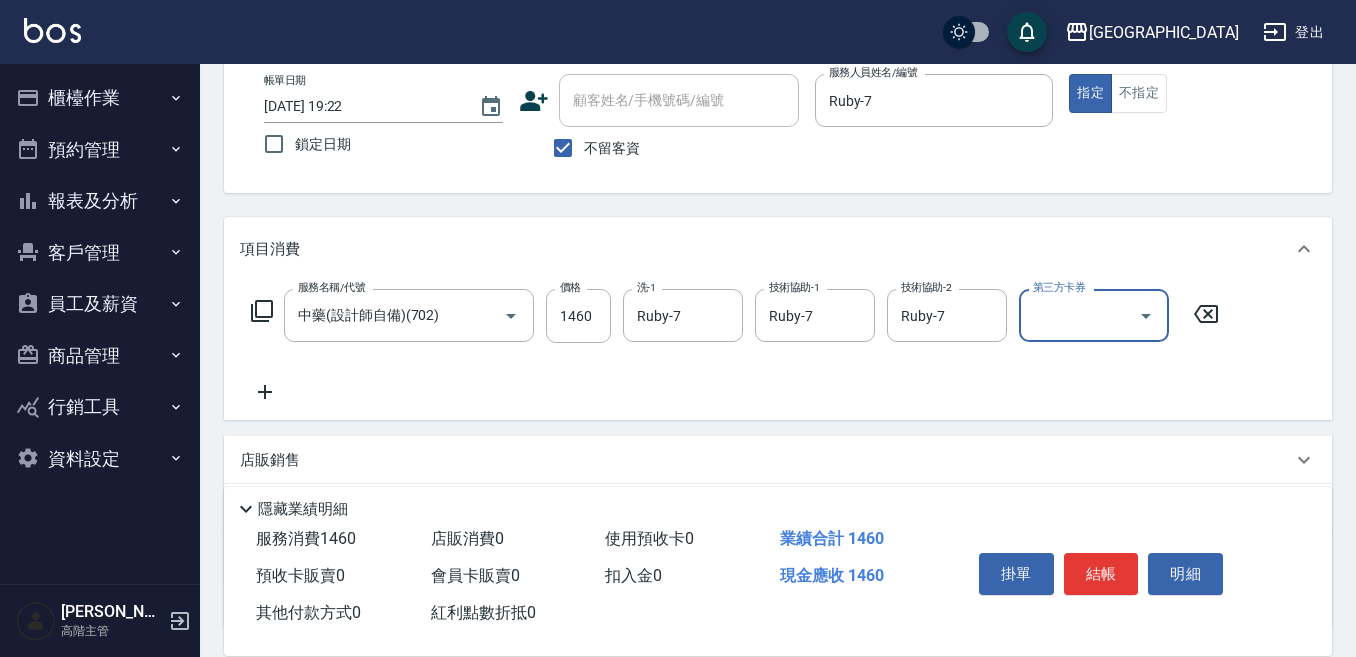 scroll, scrollTop: 200, scrollLeft: 0, axis: vertical 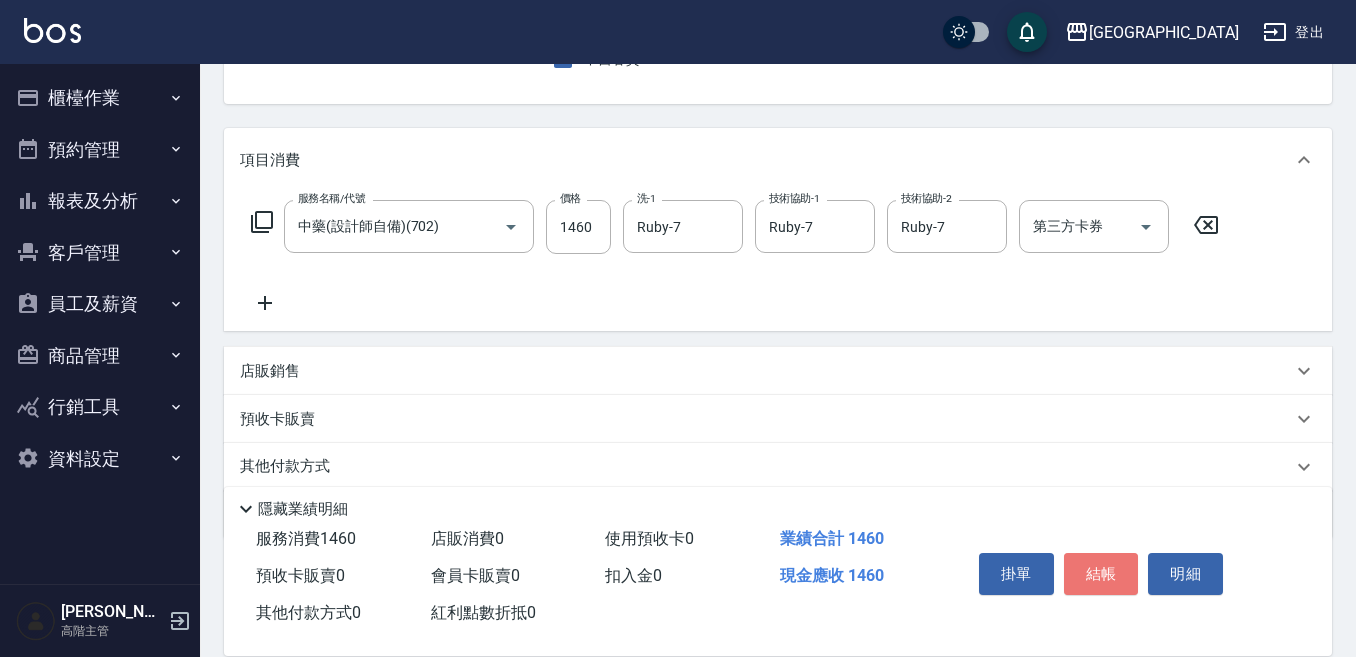 click on "結帳" at bounding box center [1101, 574] 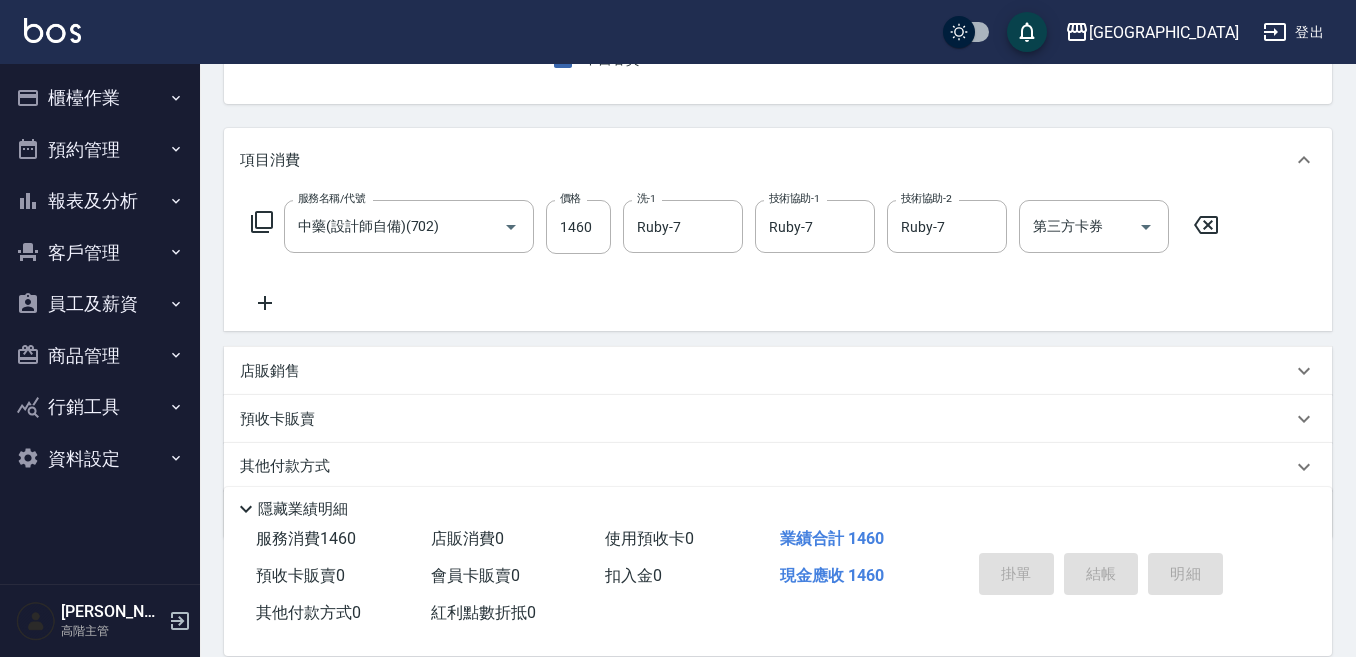 type on "[DATE] 19:23" 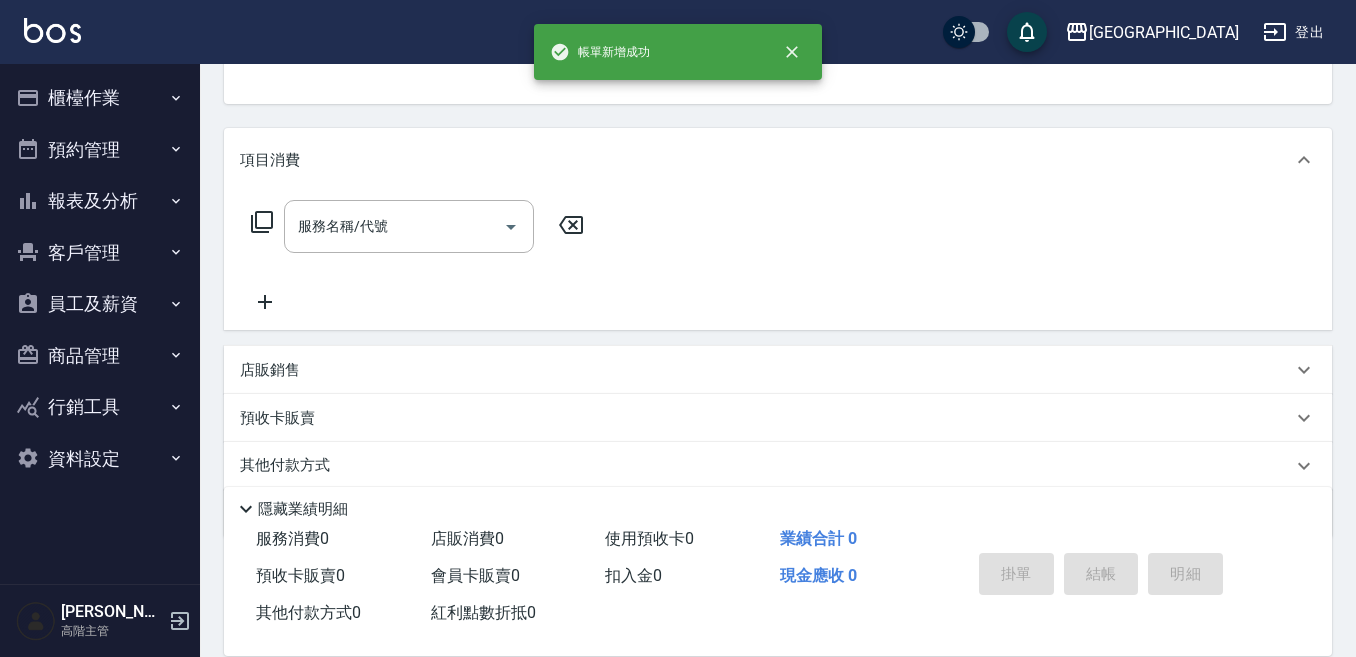 scroll, scrollTop: 194, scrollLeft: 0, axis: vertical 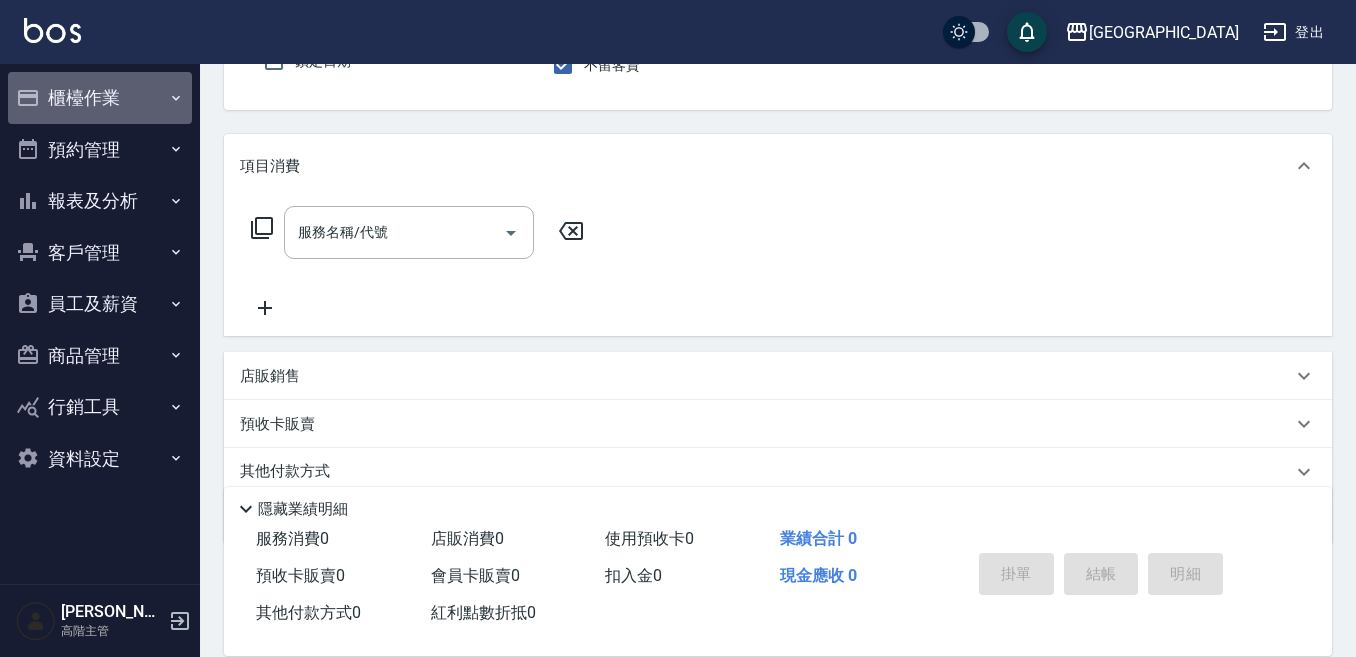 click on "櫃檯作業" at bounding box center [100, 98] 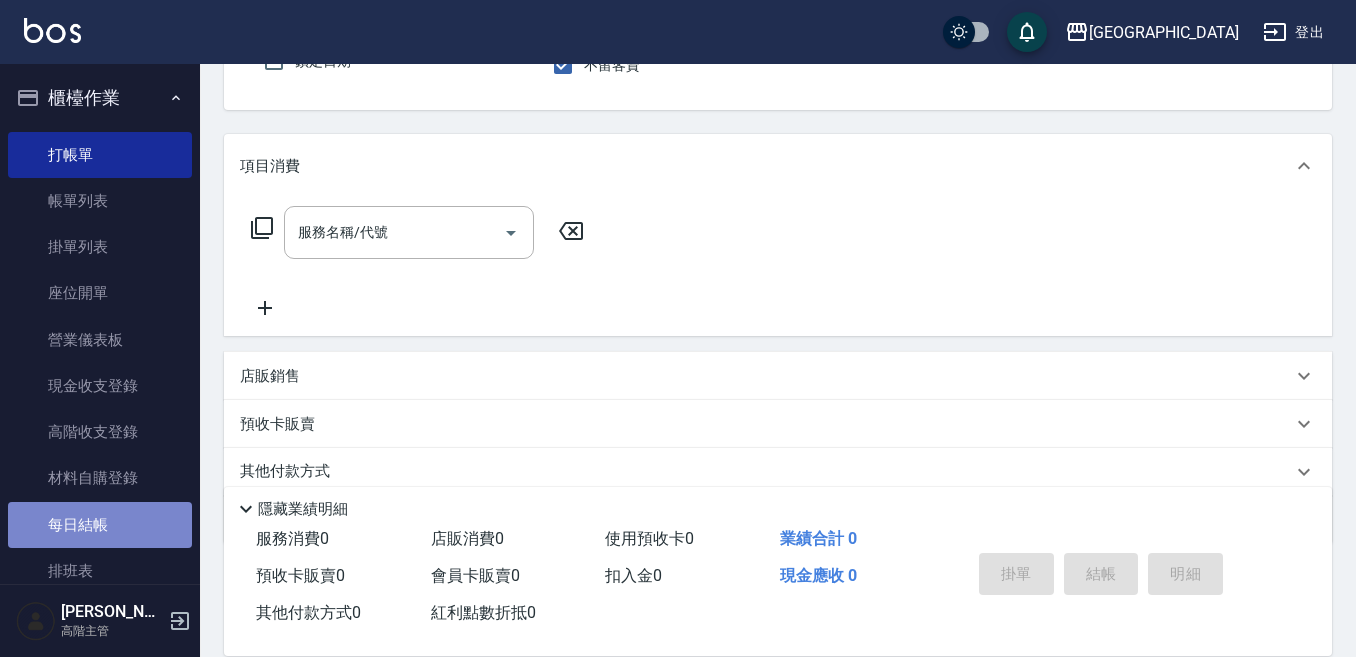 click on "每日結帳" at bounding box center [100, 525] 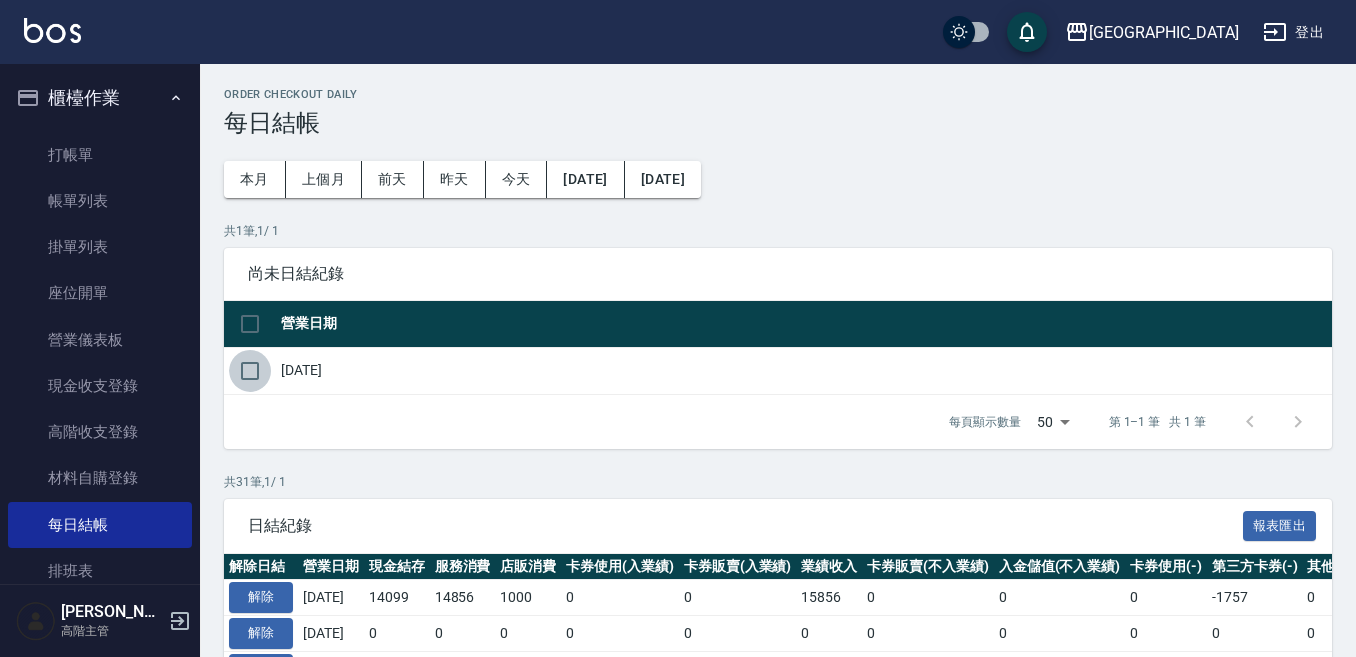 click at bounding box center (250, 371) 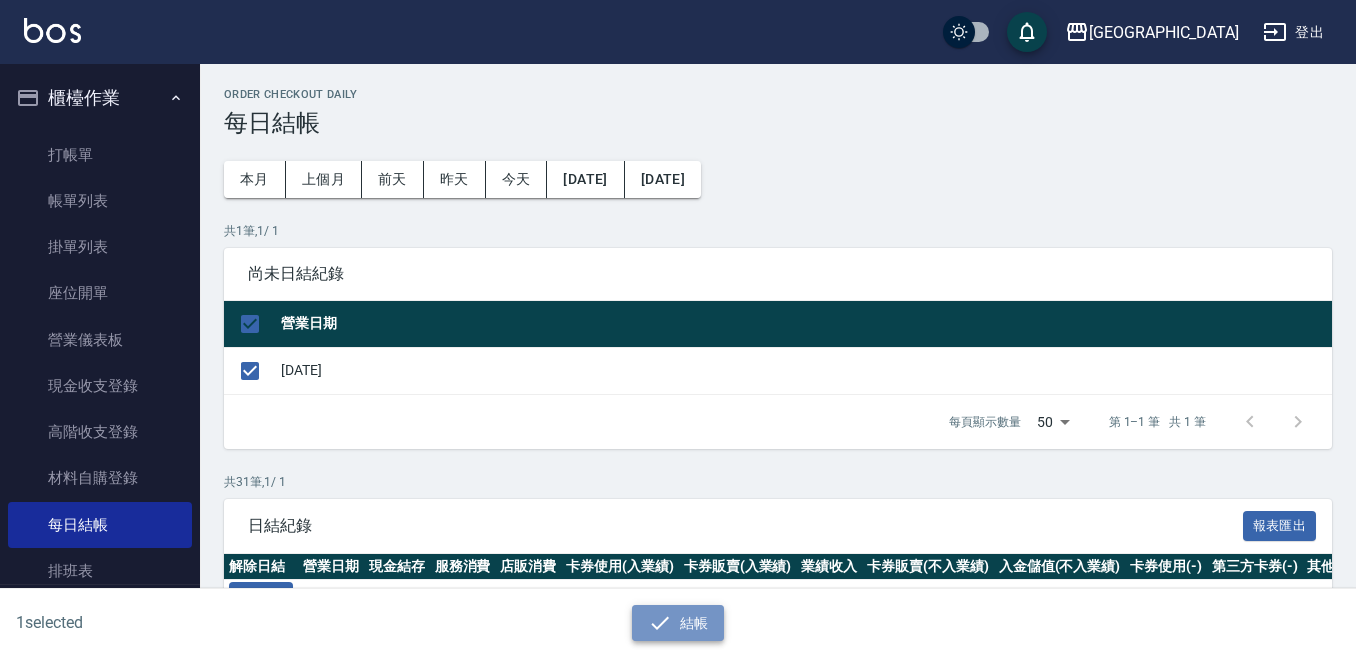 click on "結帳" at bounding box center (678, 623) 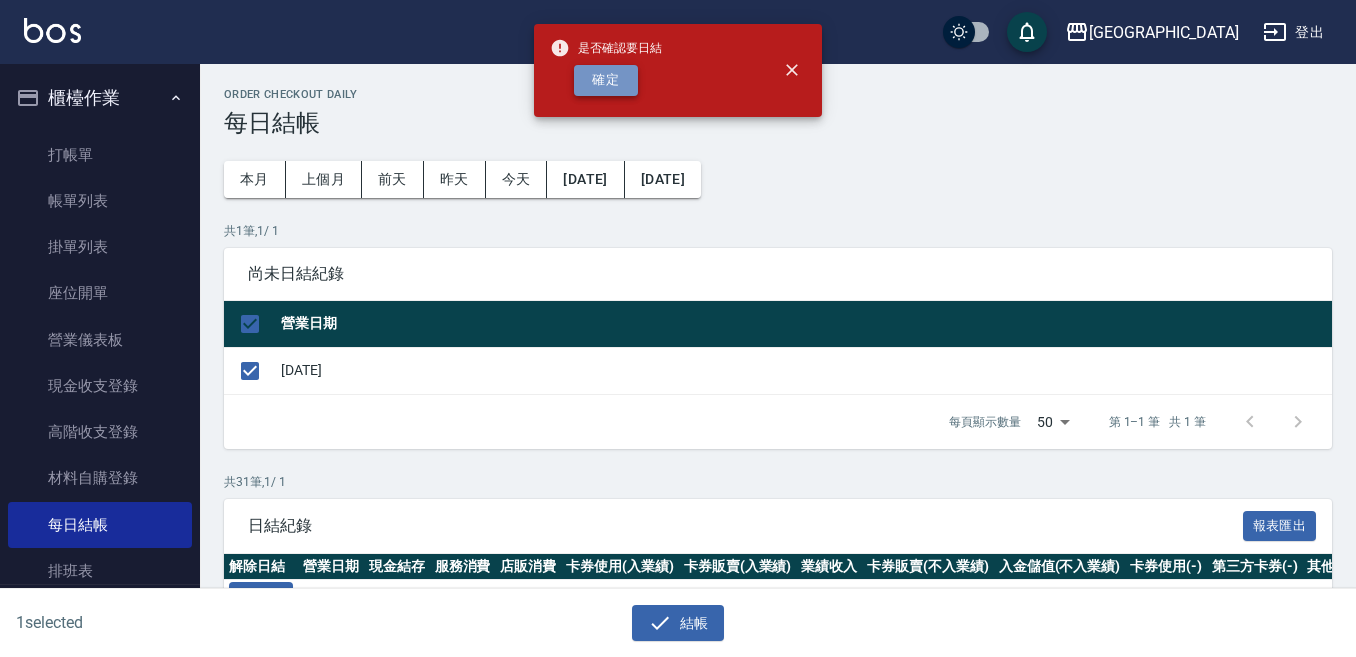 click on "確定" at bounding box center (606, 80) 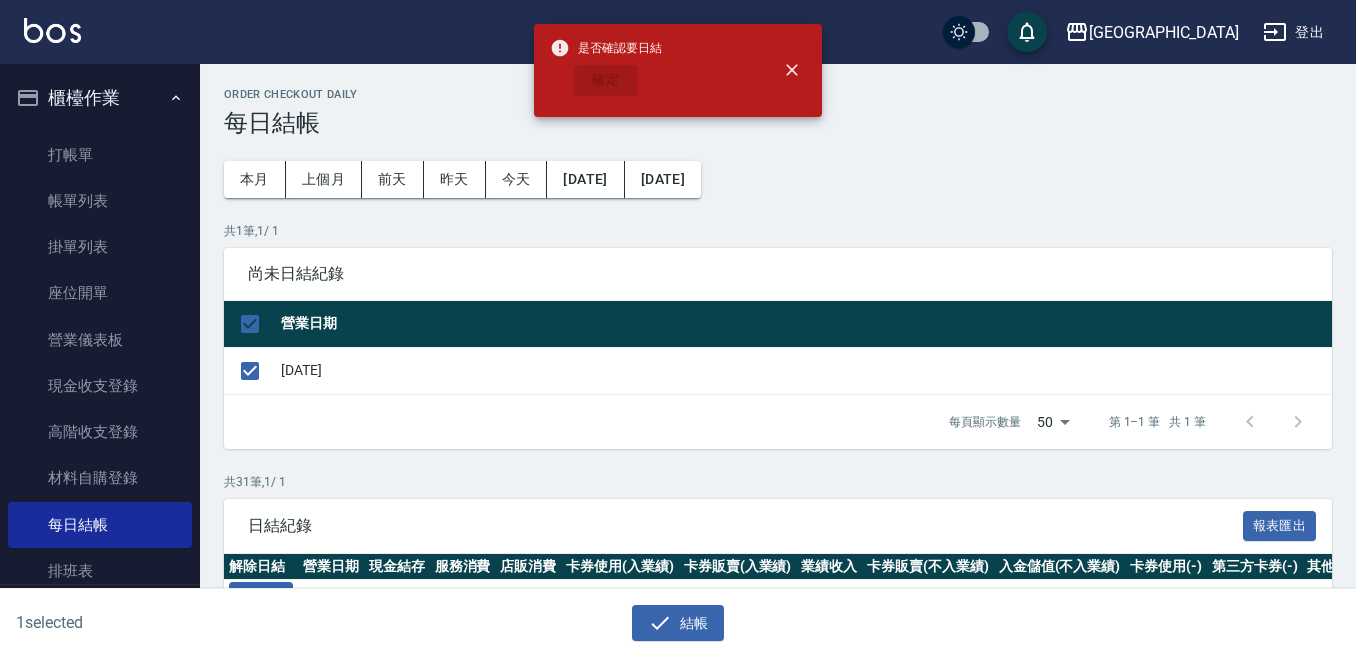 checkbox on "false" 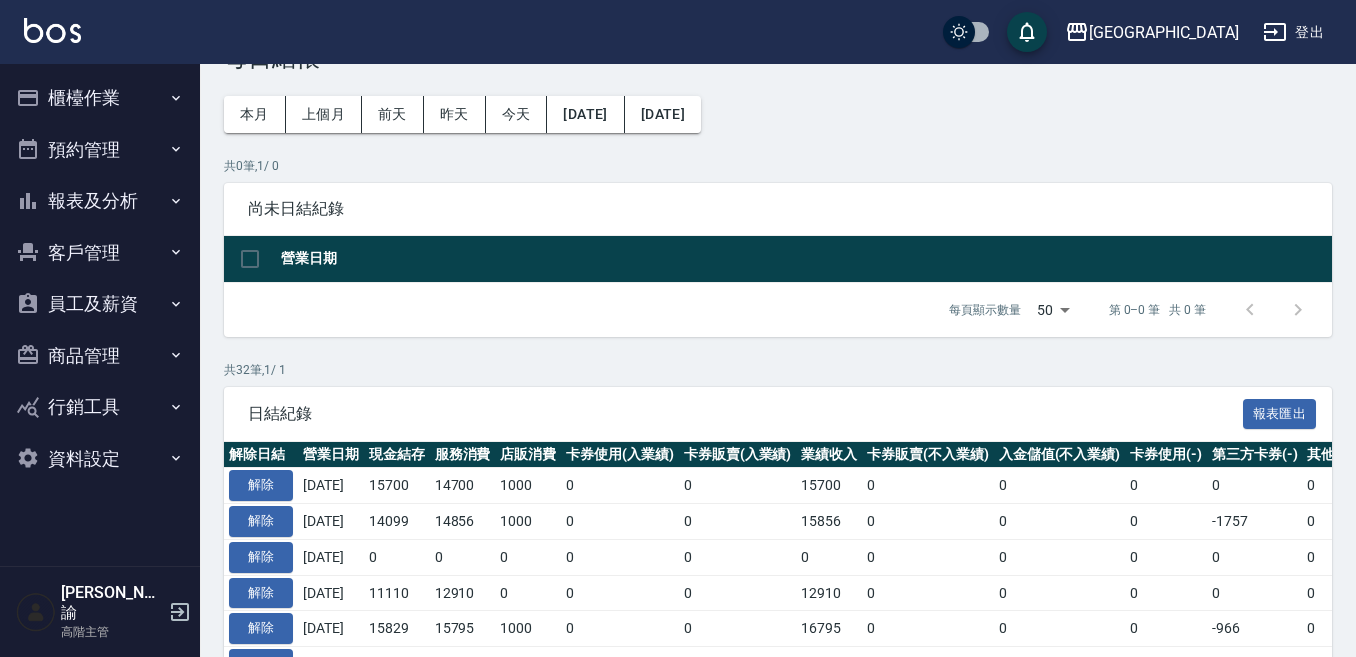 scroll, scrollTop: 100, scrollLeft: 0, axis: vertical 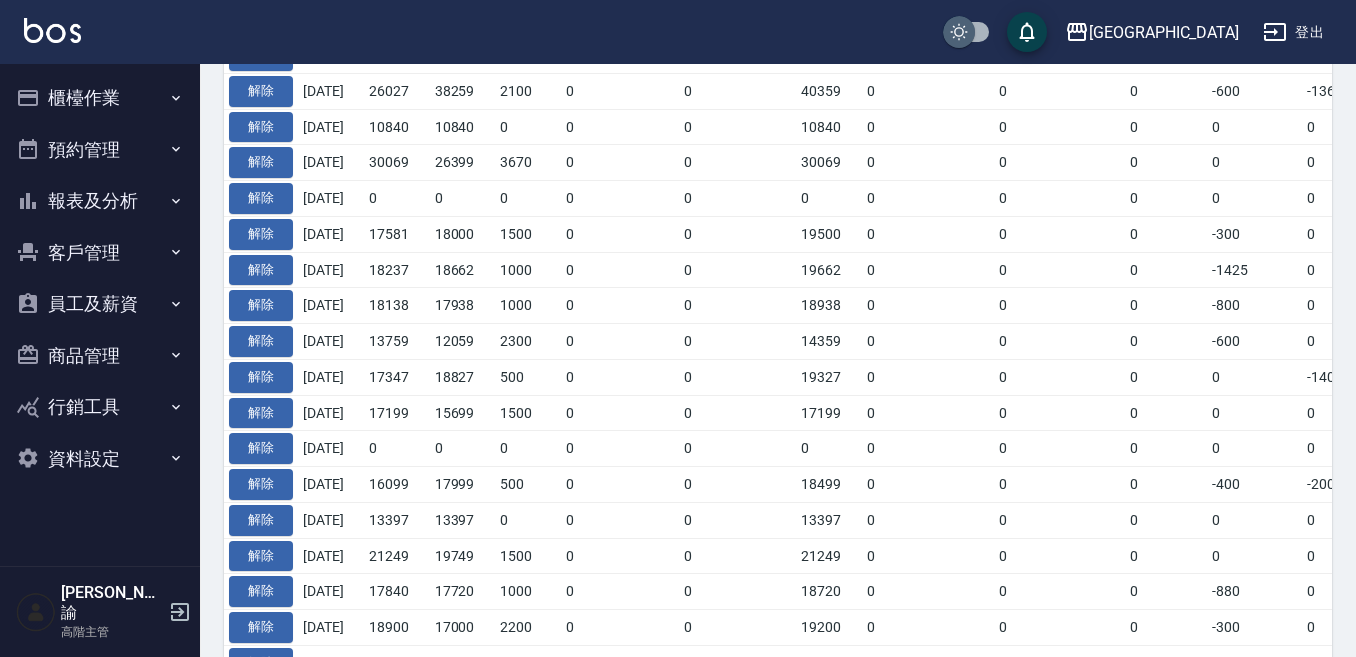 type 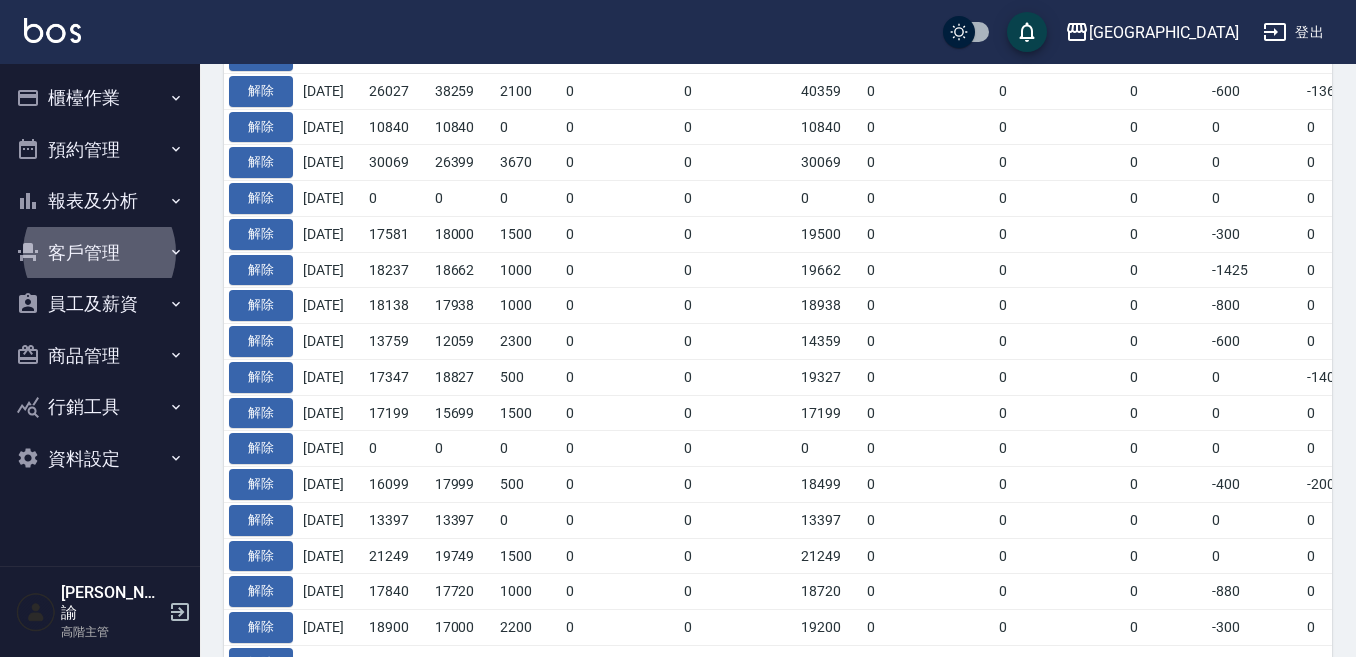 type 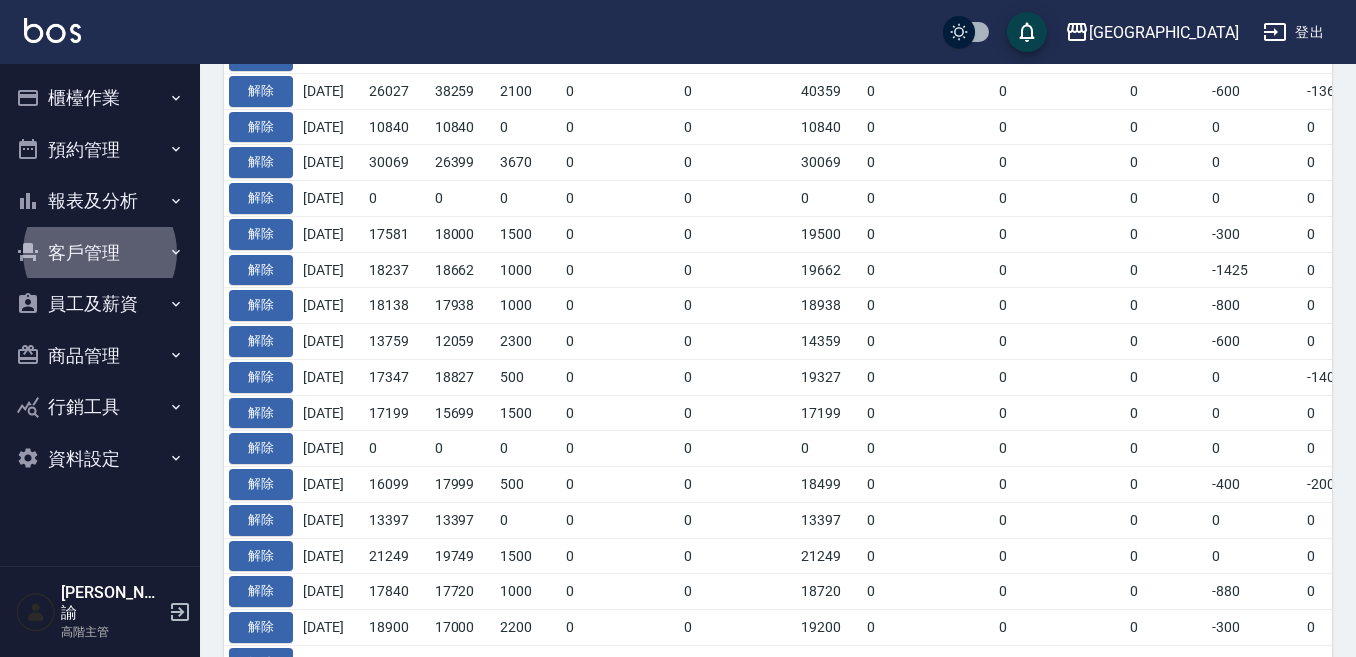 type 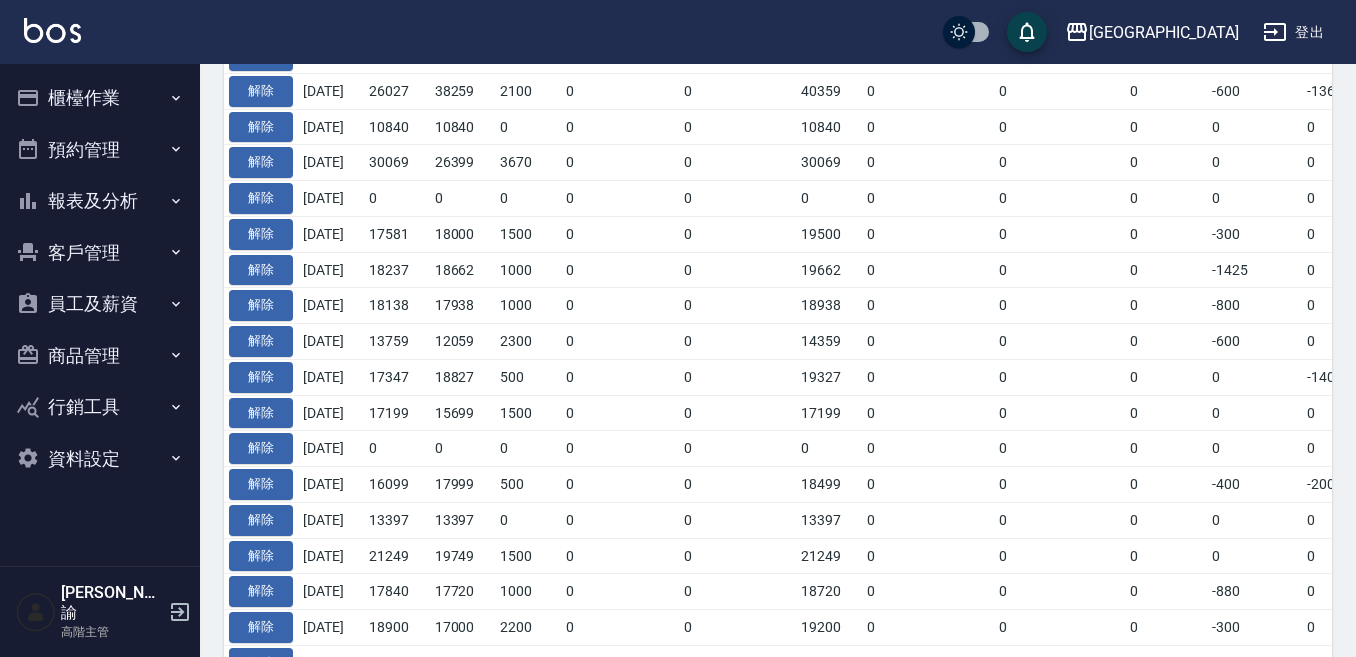 type 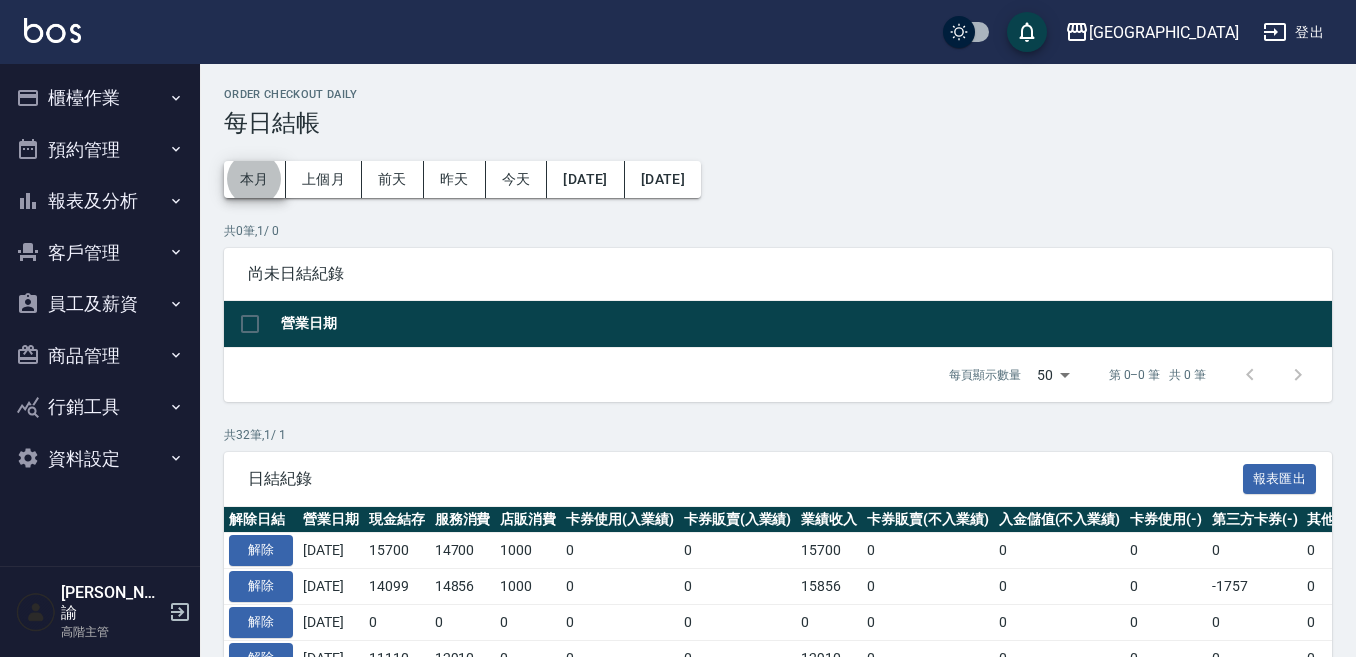 type 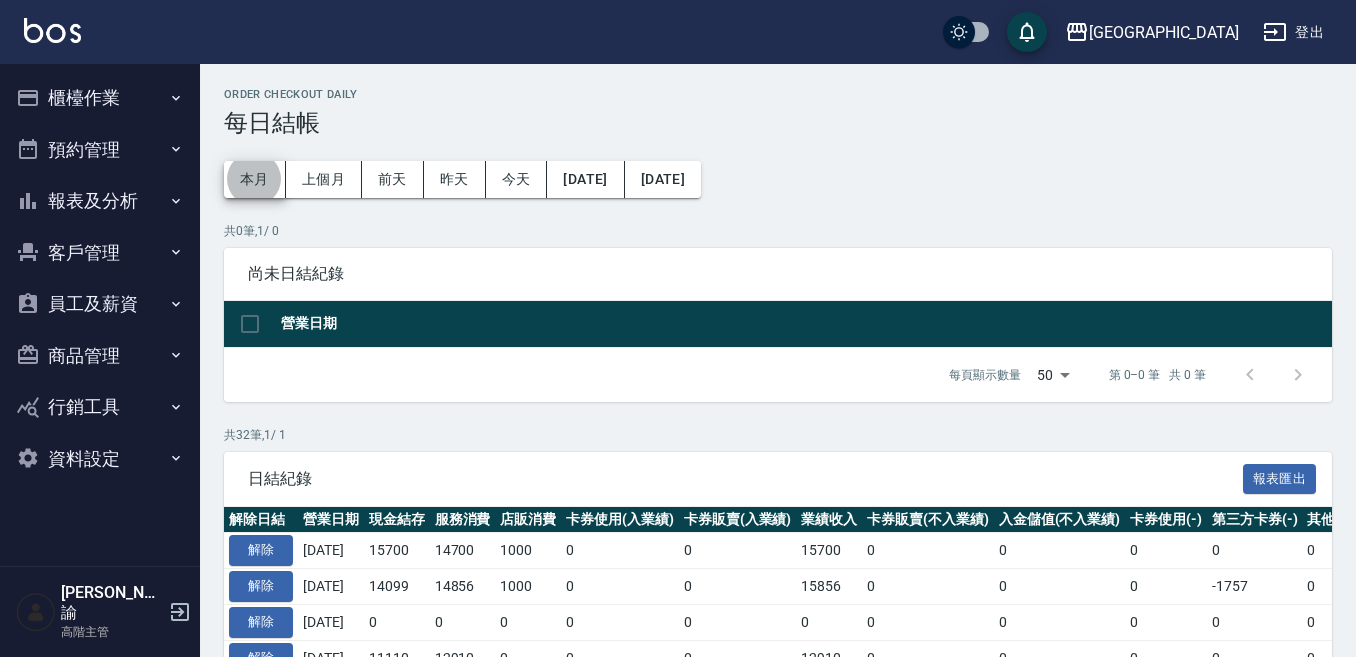 type 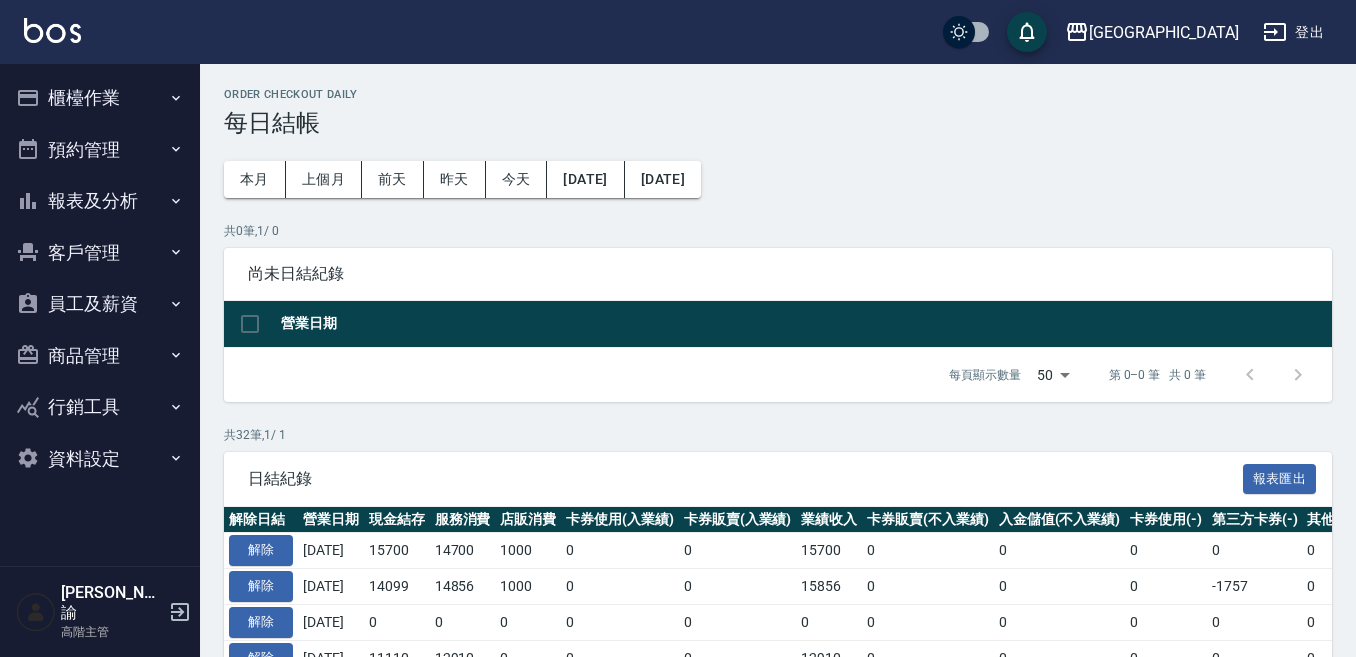 type 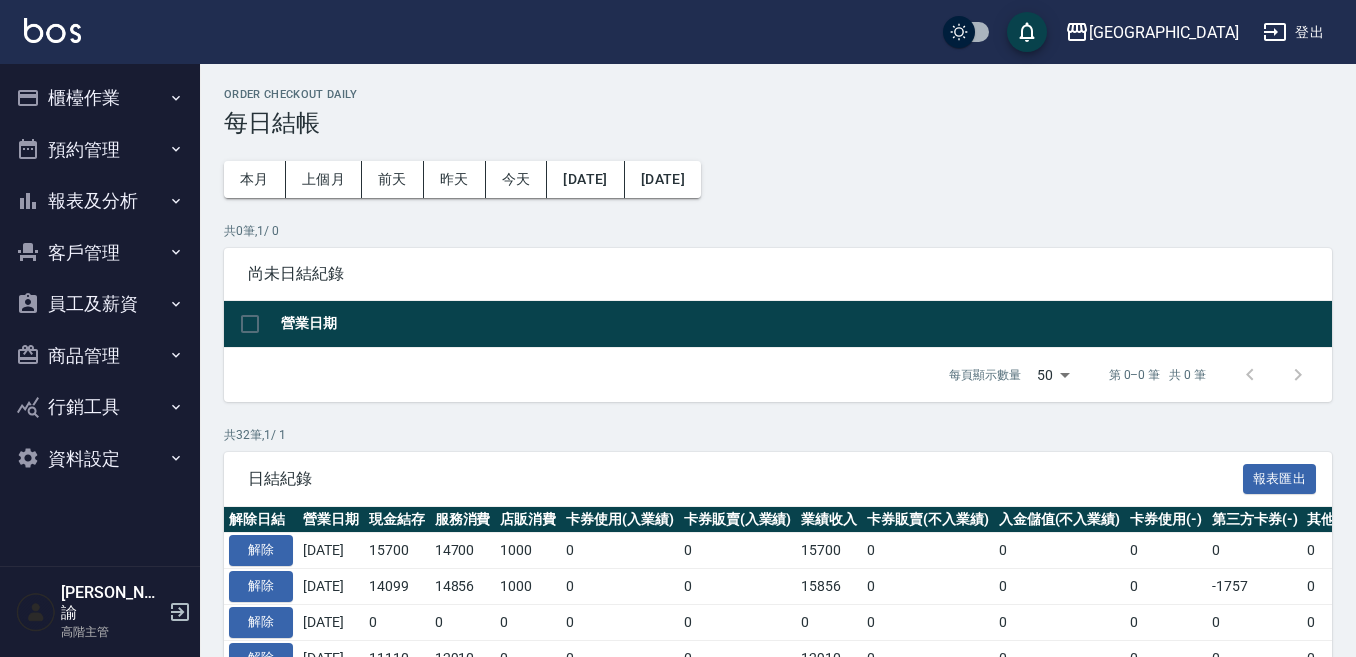 type 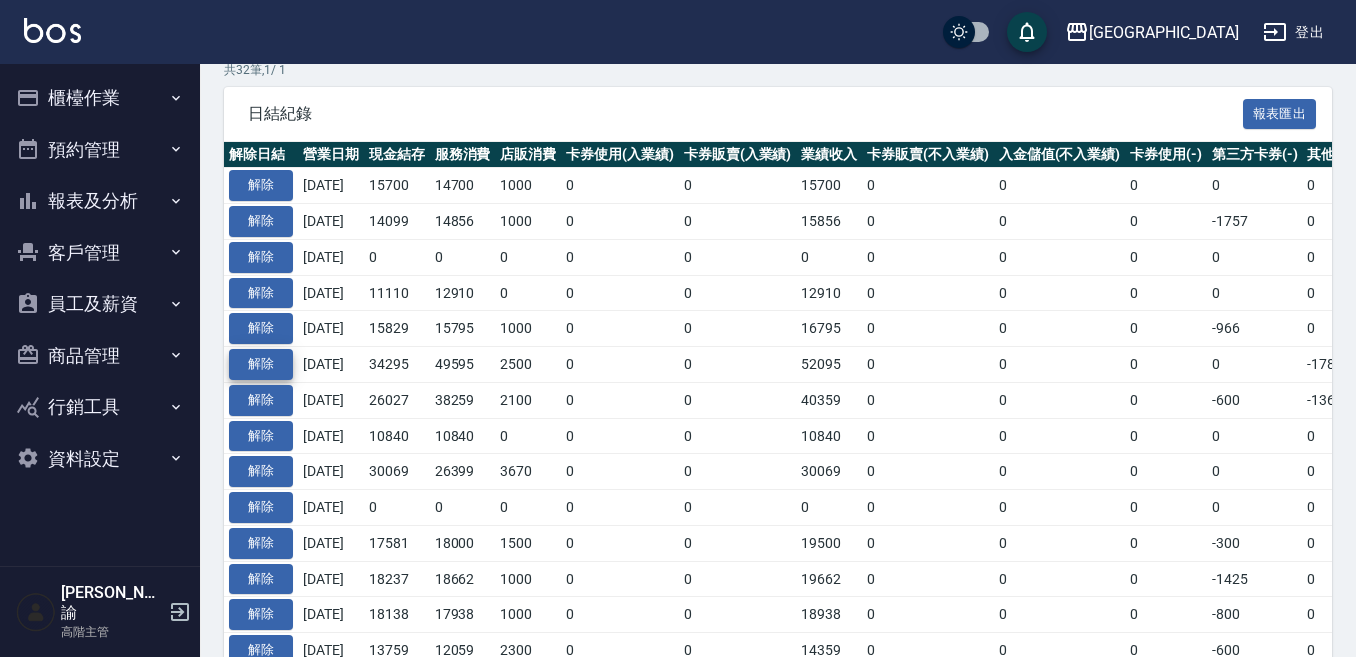 type 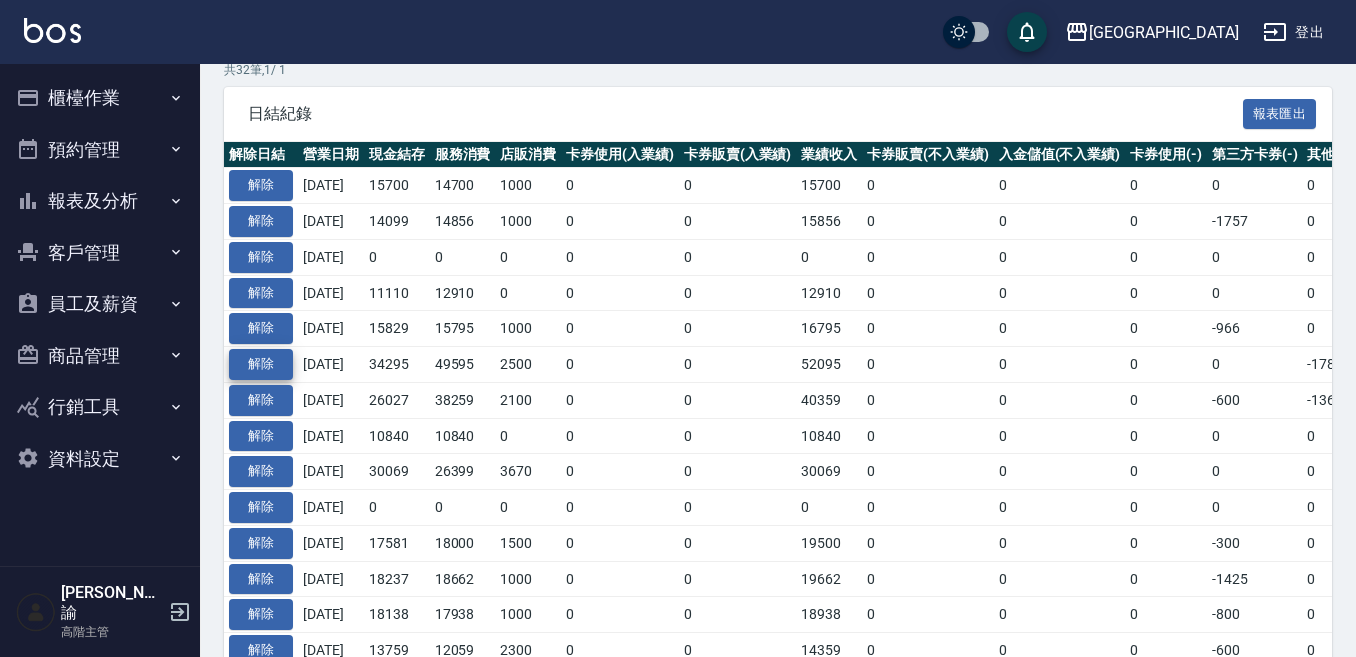 type 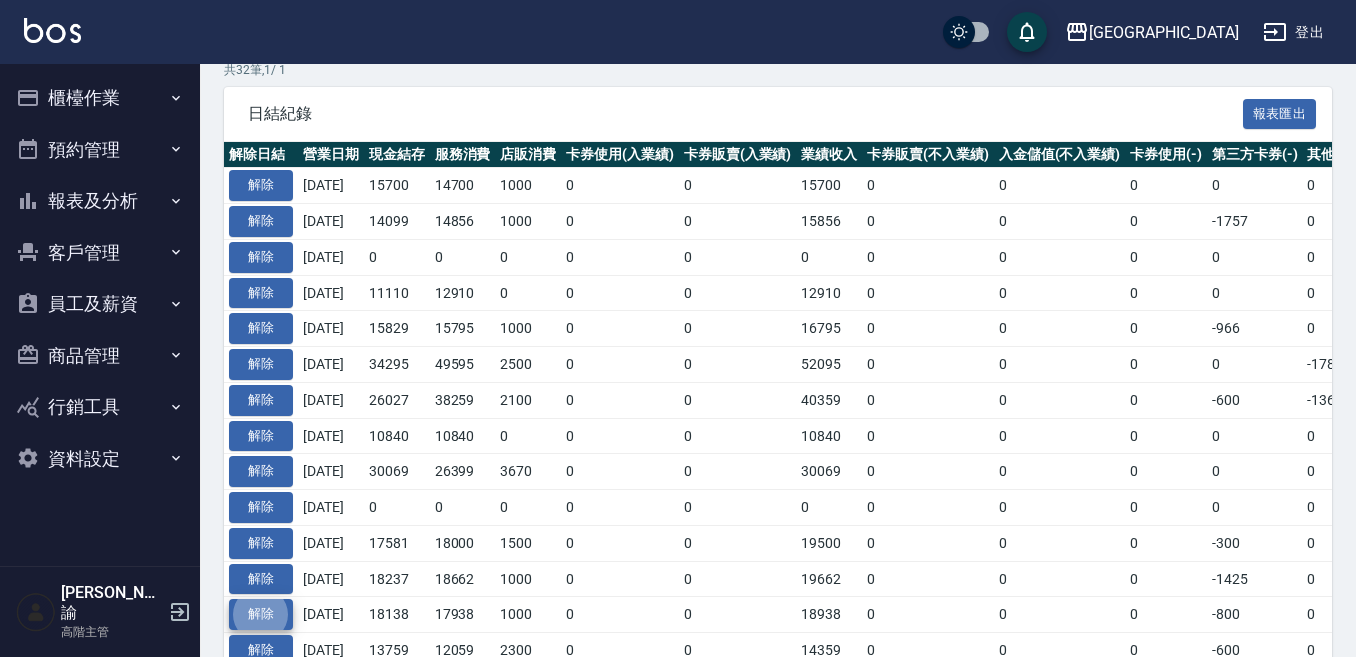 type 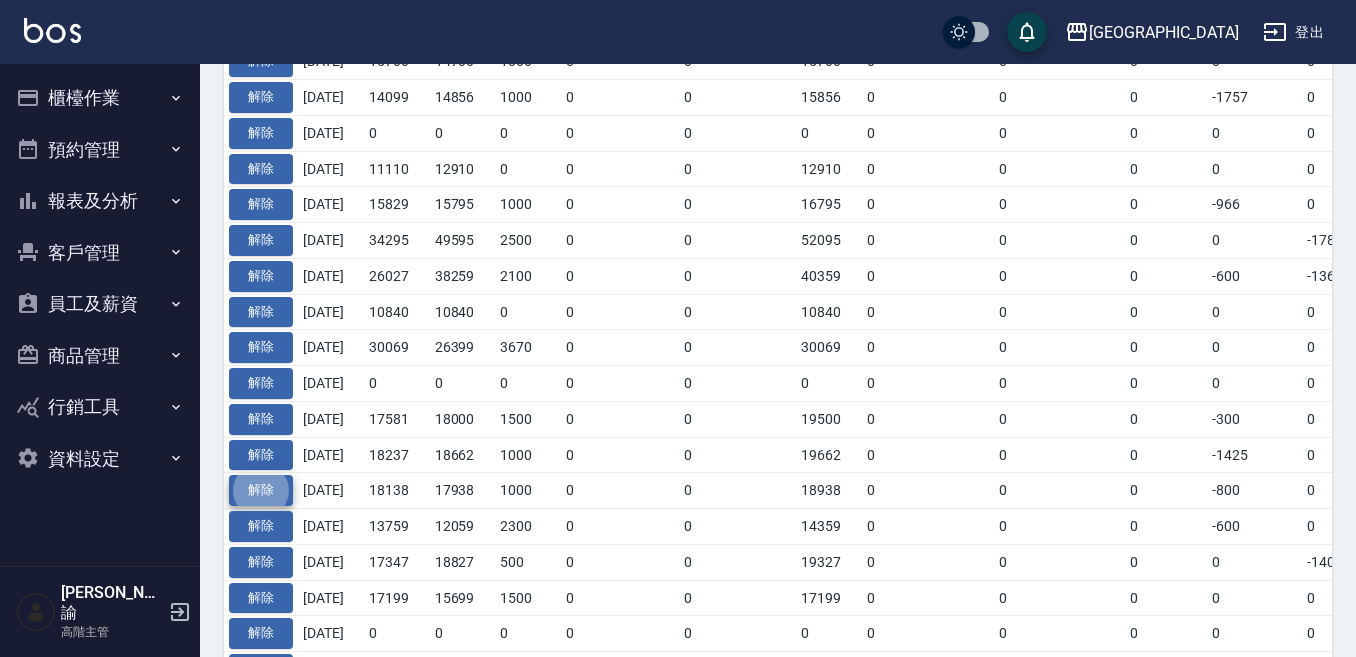 type 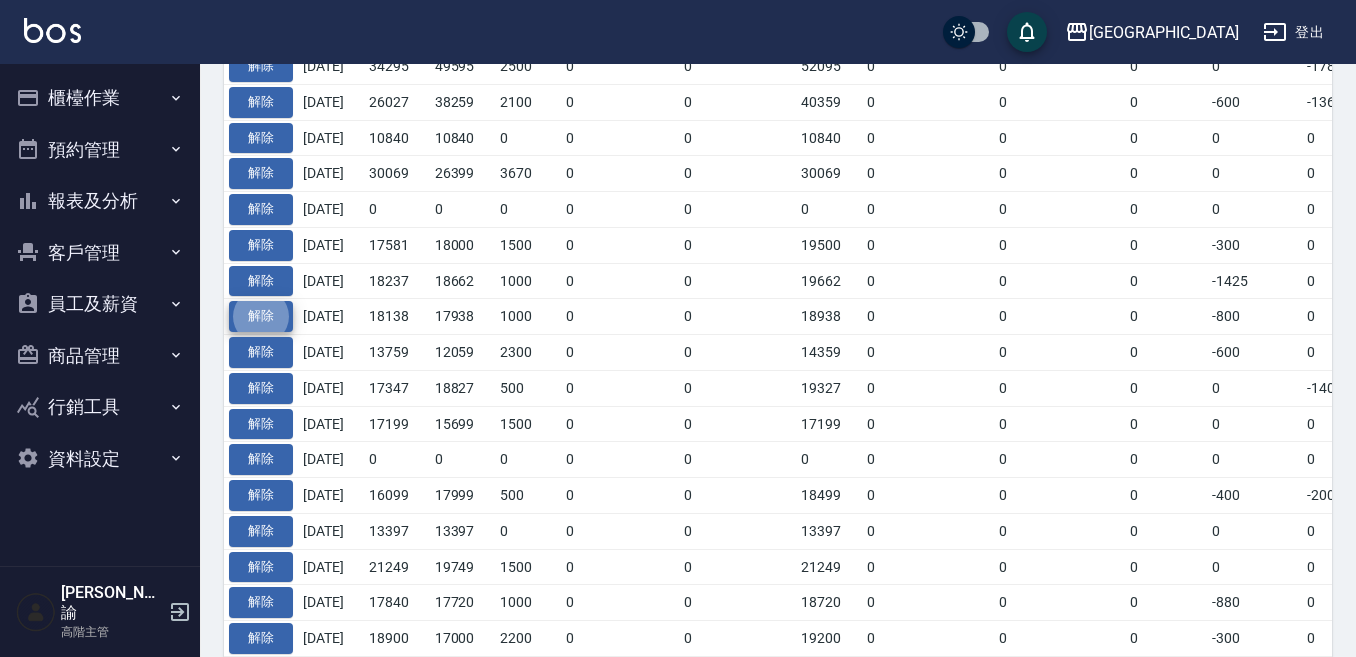 type 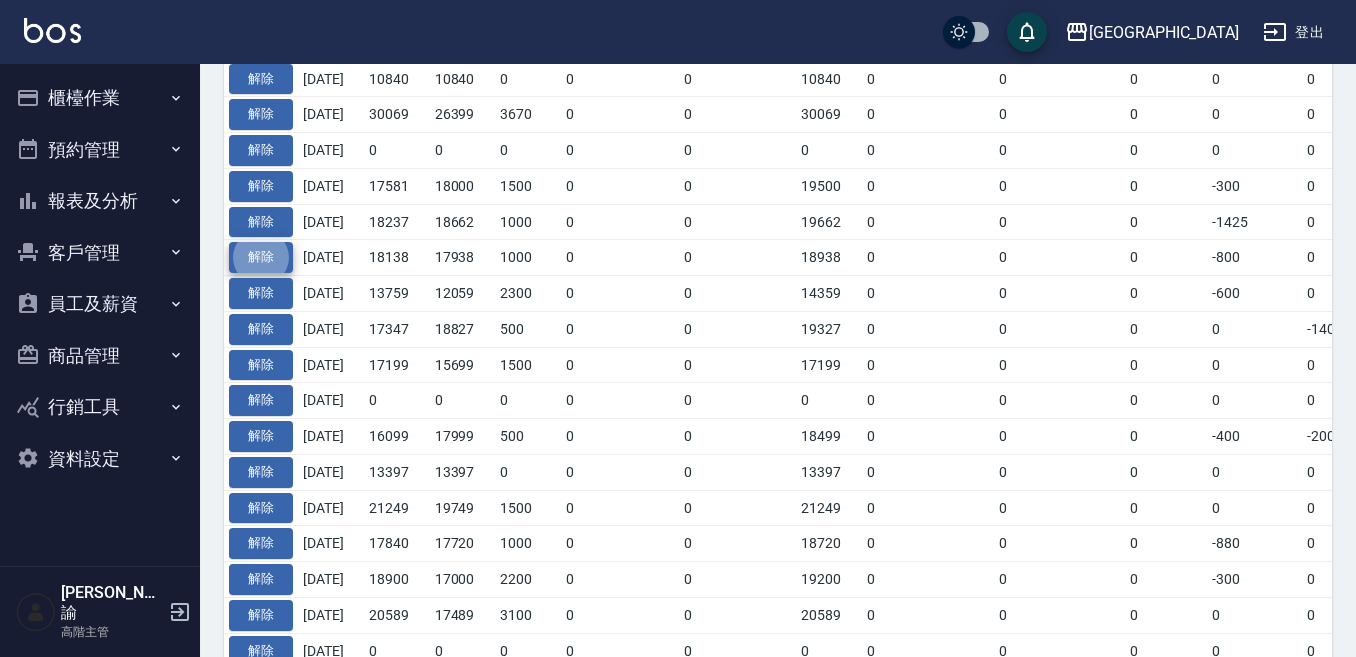 type 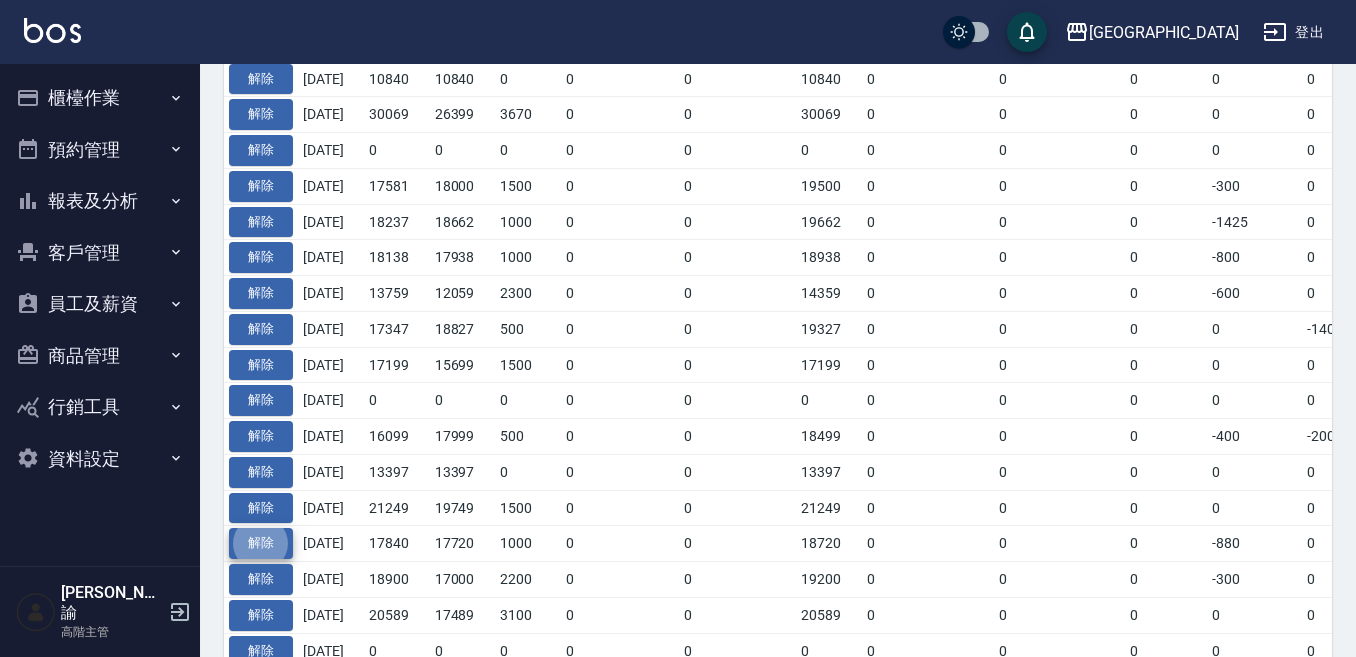 type 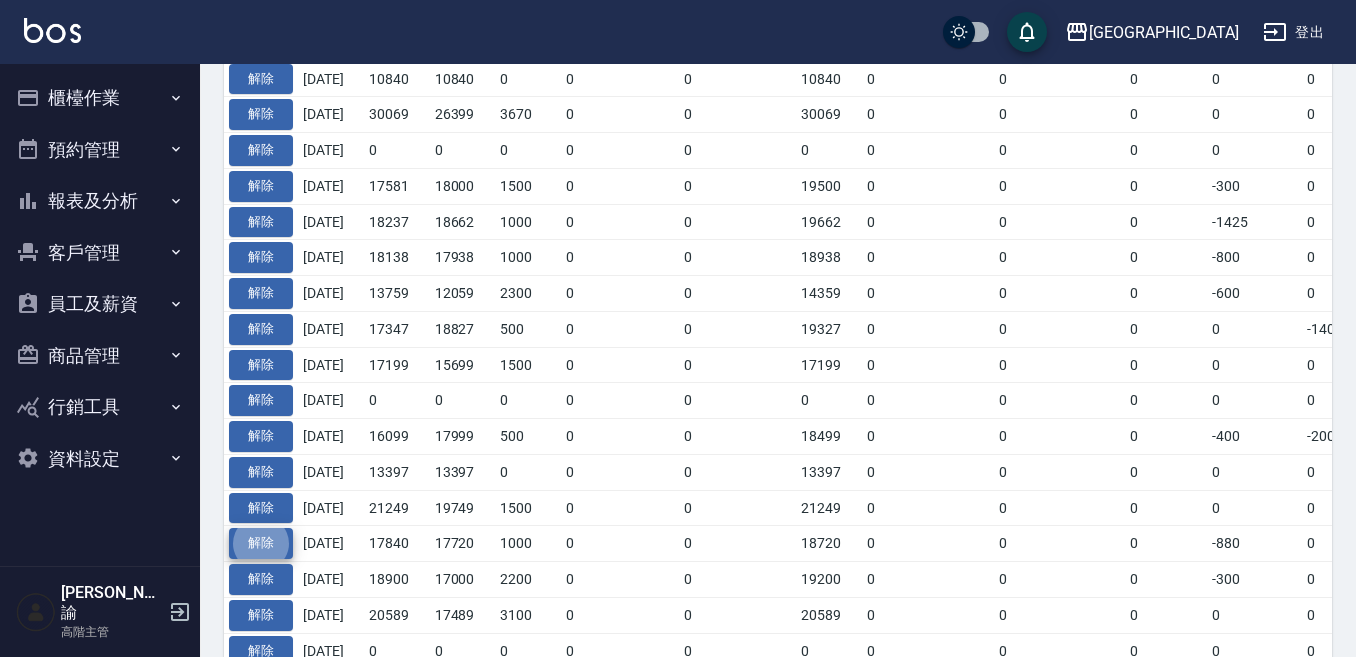 type 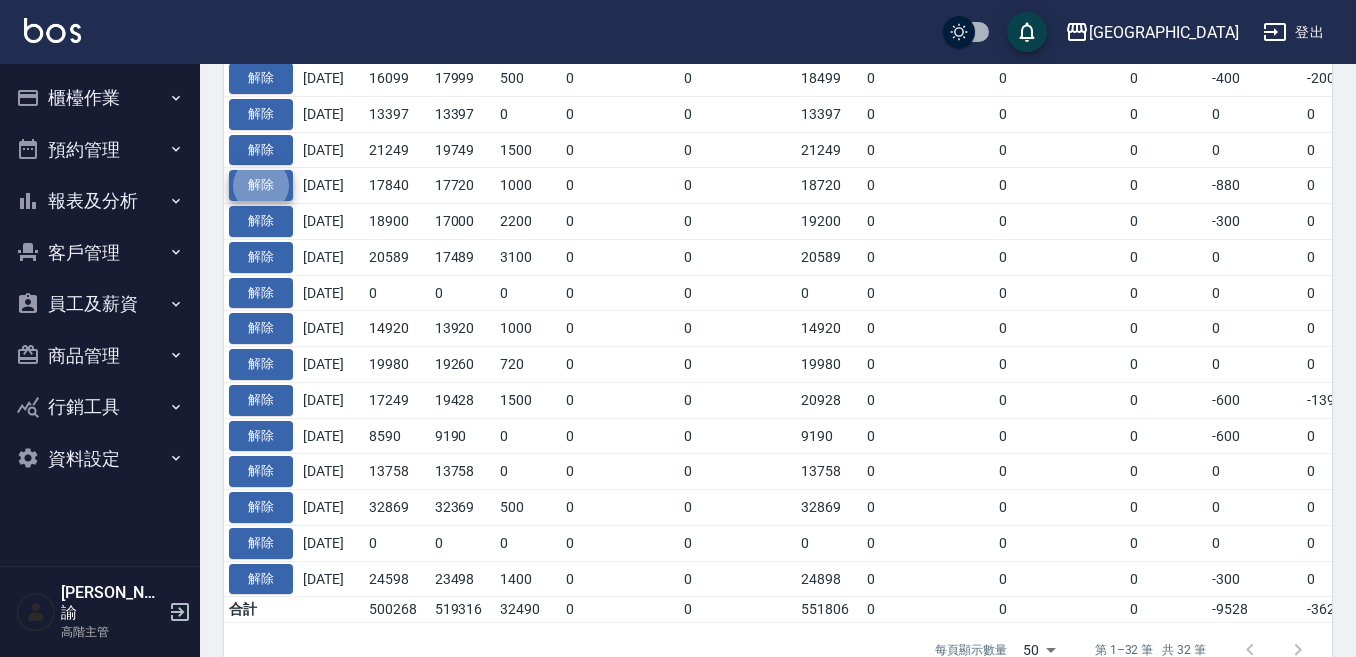 type 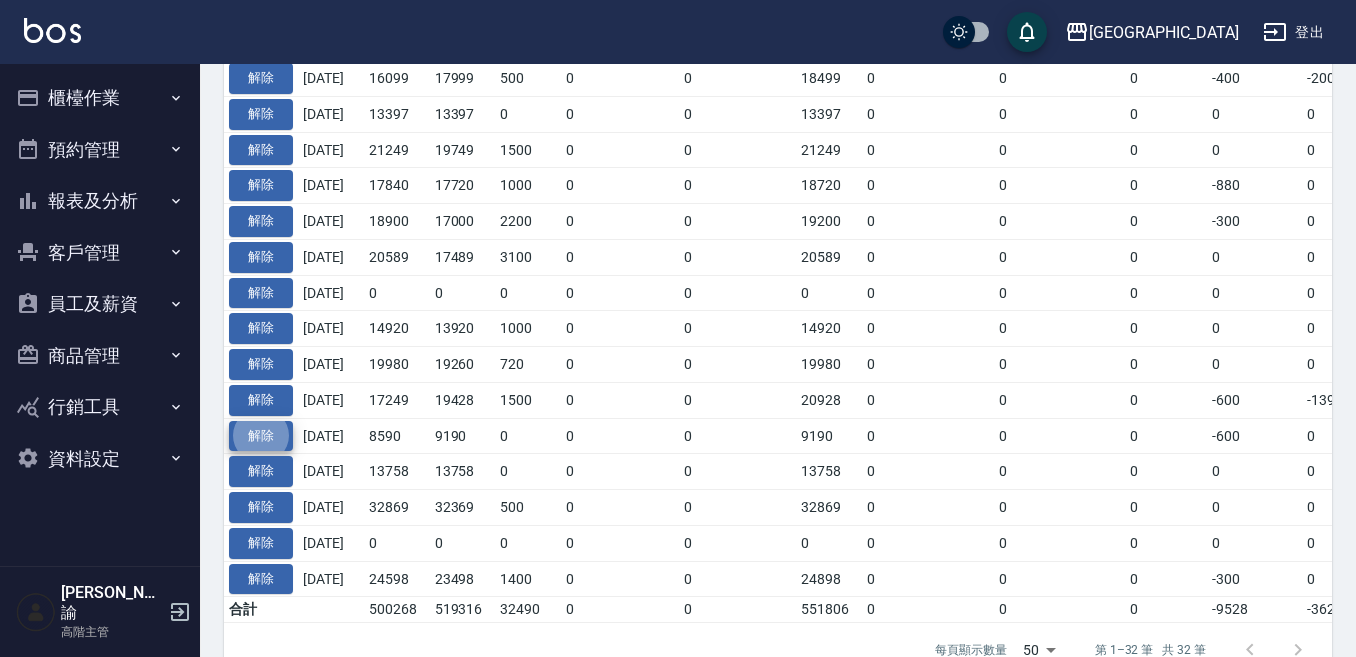type 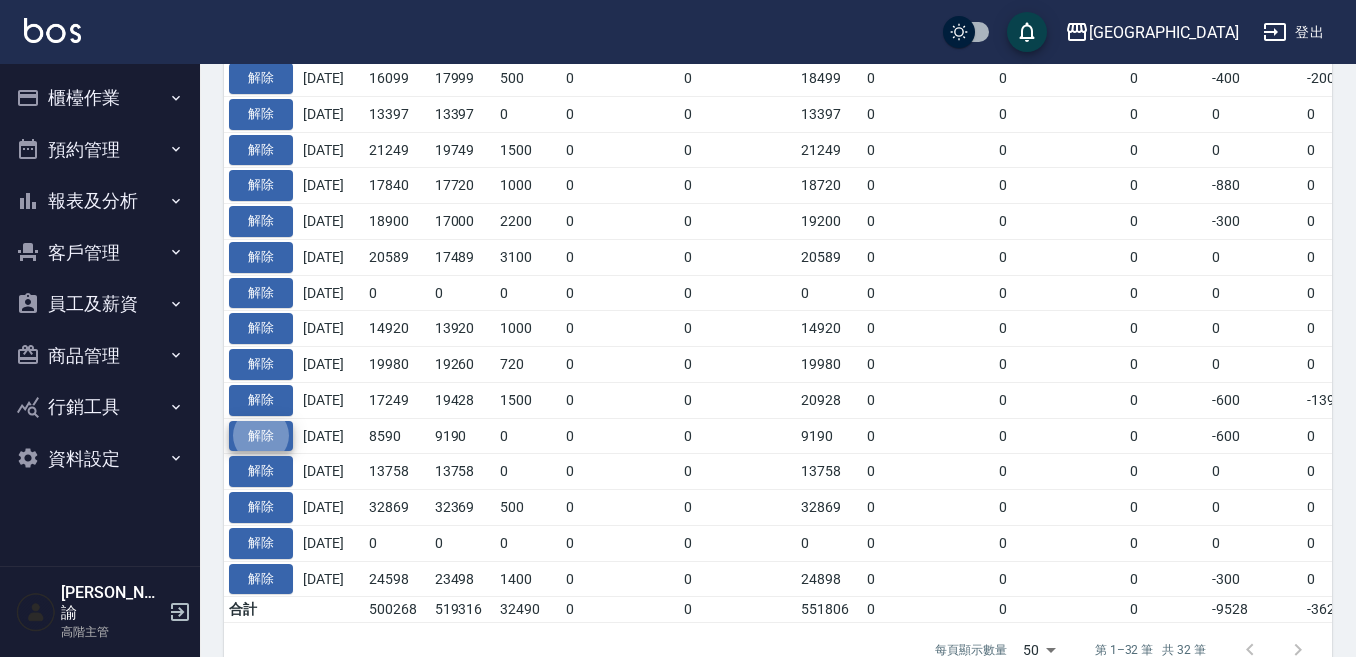 type 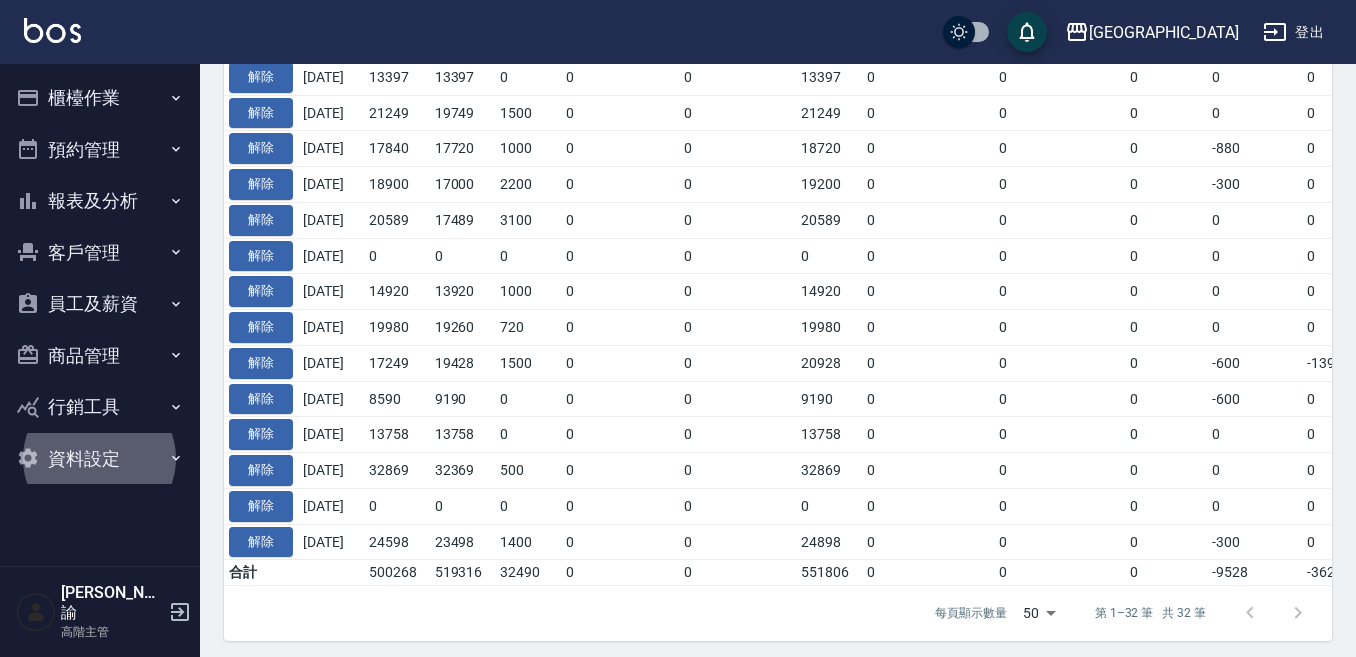 scroll, scrollTop: 0, scrollLeft: 0, axis: both 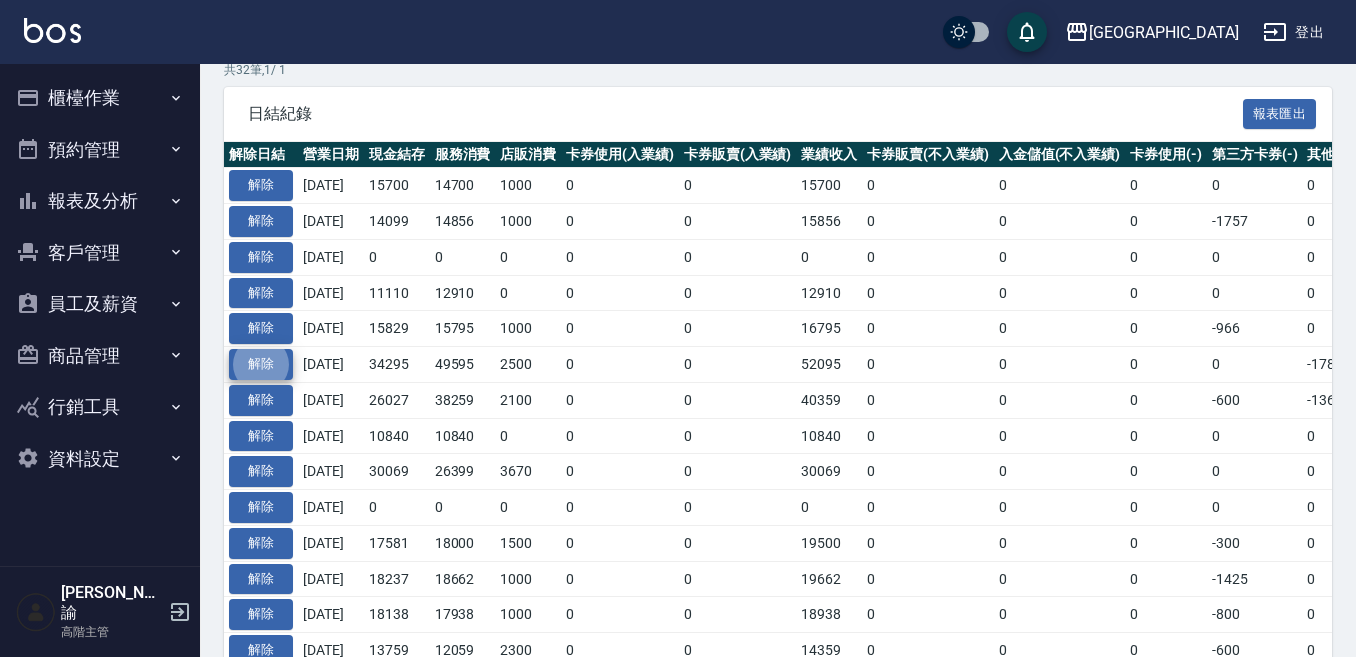 click on "日結紀錄 報表匯出" at bounding box center (778, 114) 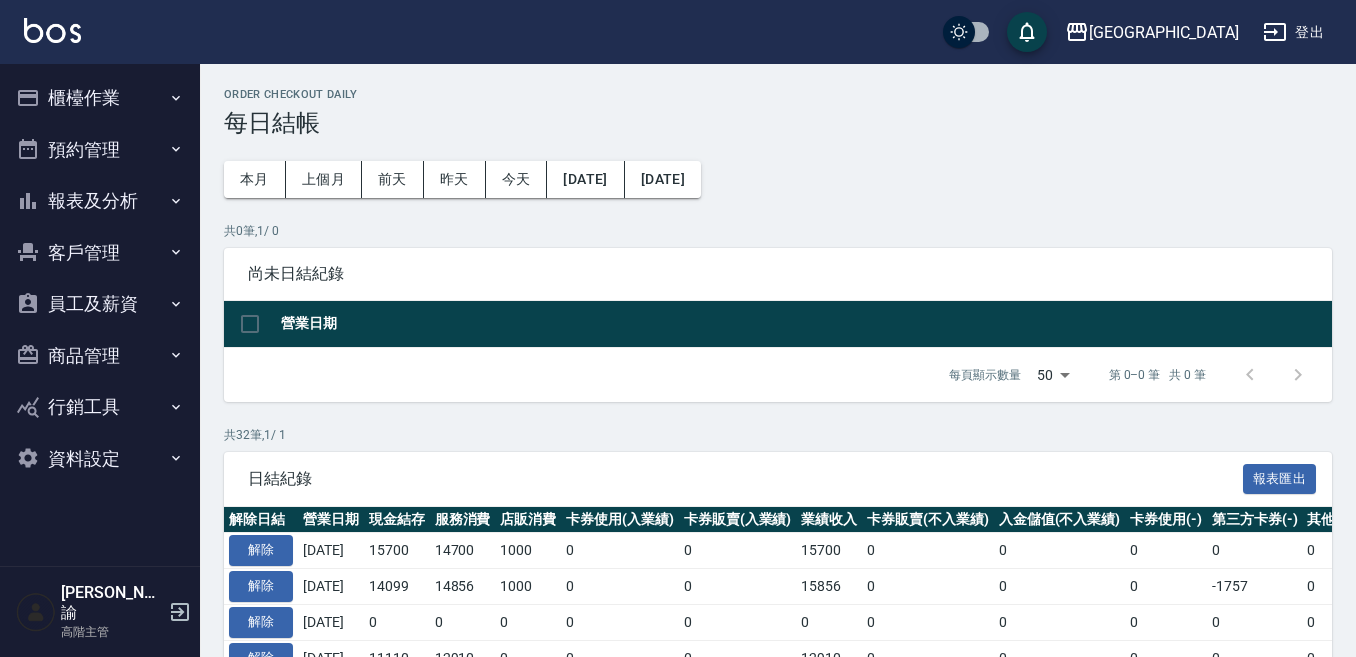 click on "共  0  筆,  1  /   0" at bounding box center (778, 231) 